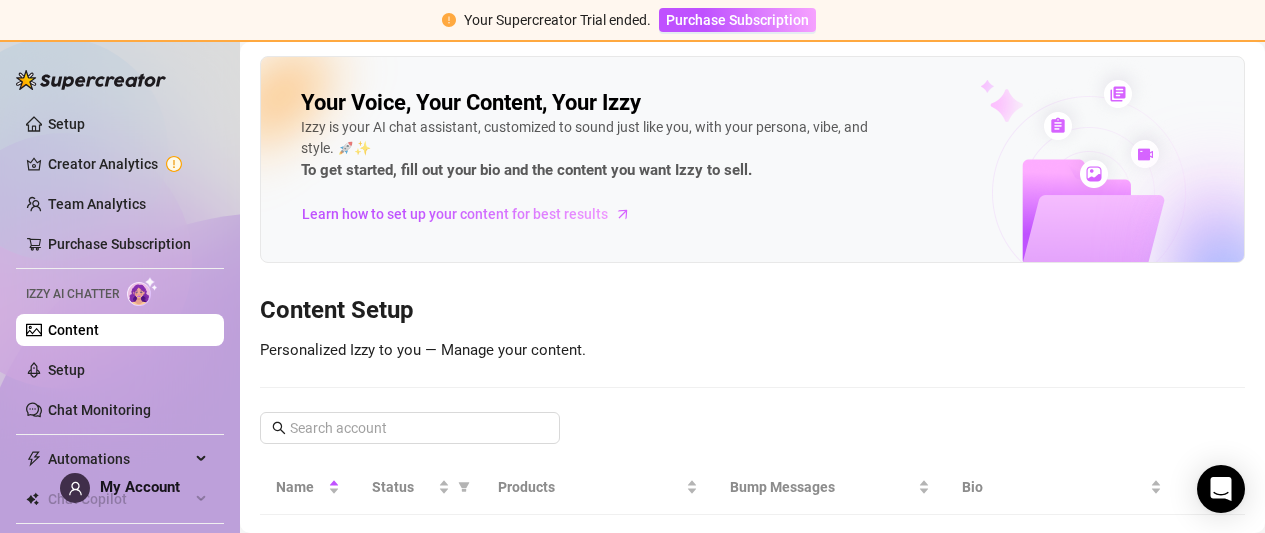 scroll, scrollTop: 0, scrollLeft: 0, axis: both 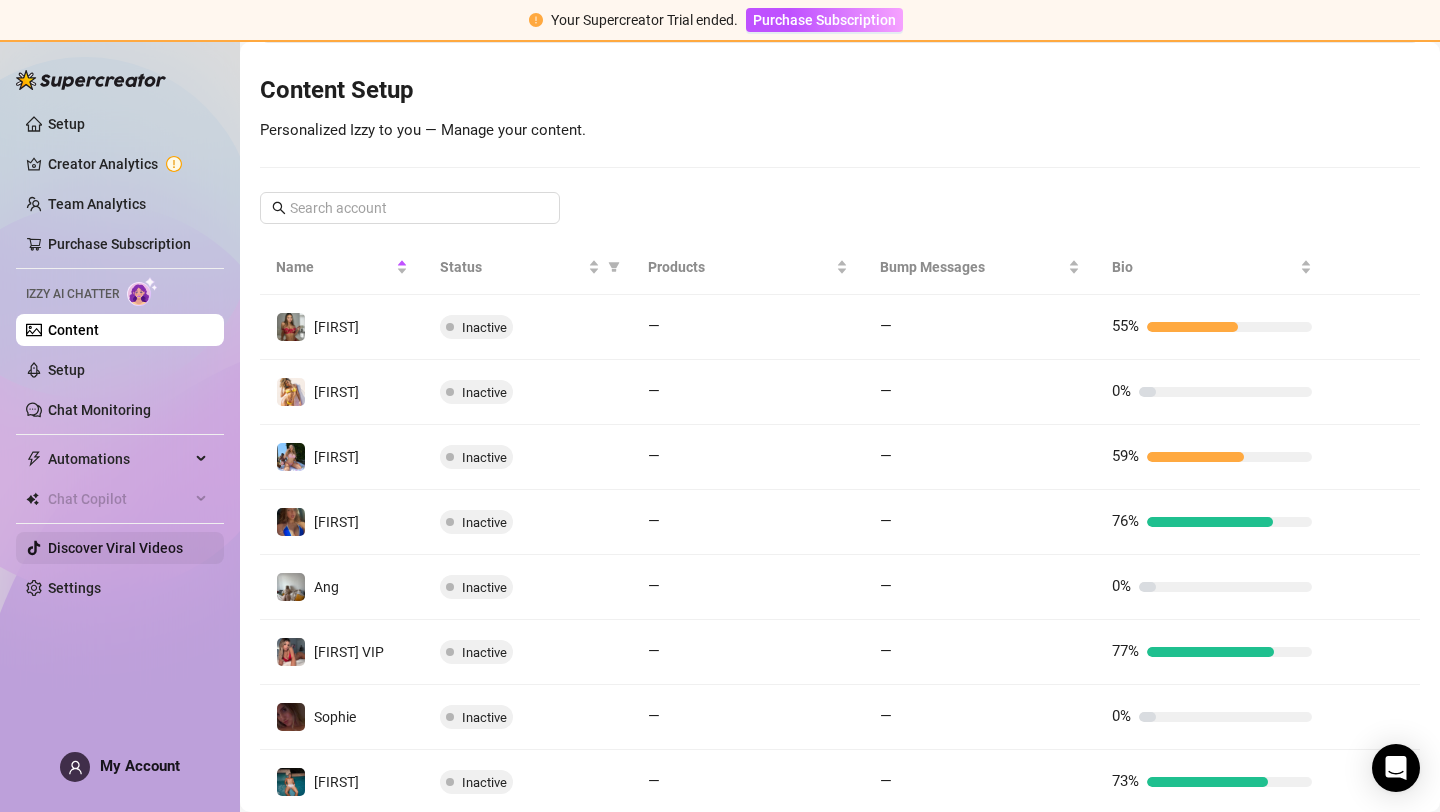 click on "Discover Viral Videos" at bounding box center [115, 548] 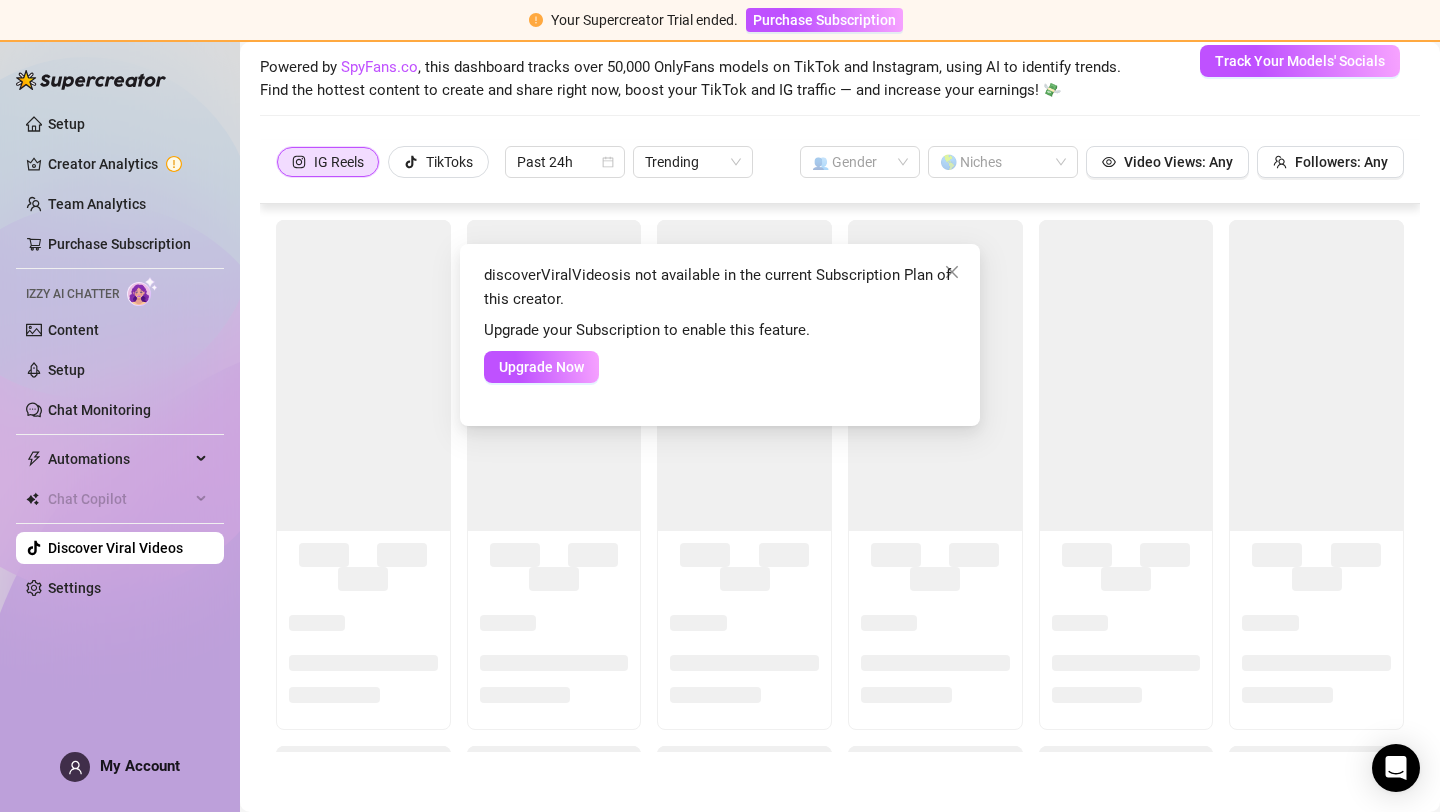 scroll, scrollTop: 86, scrollLeft: 0, axis: vertical 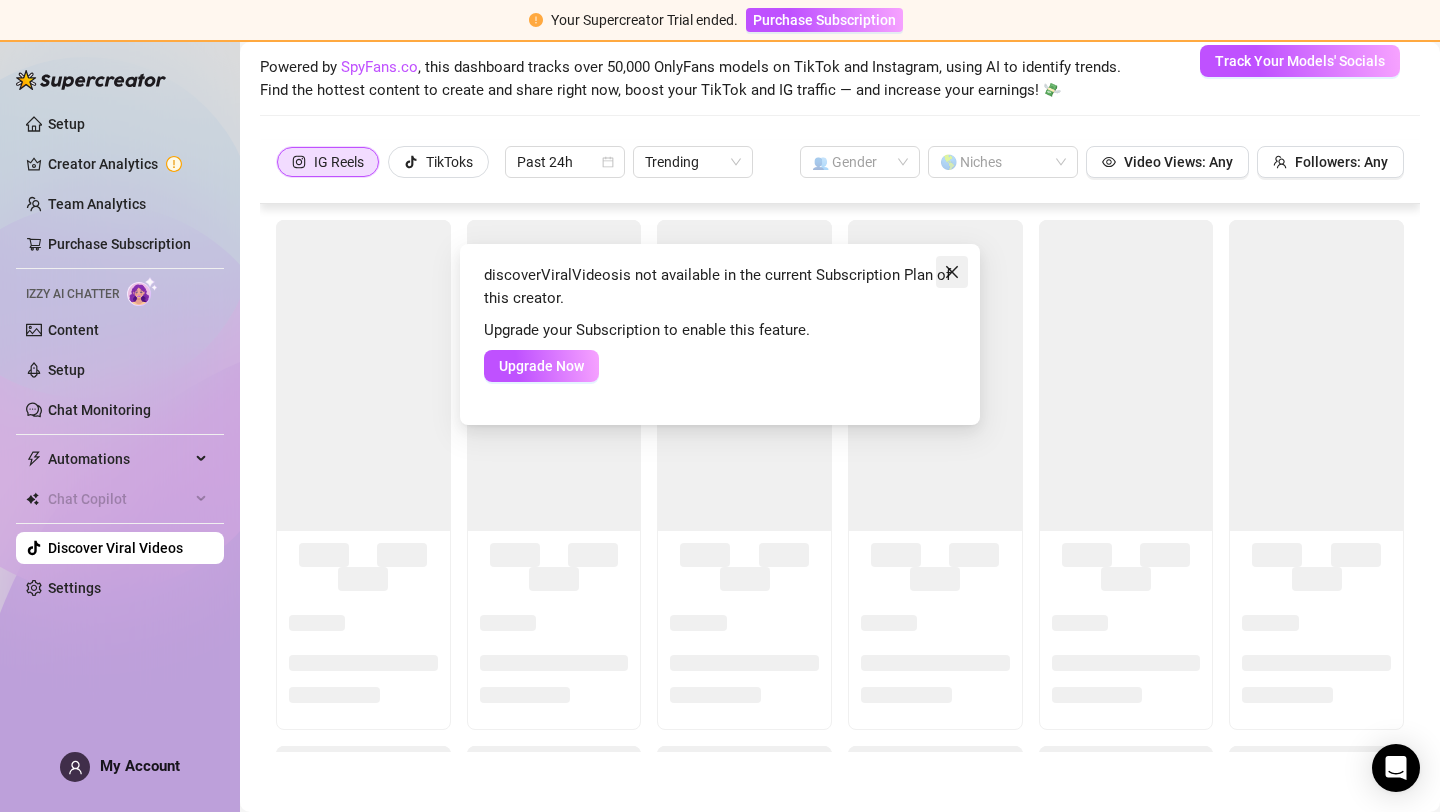 click 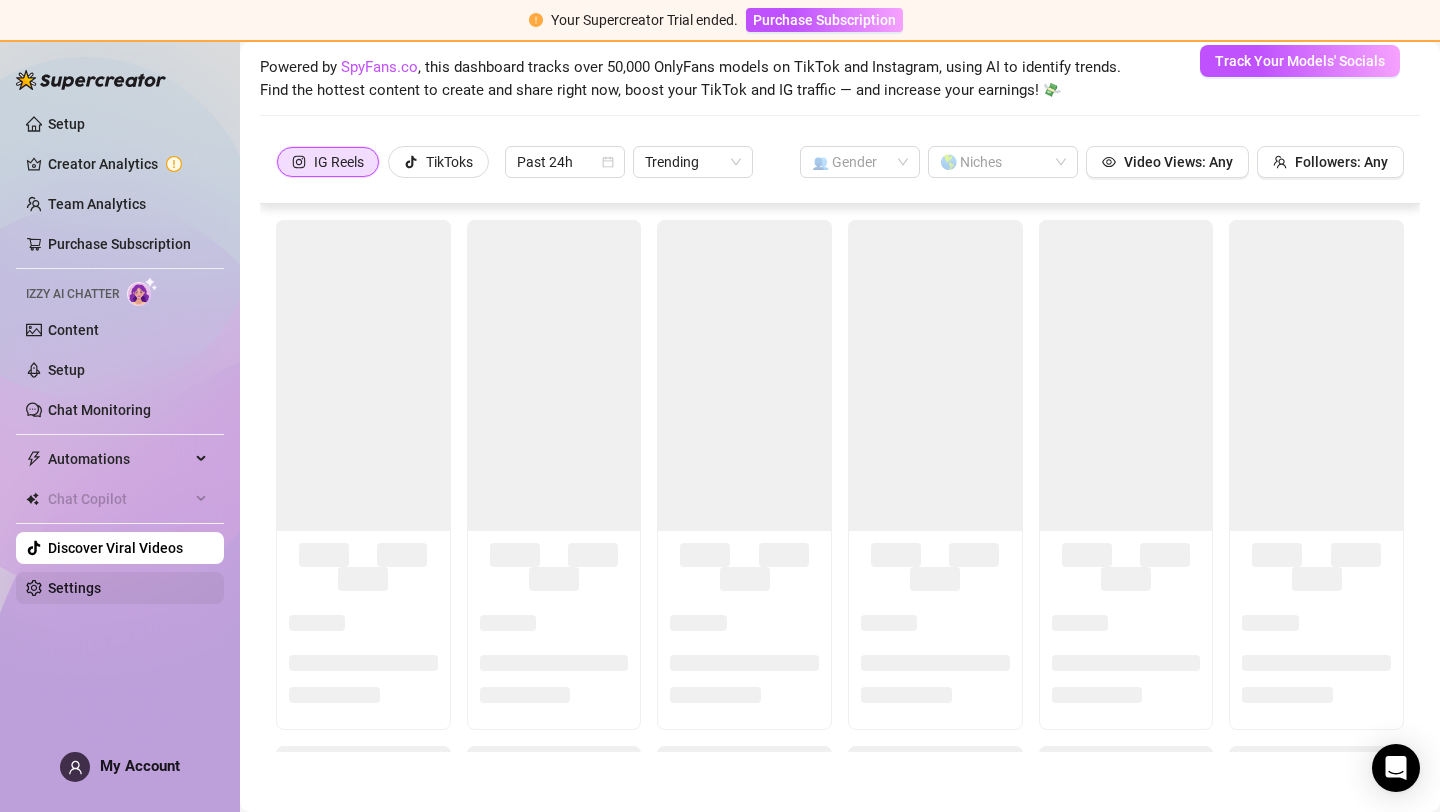 click on "Settings" at bounding box center (74, 588) 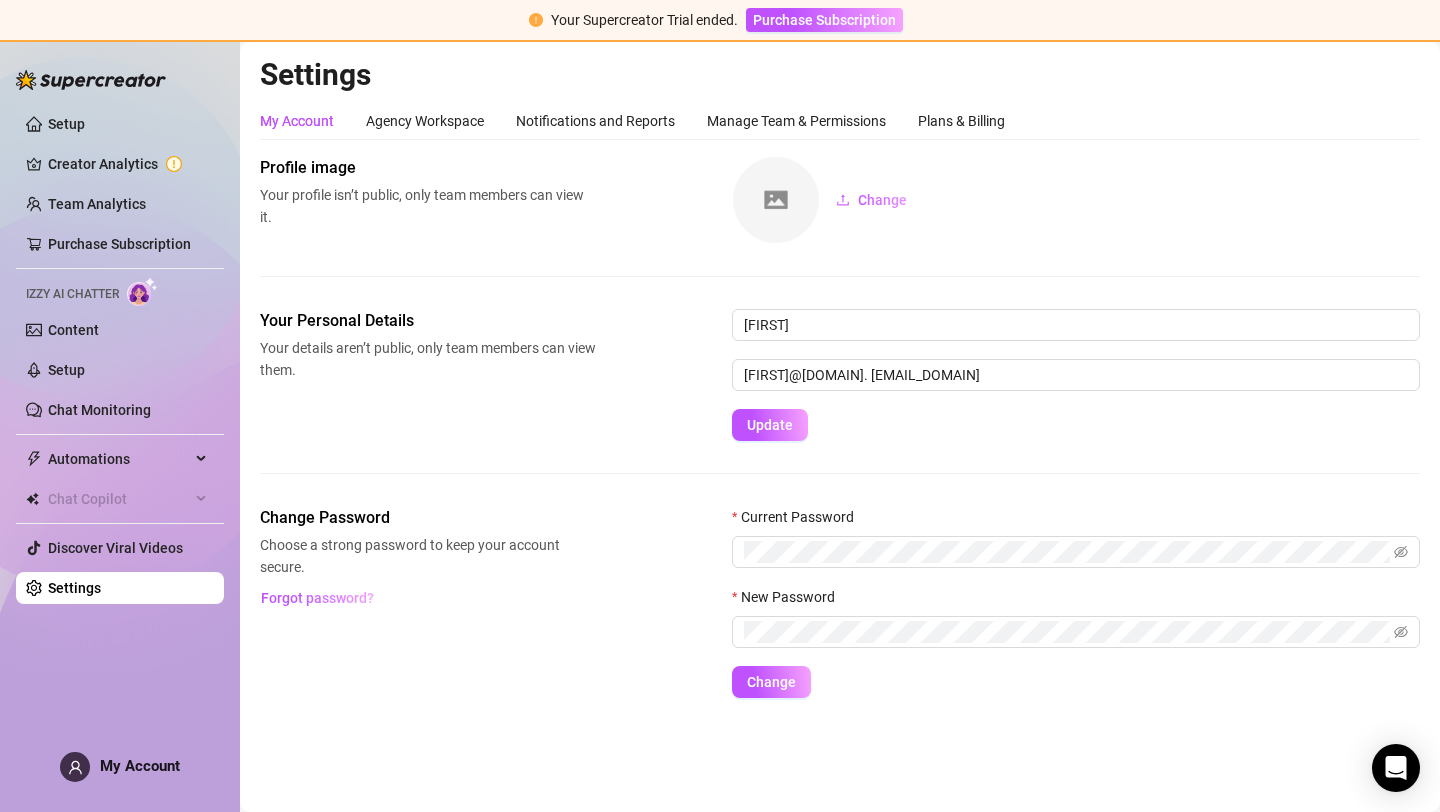 scroll, scrollTop: 0, scrollLeft: 0, axis: both 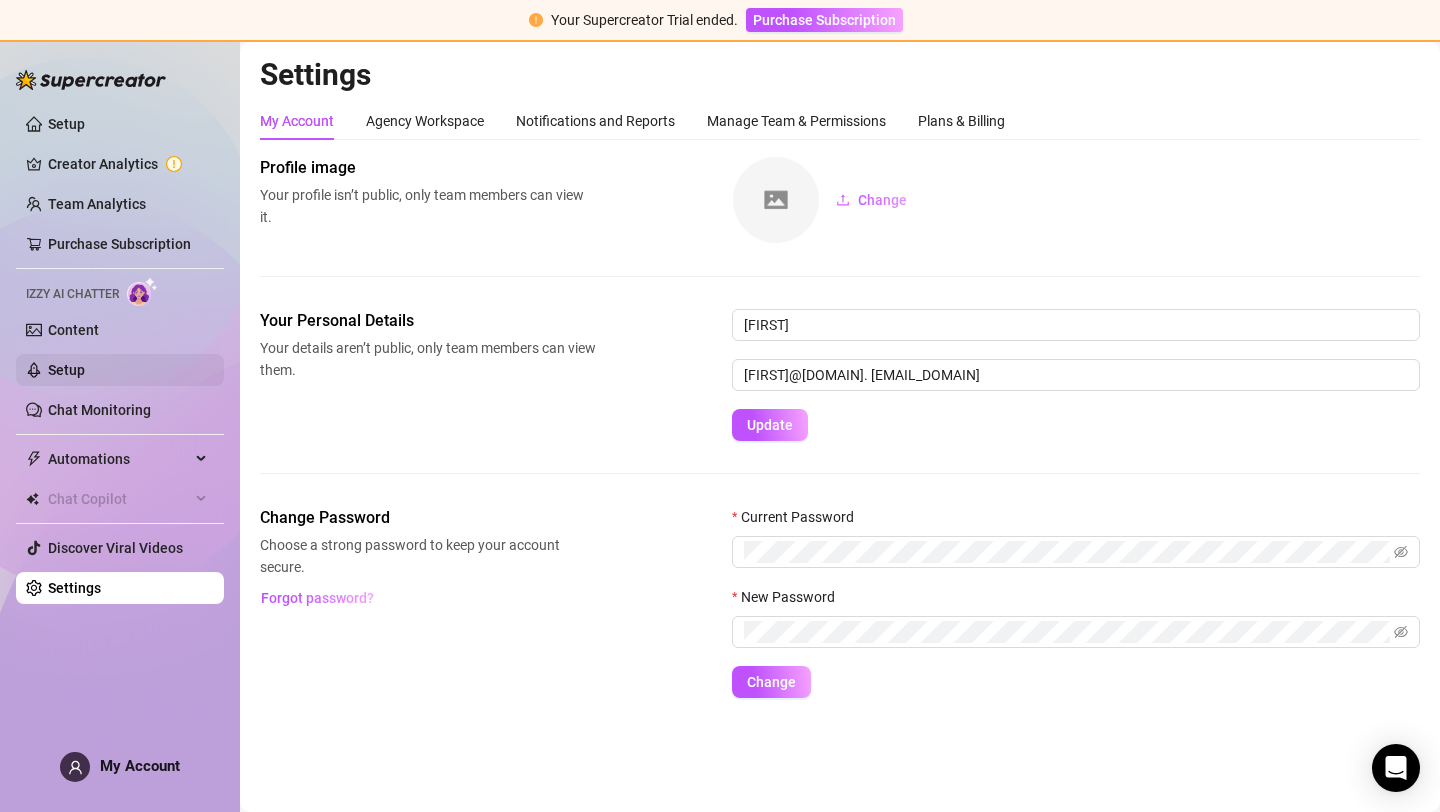 click on "Setup" at bounding box center (66, 370) 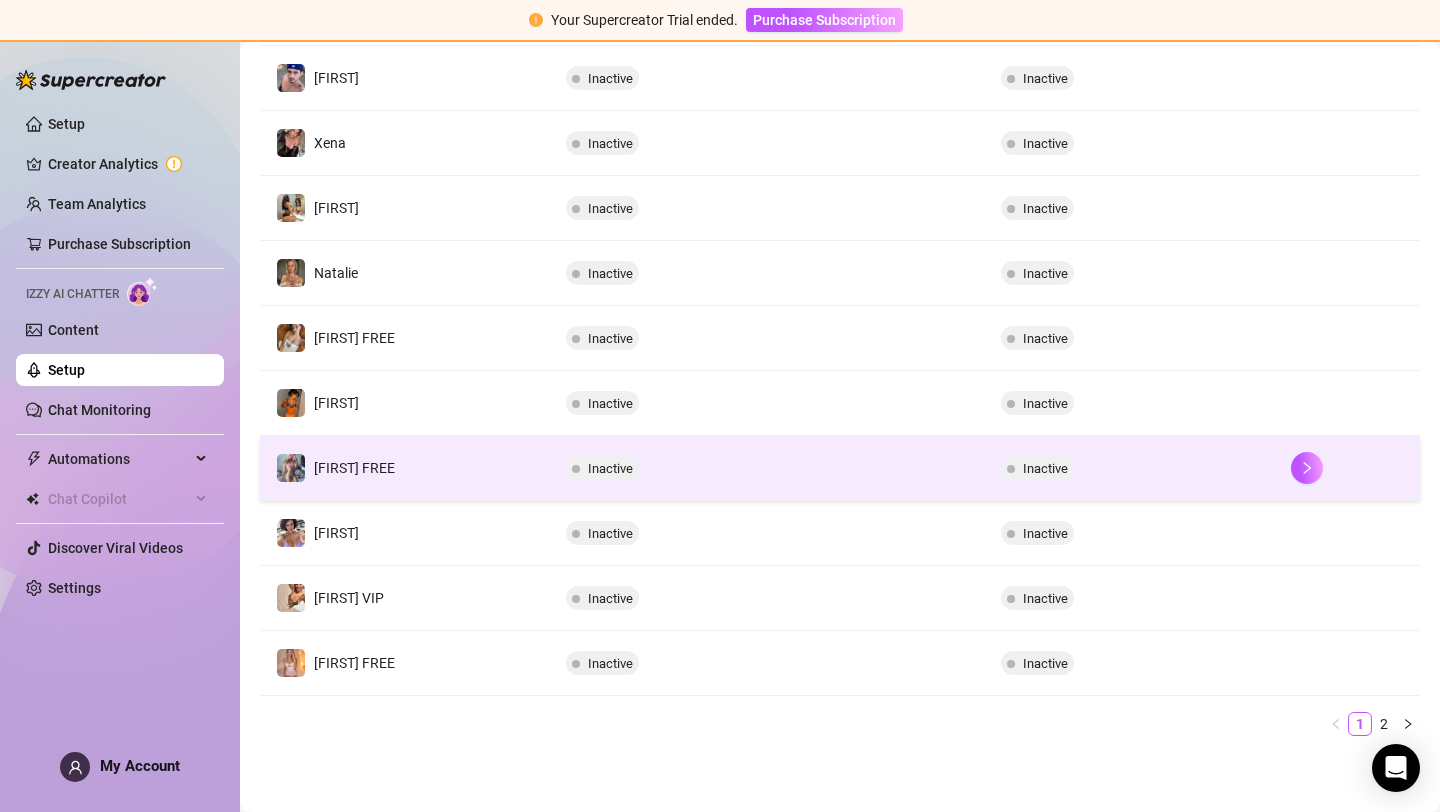 scroll, scrollTop: 0, scrollLeft: 0, axis: both 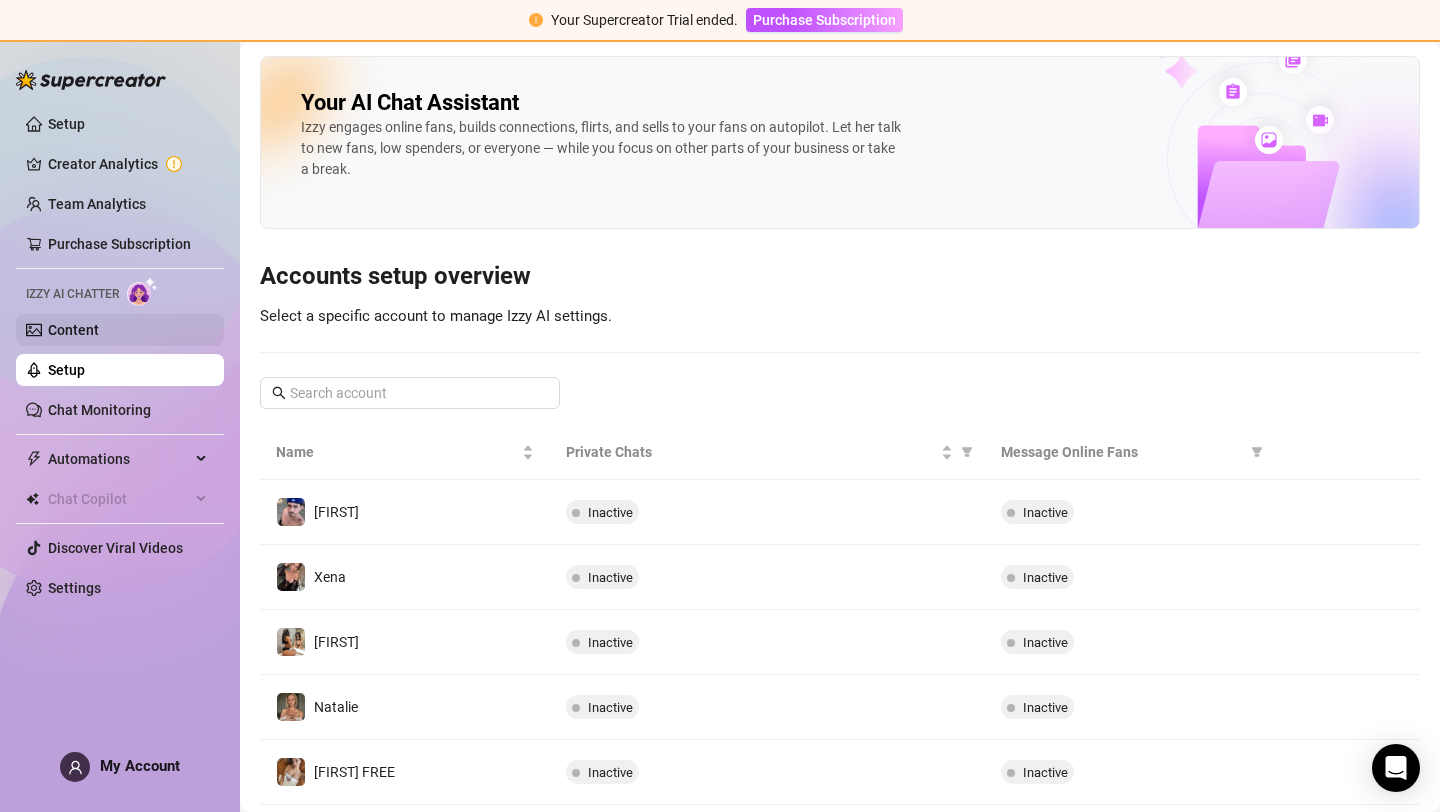 click on "Content" at bounding box center [73, 330] 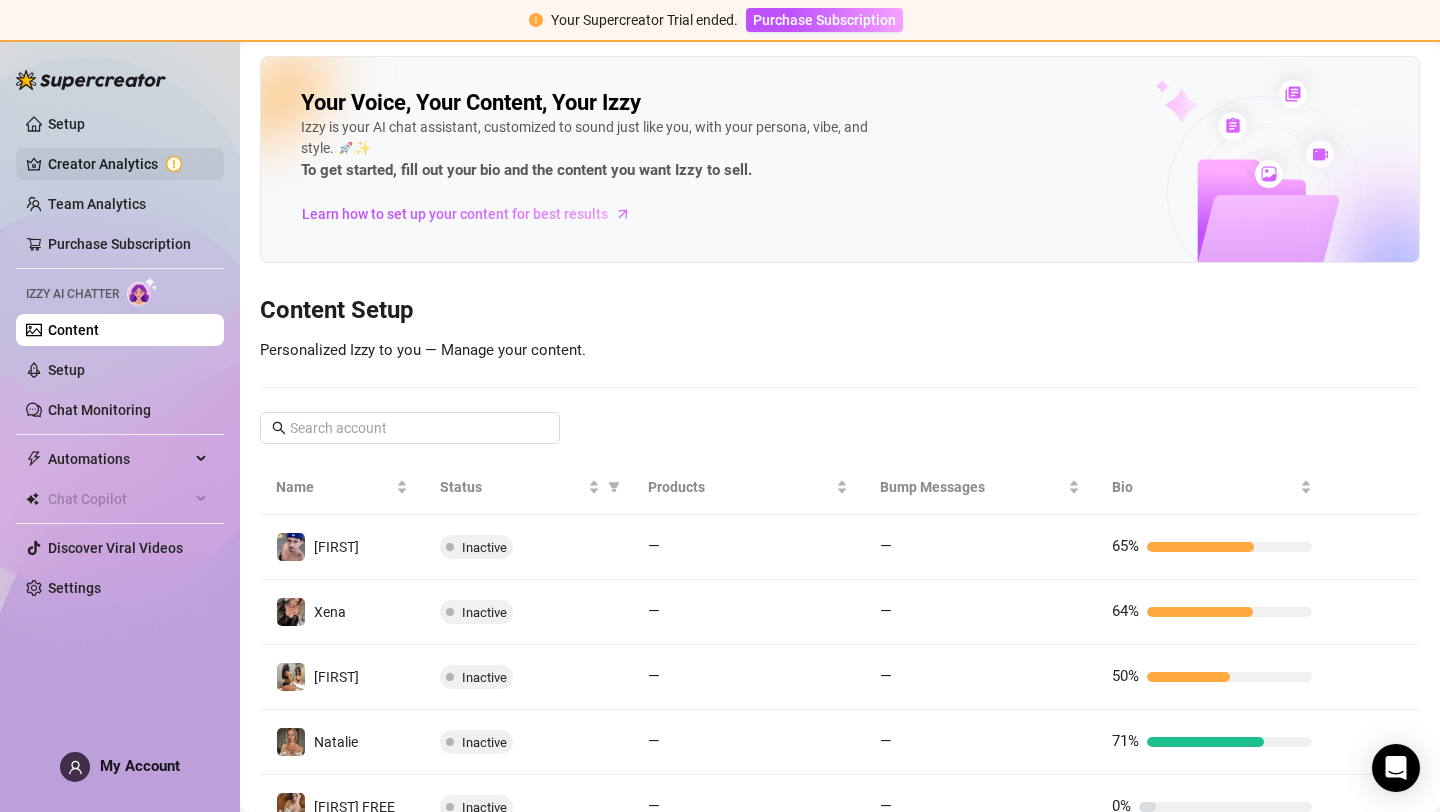 click on "Creator Analytics" at bounding box center [128, 164] 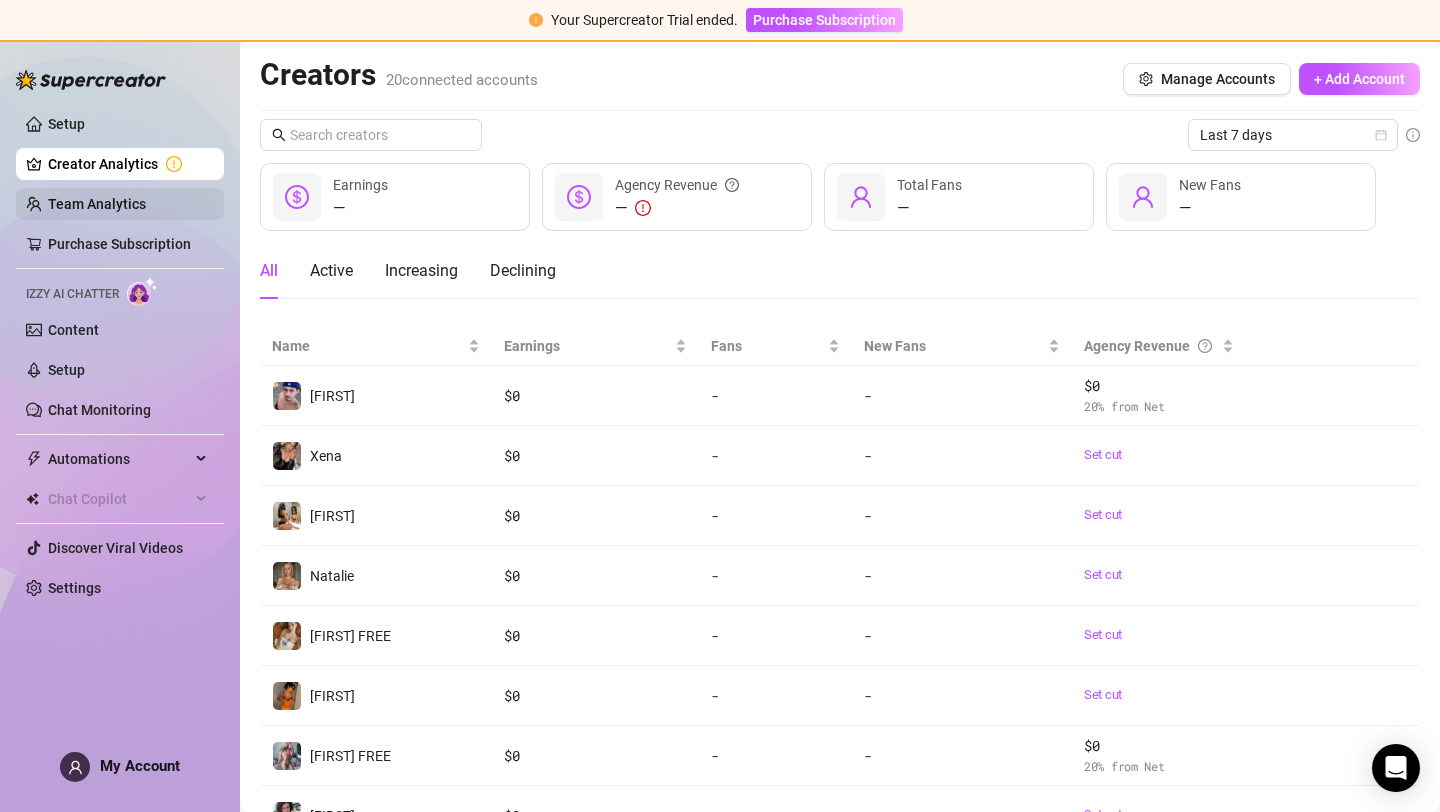 click on "Team Analytics" at bounding box center [97, 204] 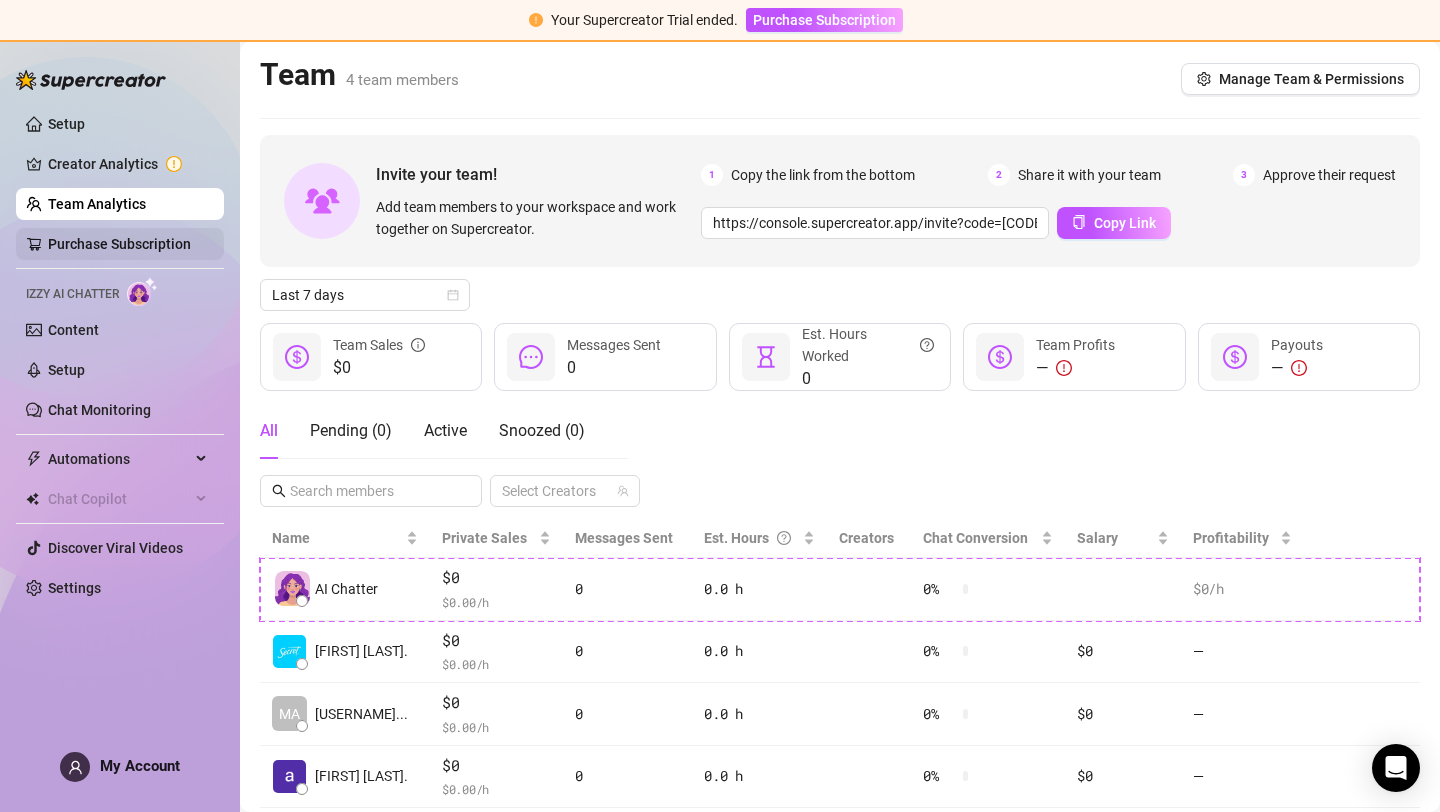 click on "Purchase Subscription" at bounding box center [119, 244] 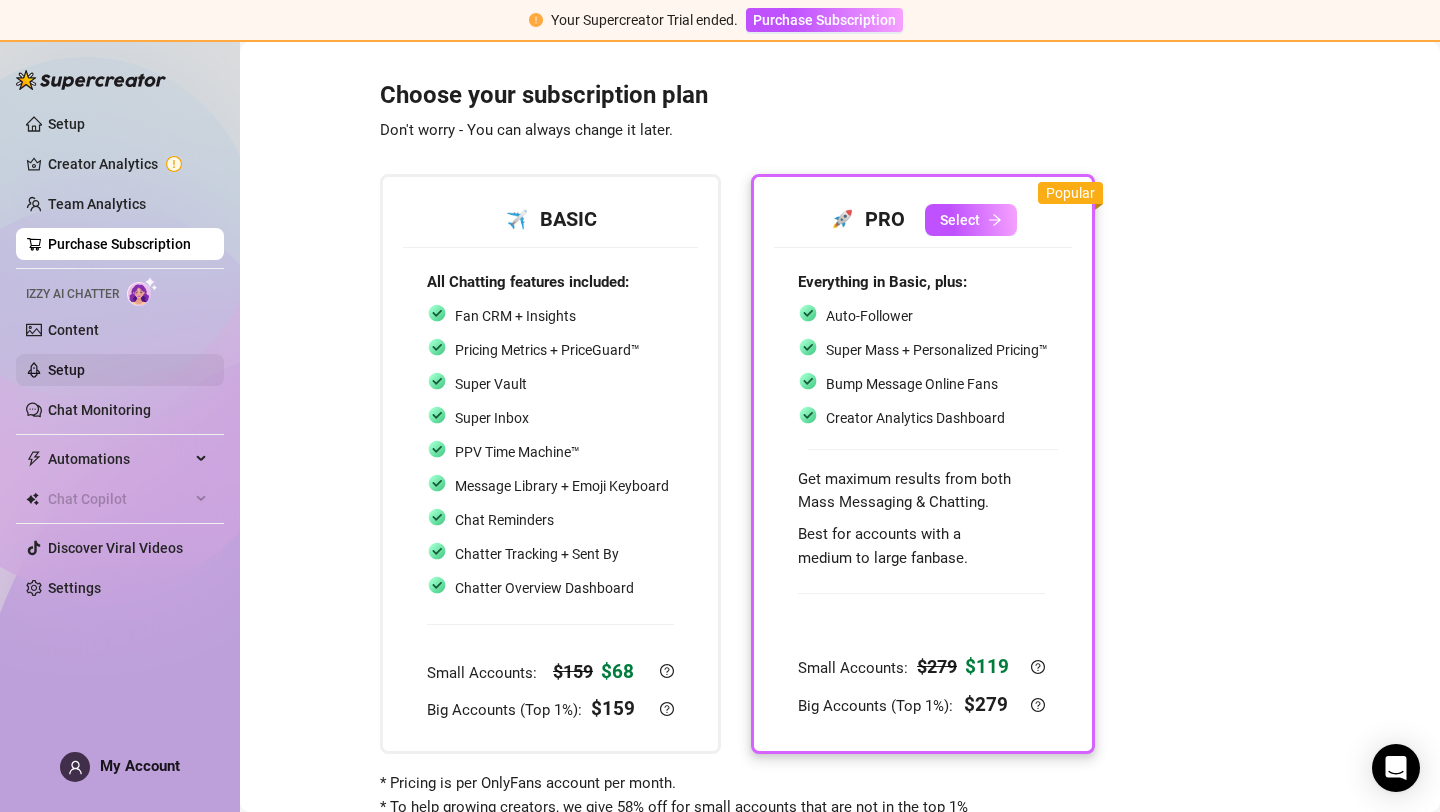click on "Setup" at bounding box center (66, 370) 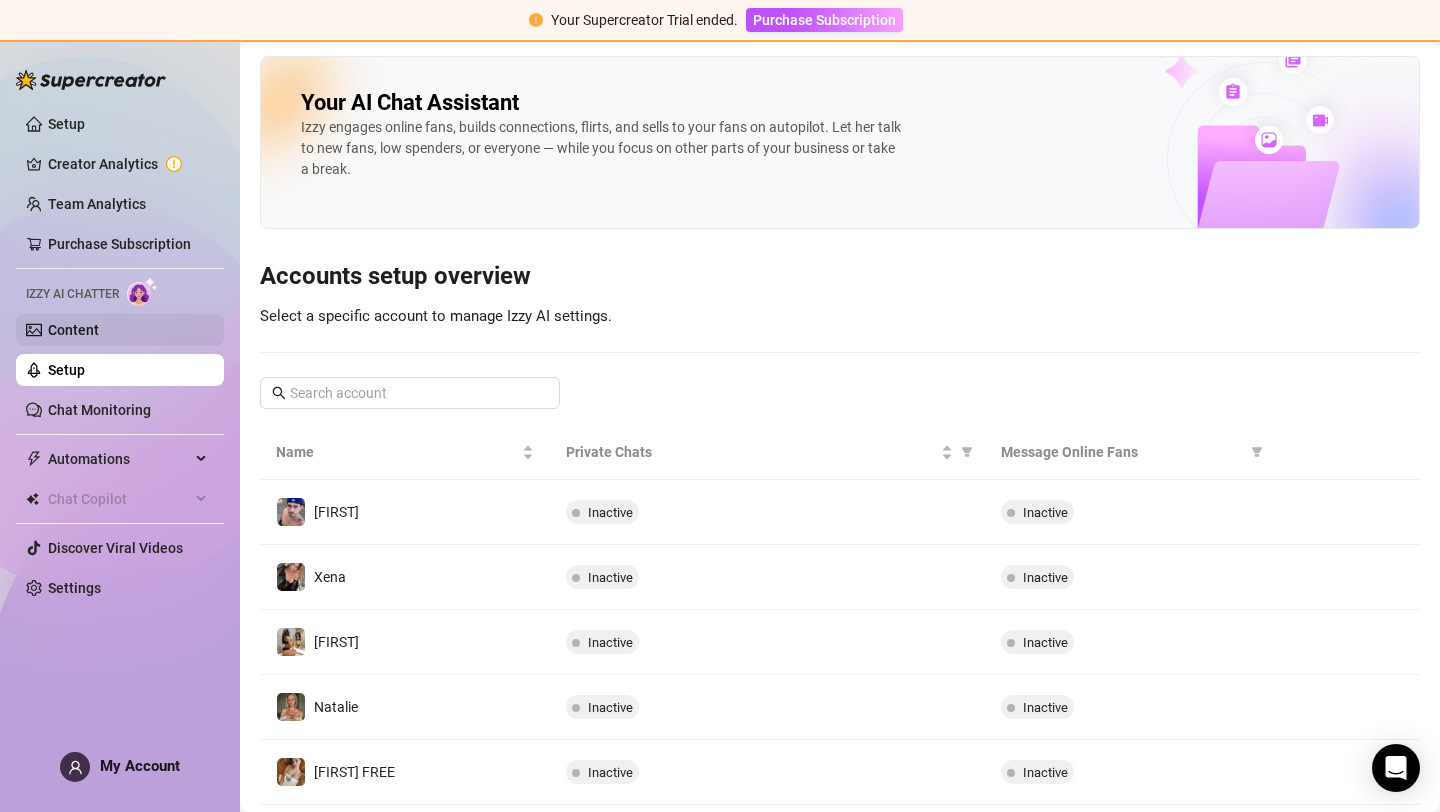 click on "Content" at bounding box center (73, 330) 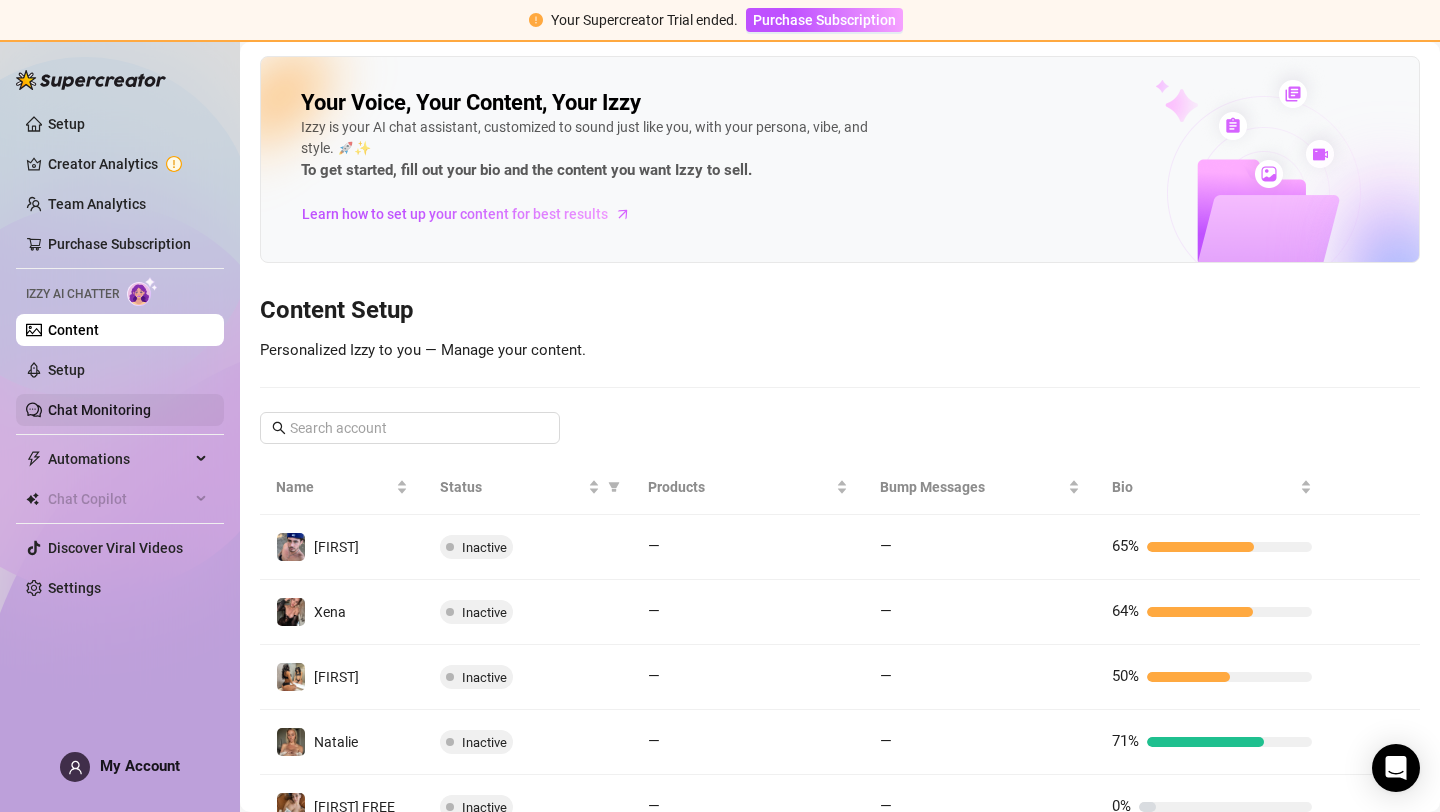 click on "Chat Monitoring" at bounding box center [99, 410] 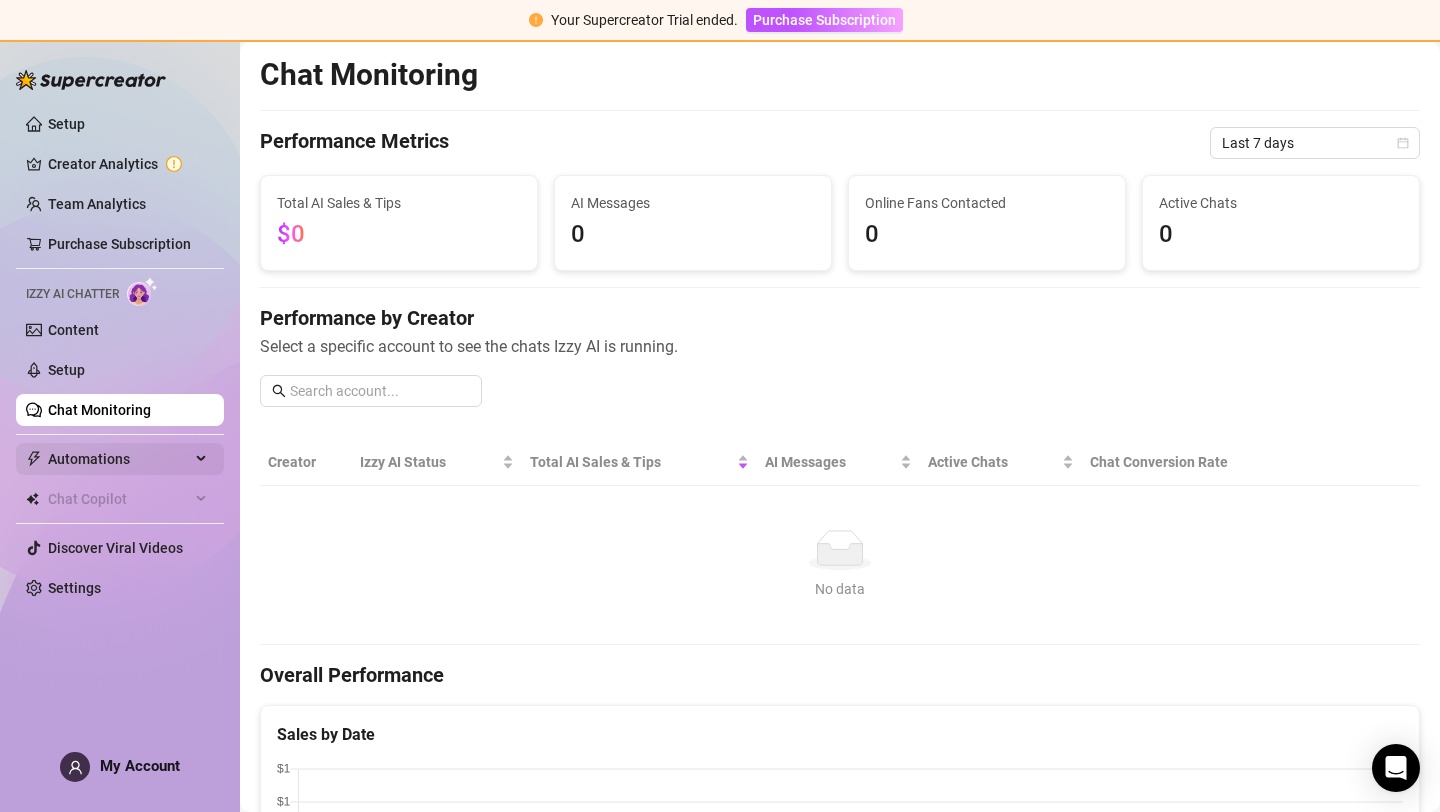 click on "Automations" at bounding box center [119, 459] 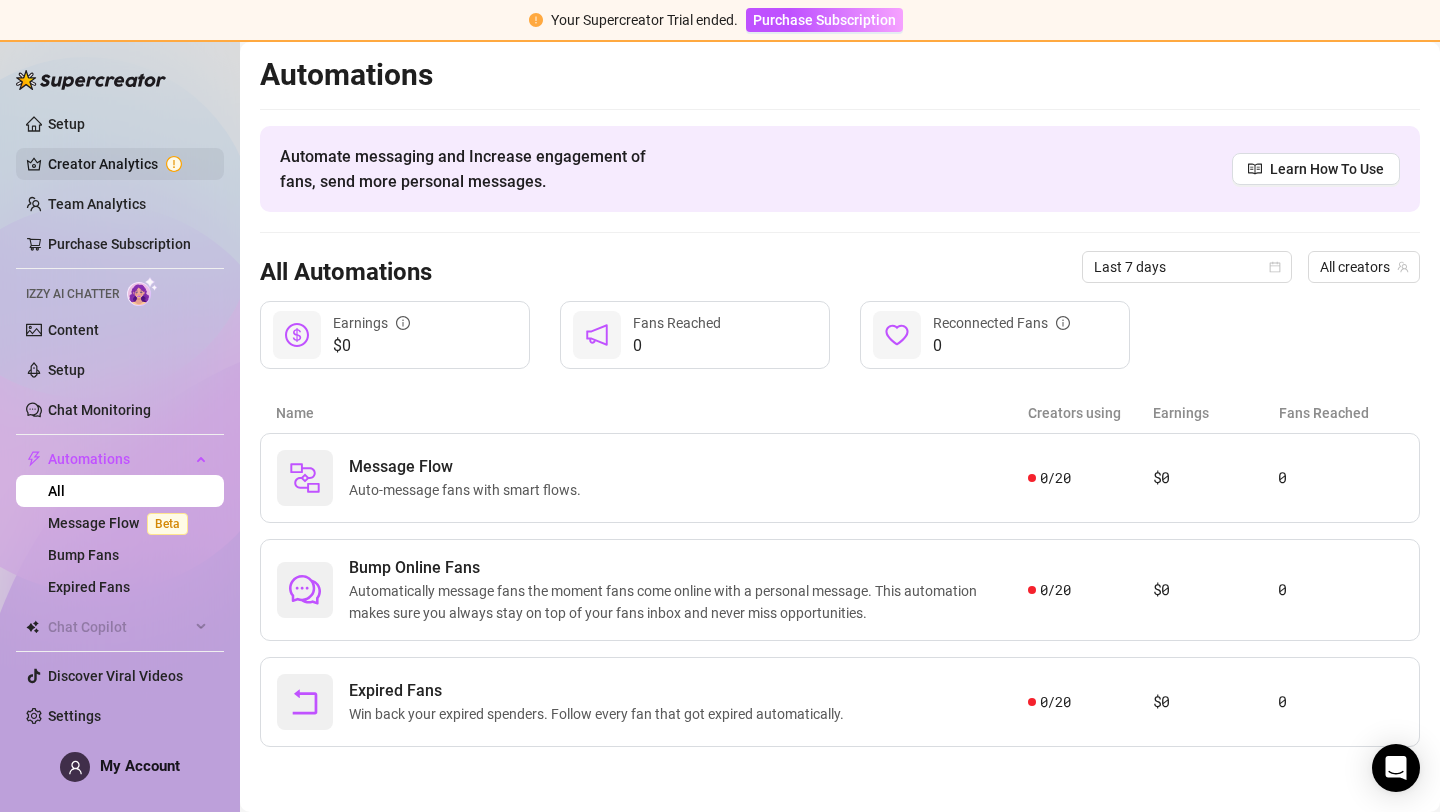 click on "Creator Analytics" at bounding box center [128, 164] 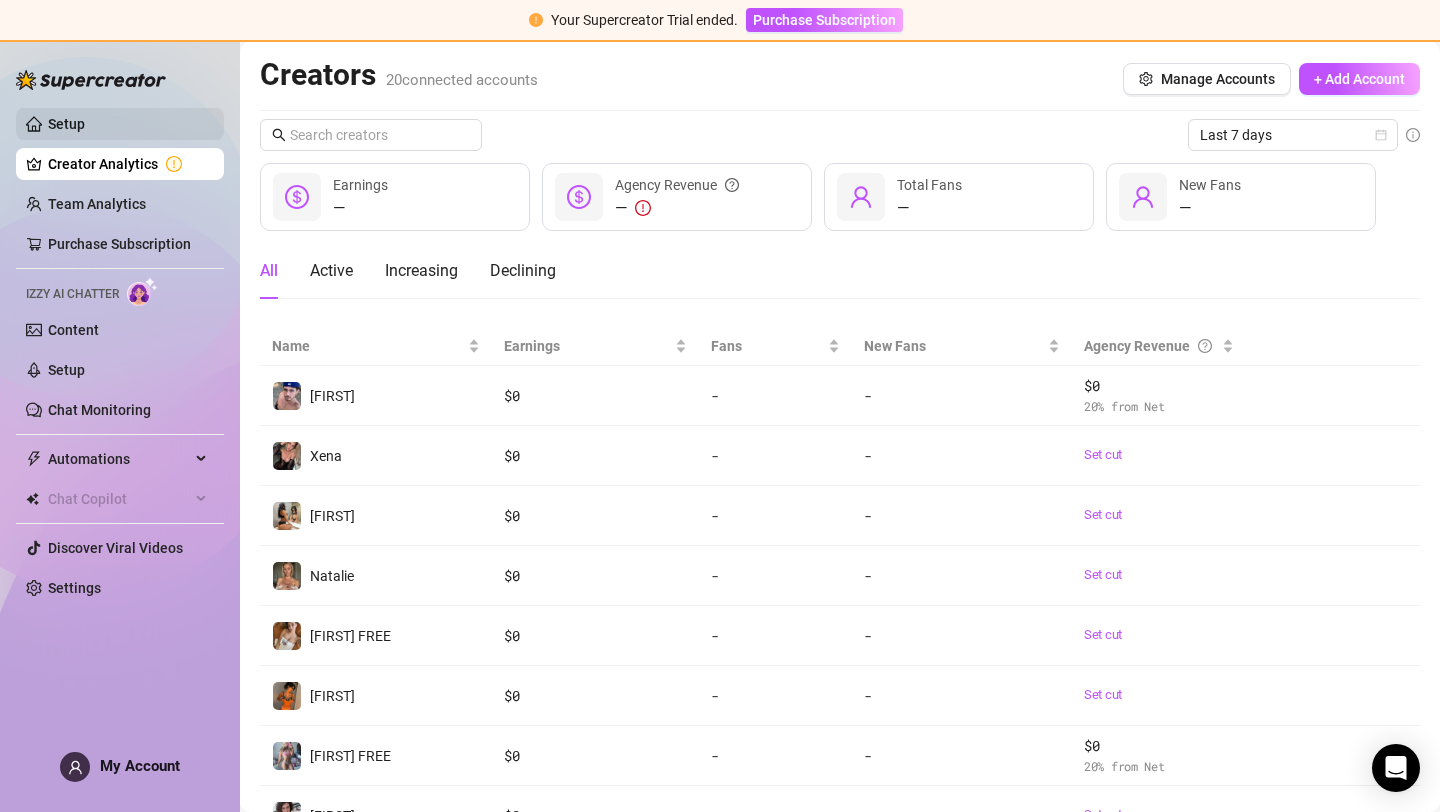 click on "Setup" at bounding box center (66, 124) 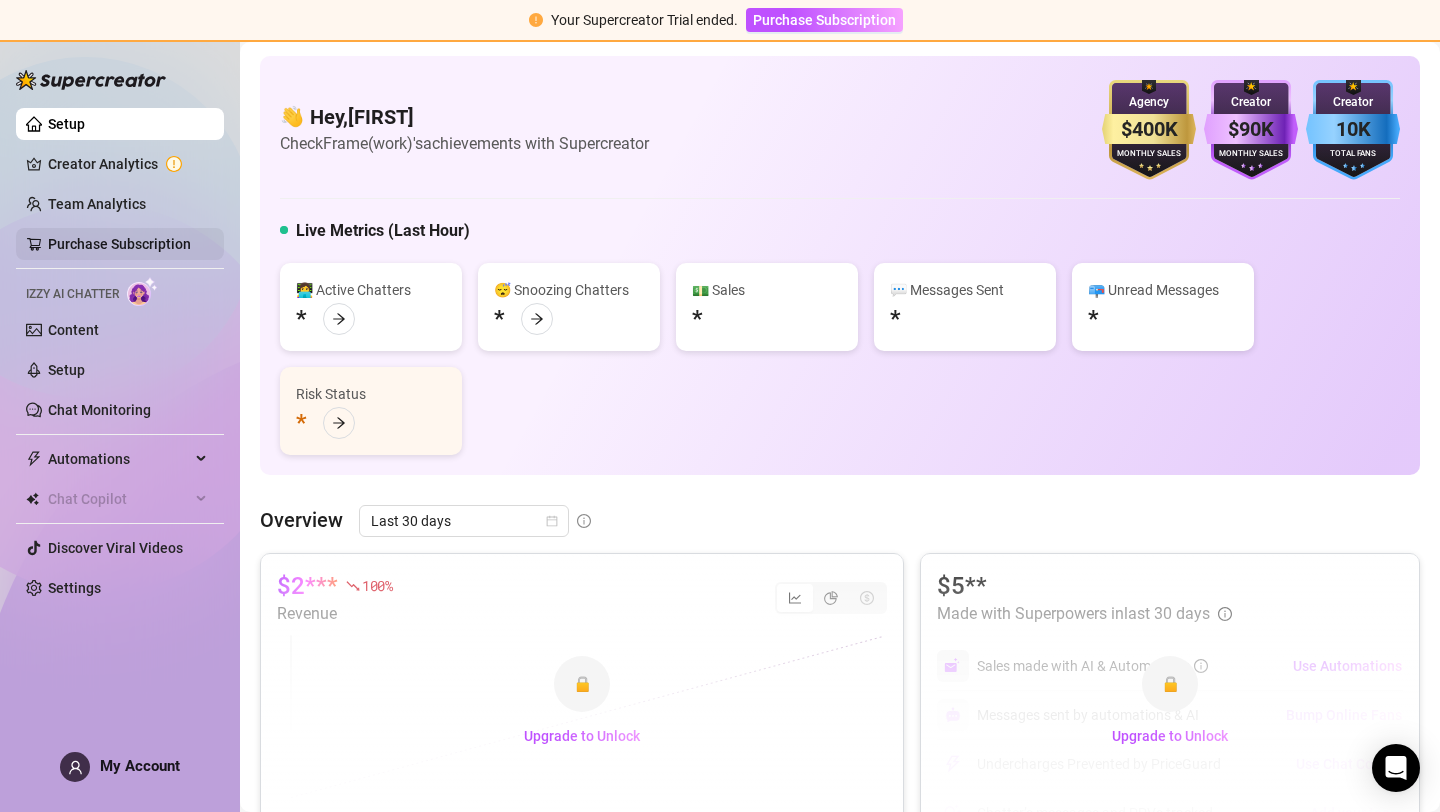 click on "Purchase Subscription" at bounding box center (119, 244) 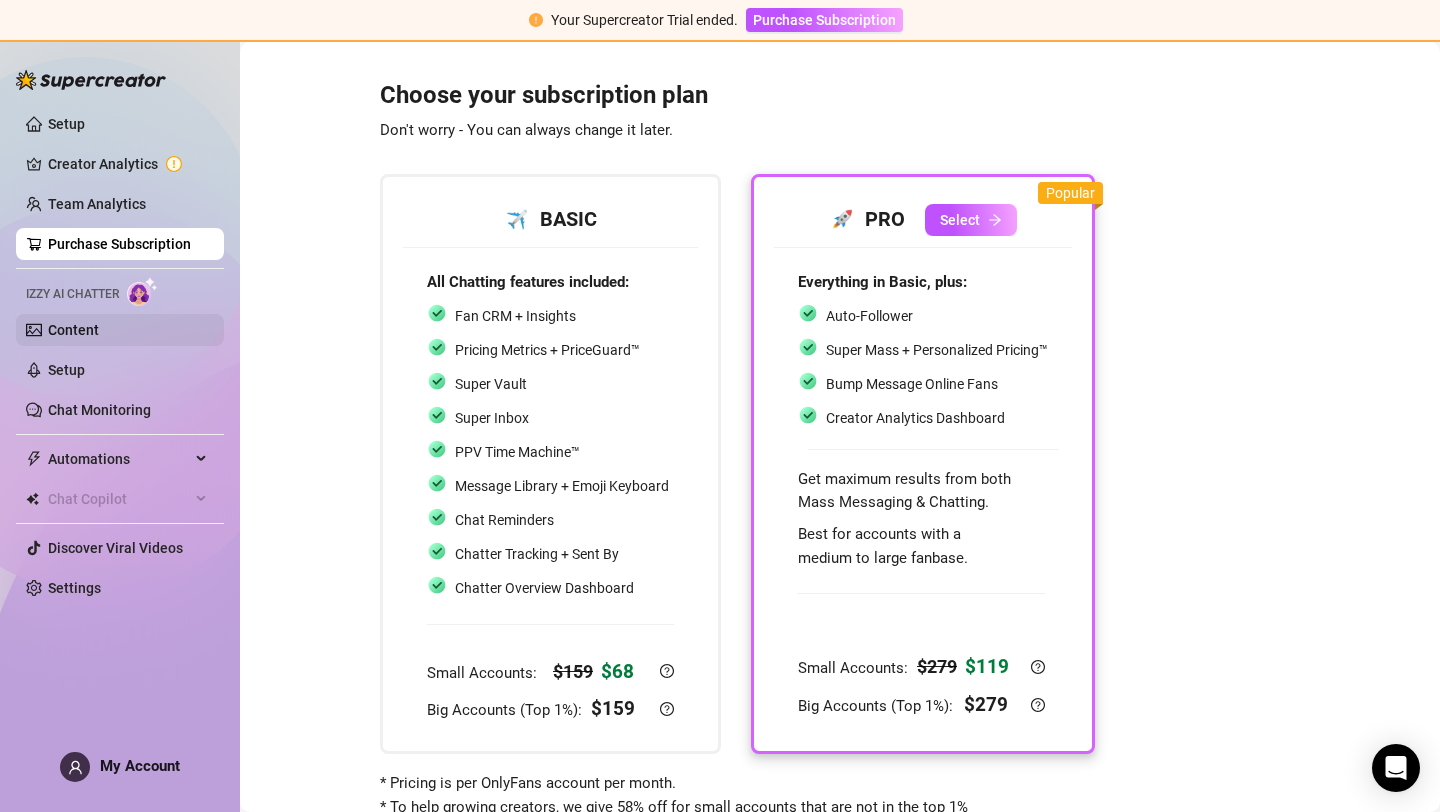 click on "Content" at bounding box center (73, 330) 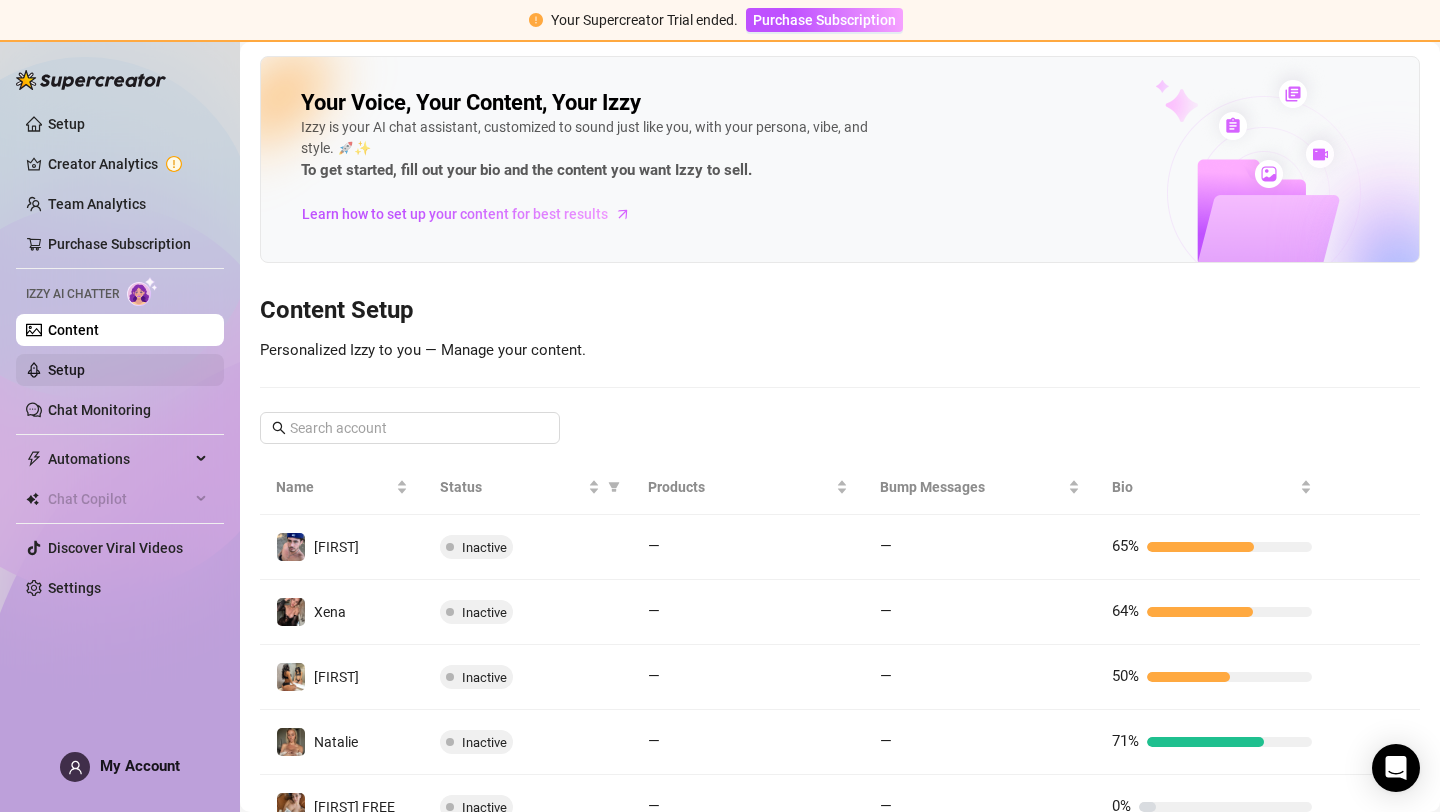 click on "Setup" at bounding box center [66, 370] 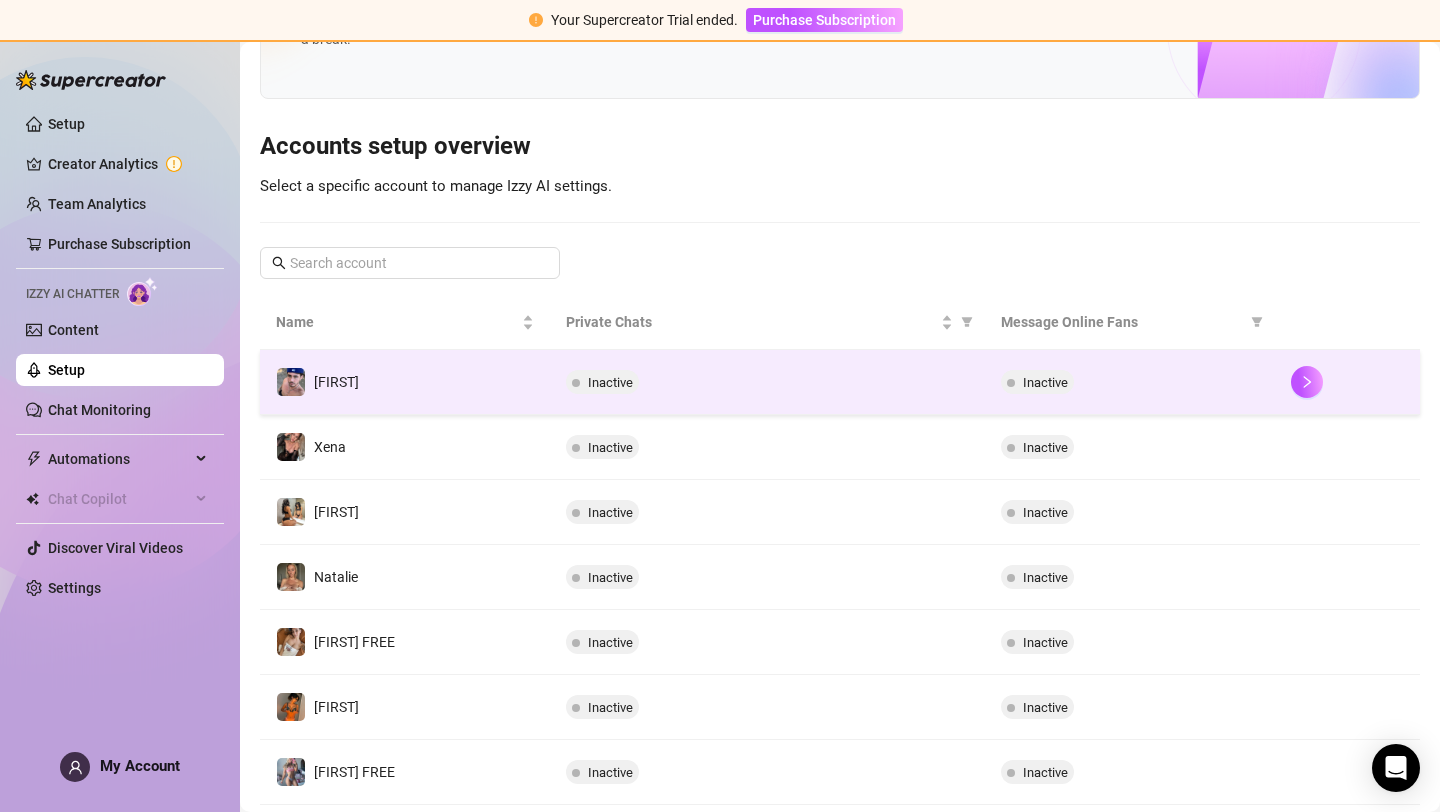 scroll, scrollTop: 150, scrollLeft: 0, axis: vertical 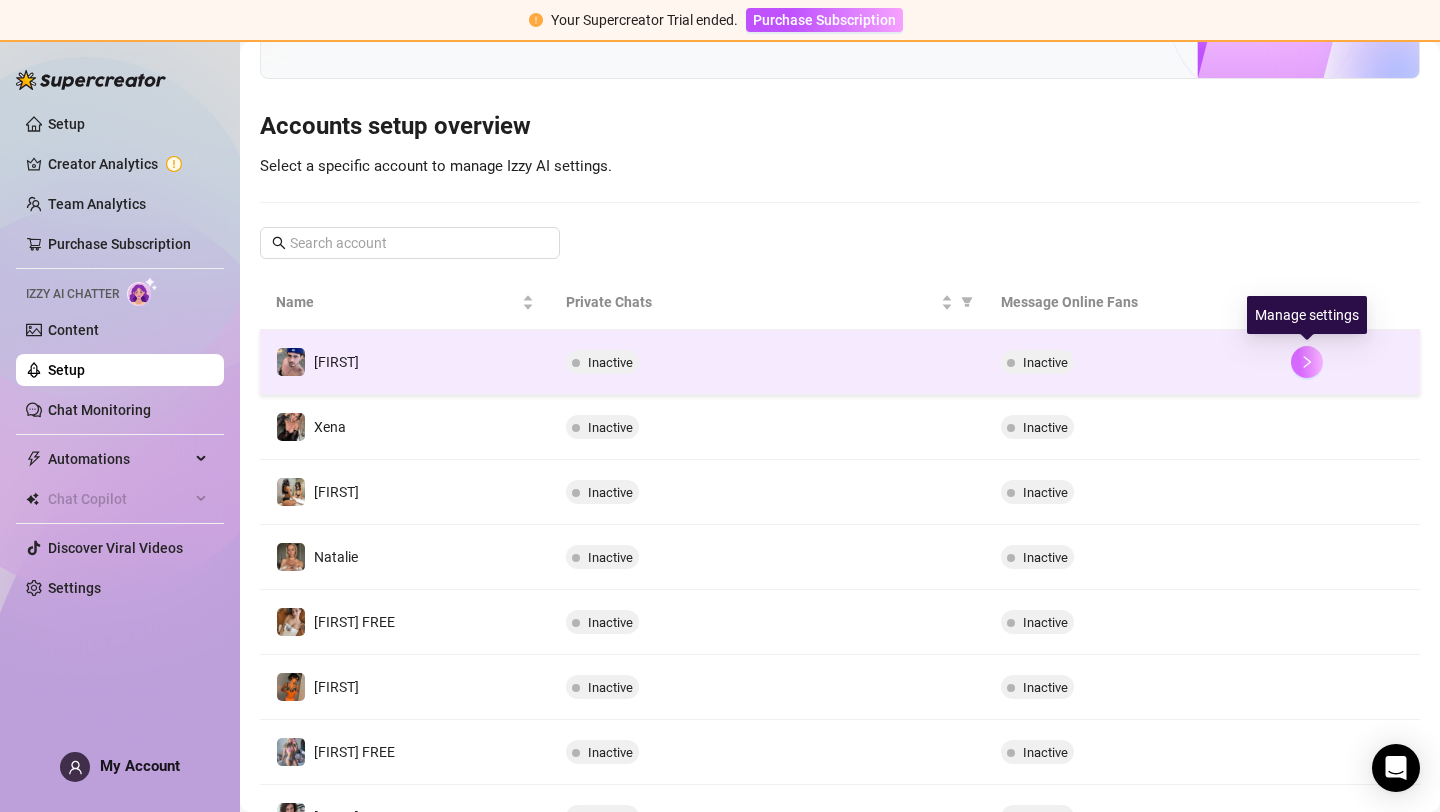 click at bounding box center (1307, 362) 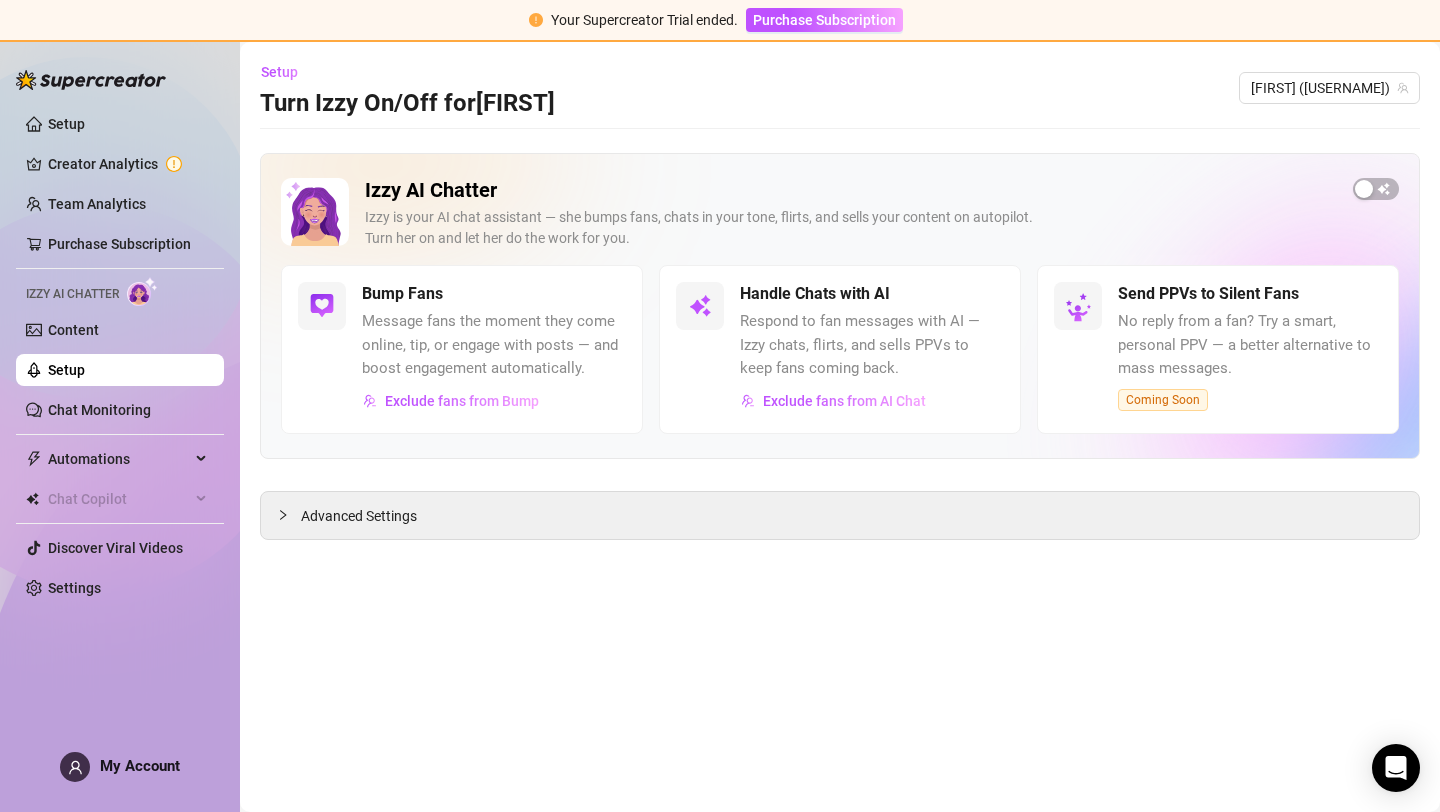 scroll, scrollTop: 0, scrollLeft: 0, axis: both 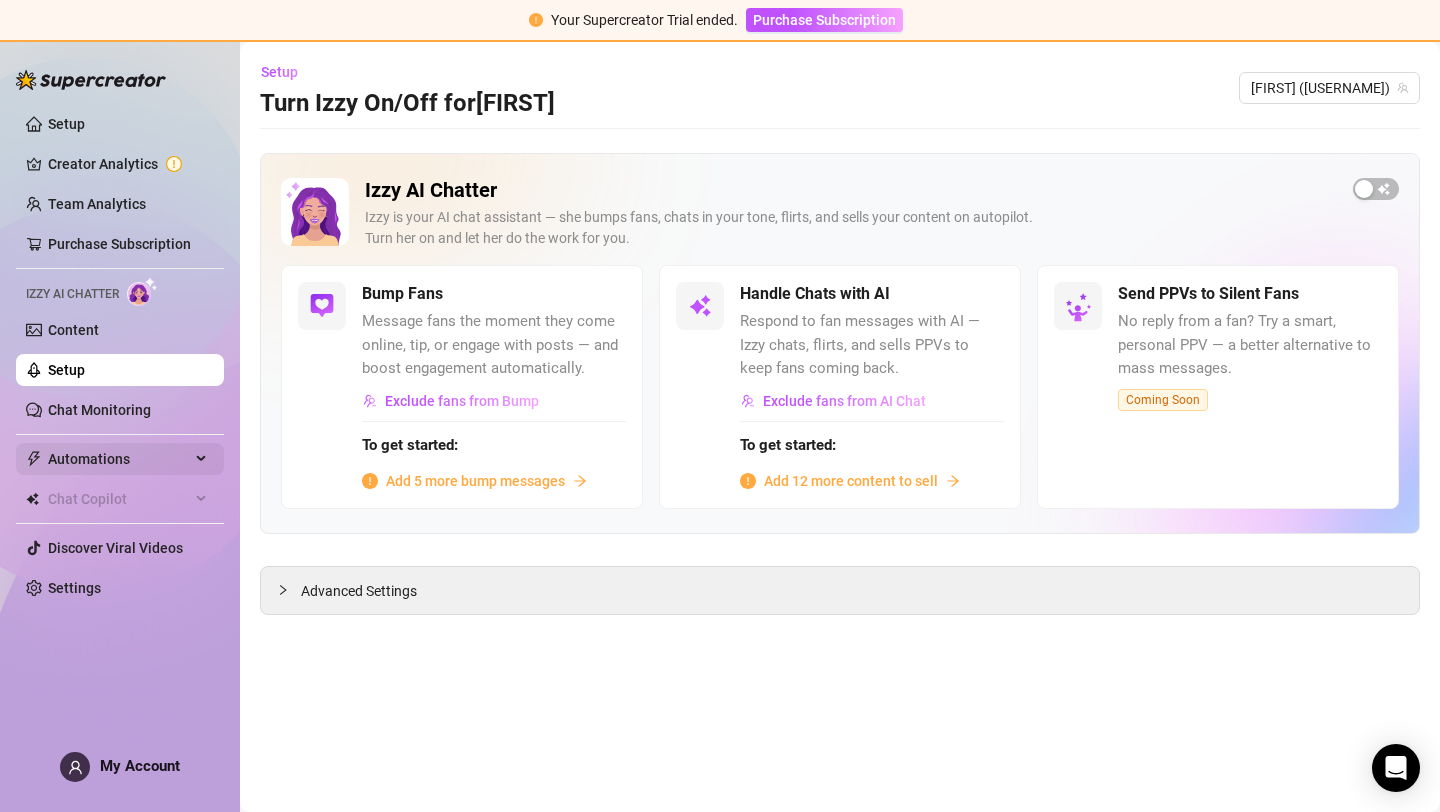 click on "Automations" at bounding box center [120, 459] 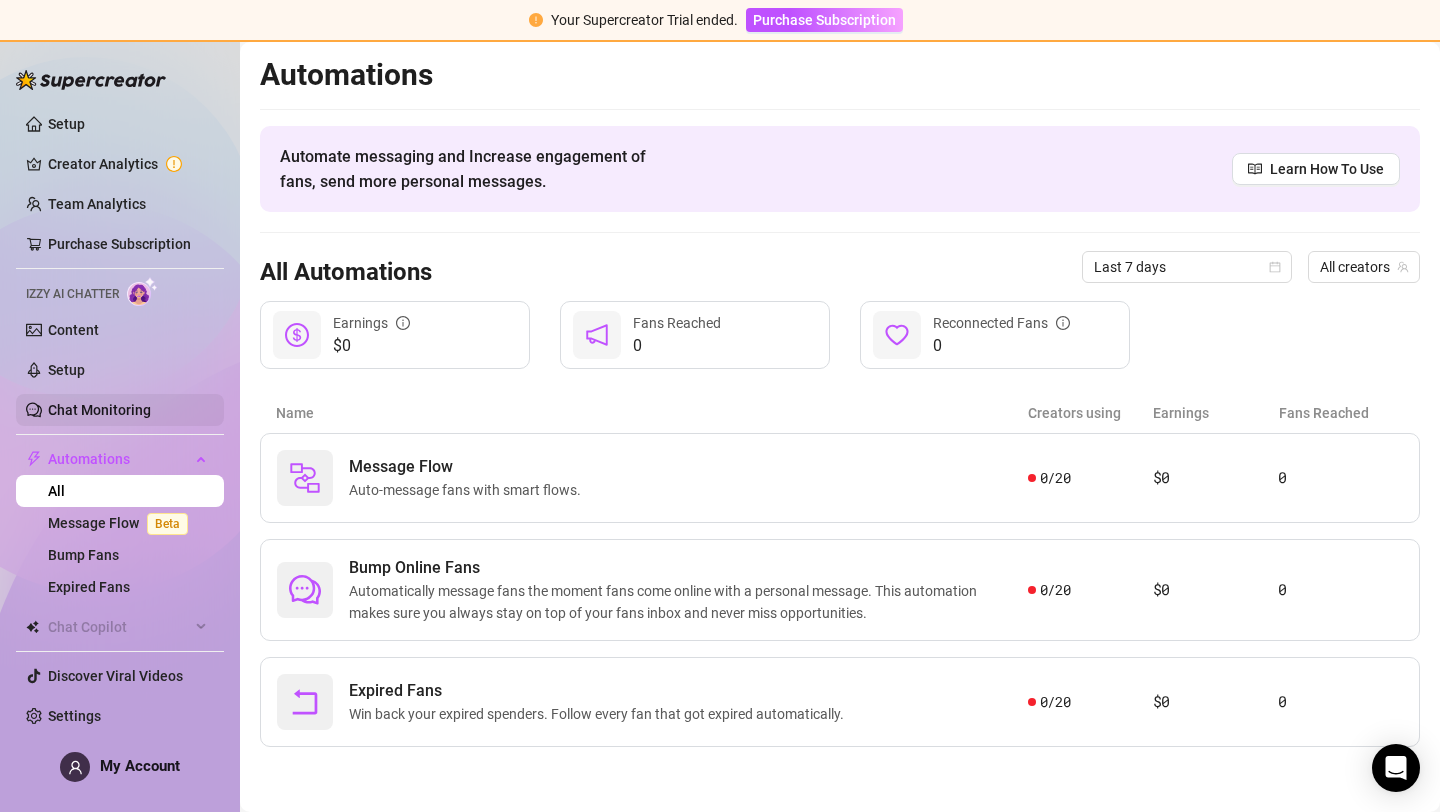 click on "Chat Monitoring" at bounding box center (99, 410) 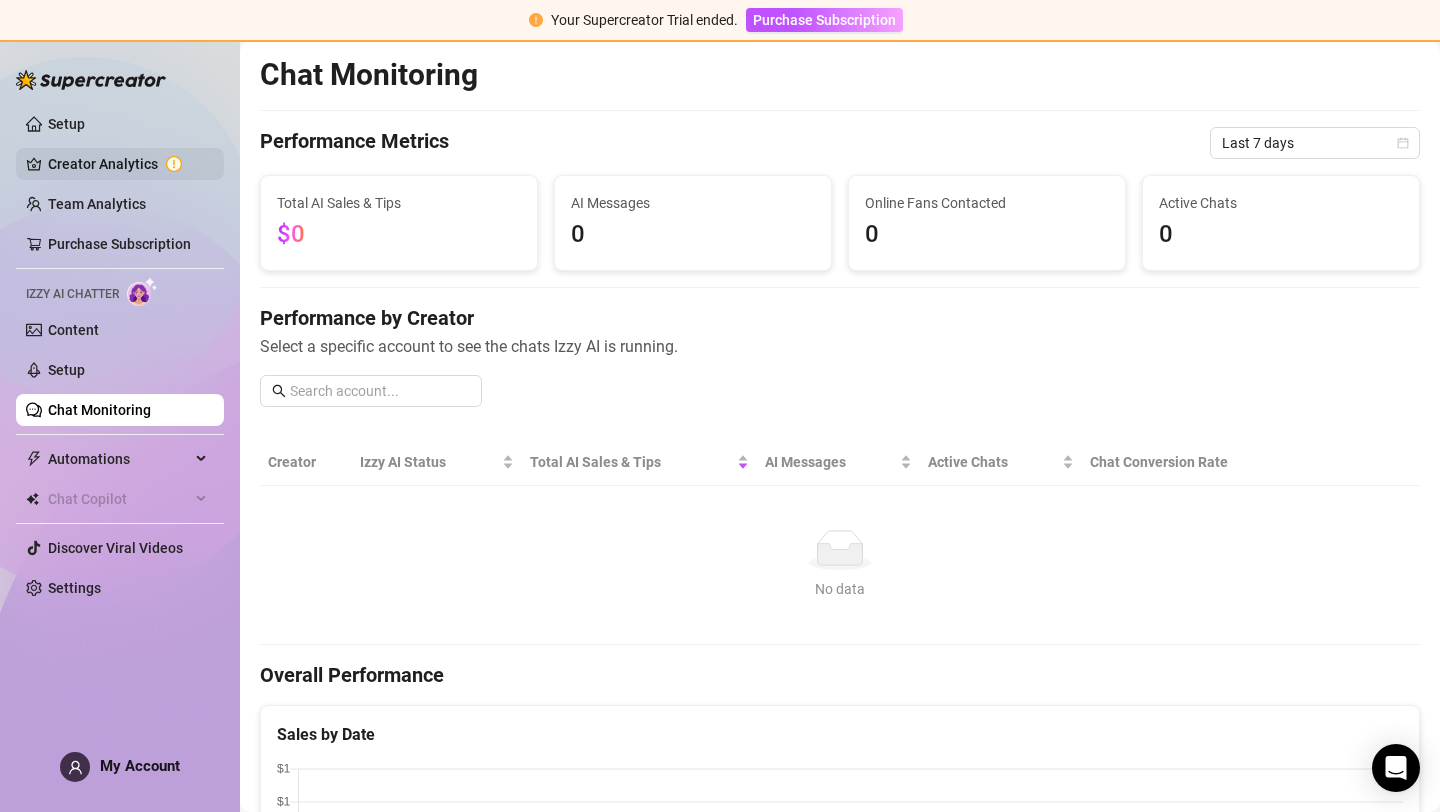 click on "Creator Analytics" at bounding box center [128, 164] 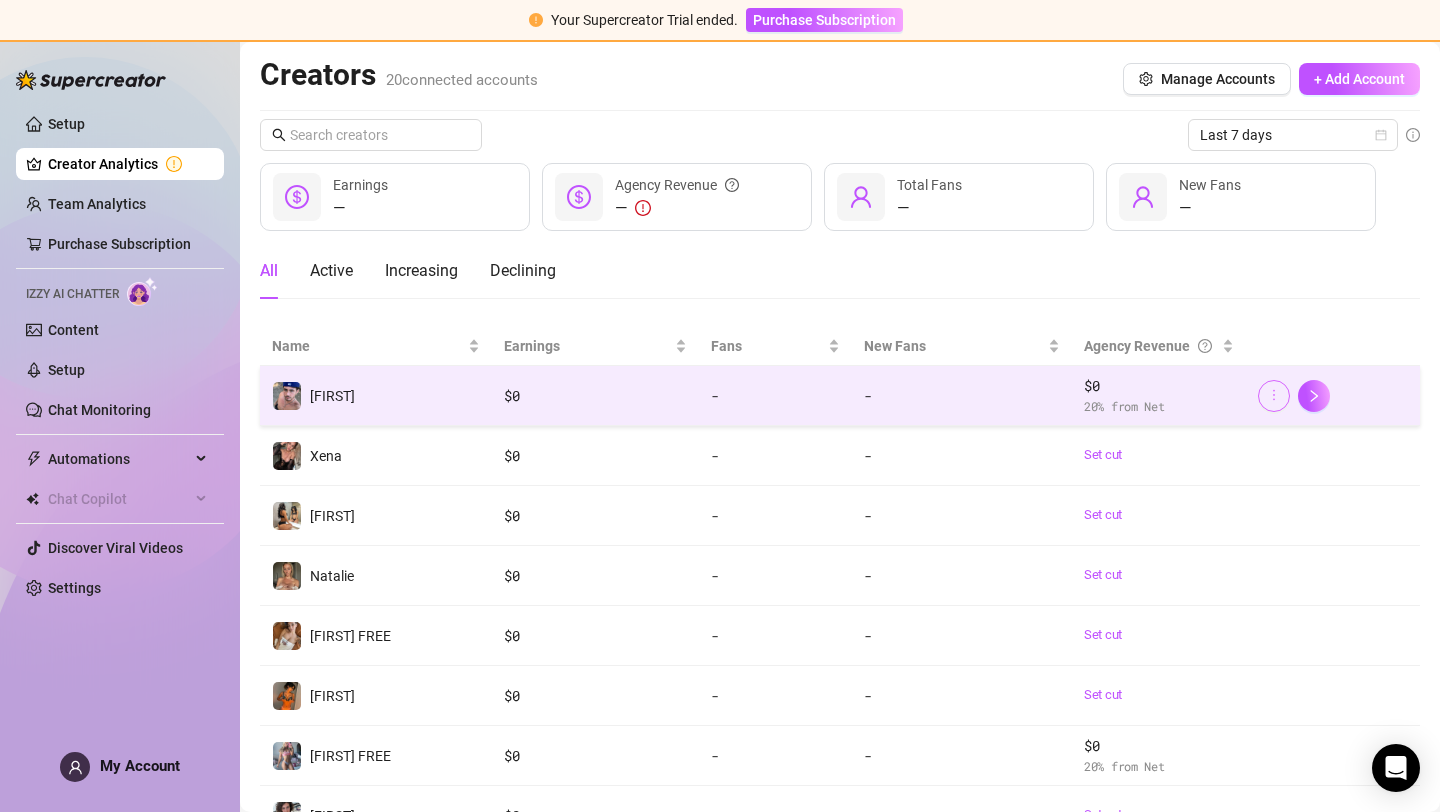 click 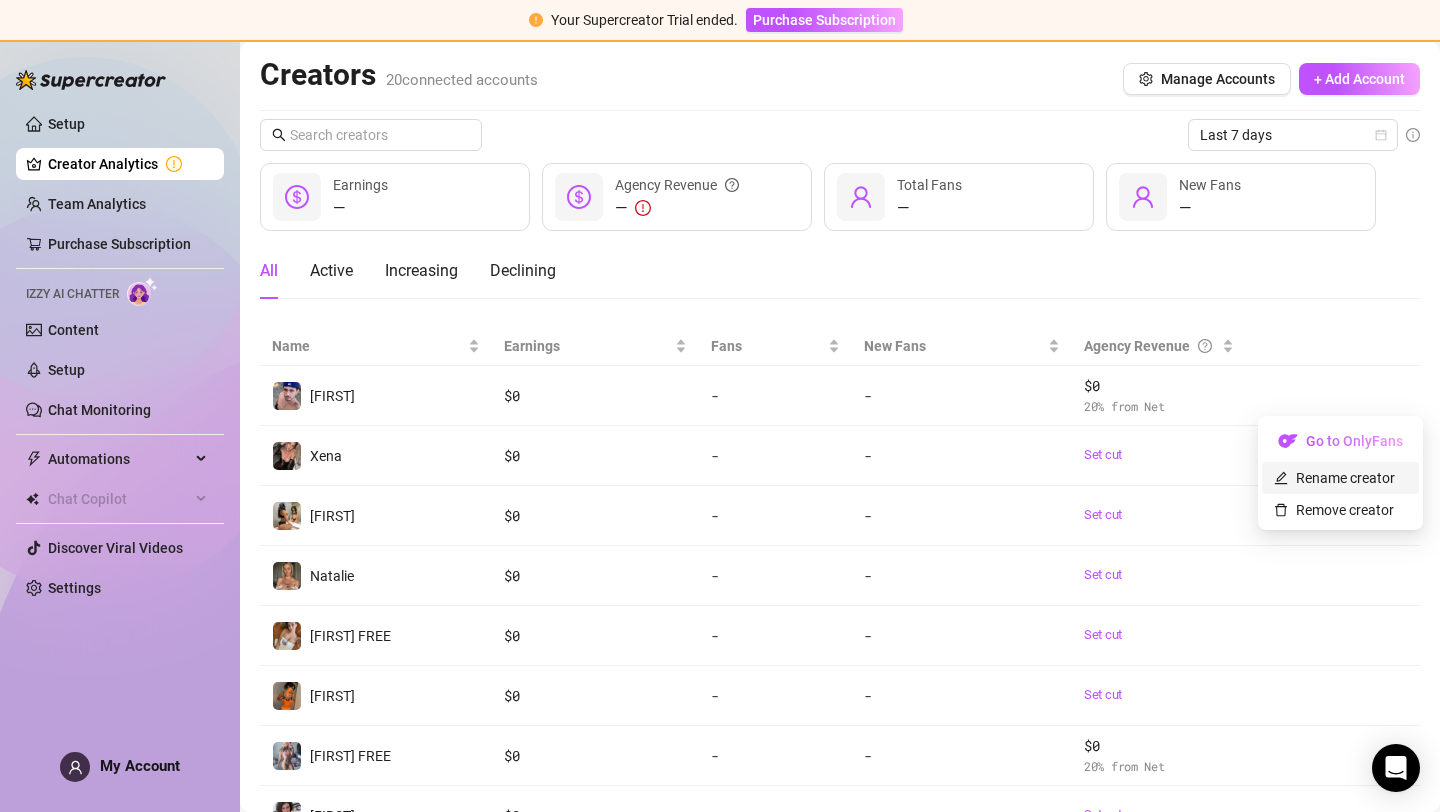 click on "Rename creator" at bounding box center [1334, 478] 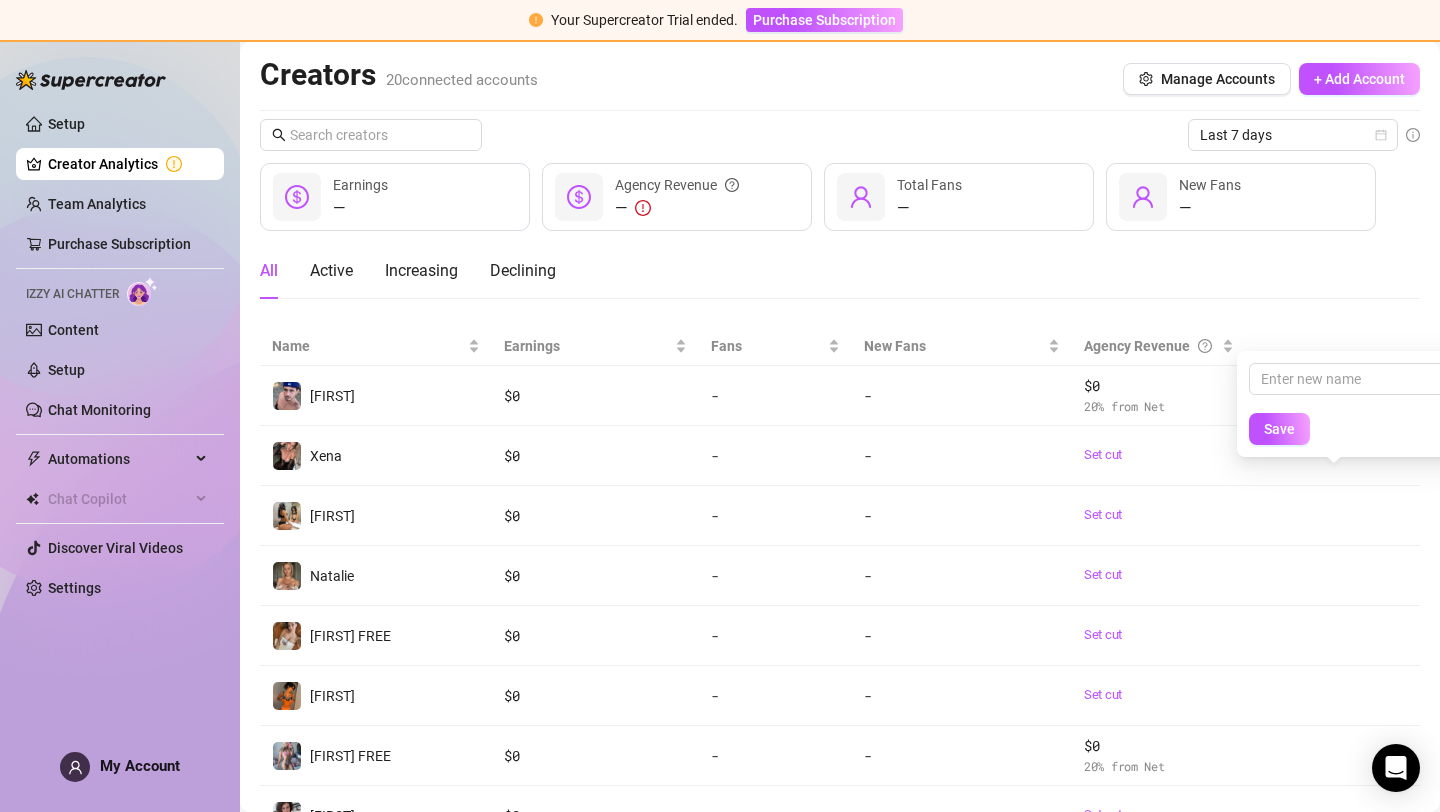 click on "All Active Increasing Declining" at bounding box center [840, 279] 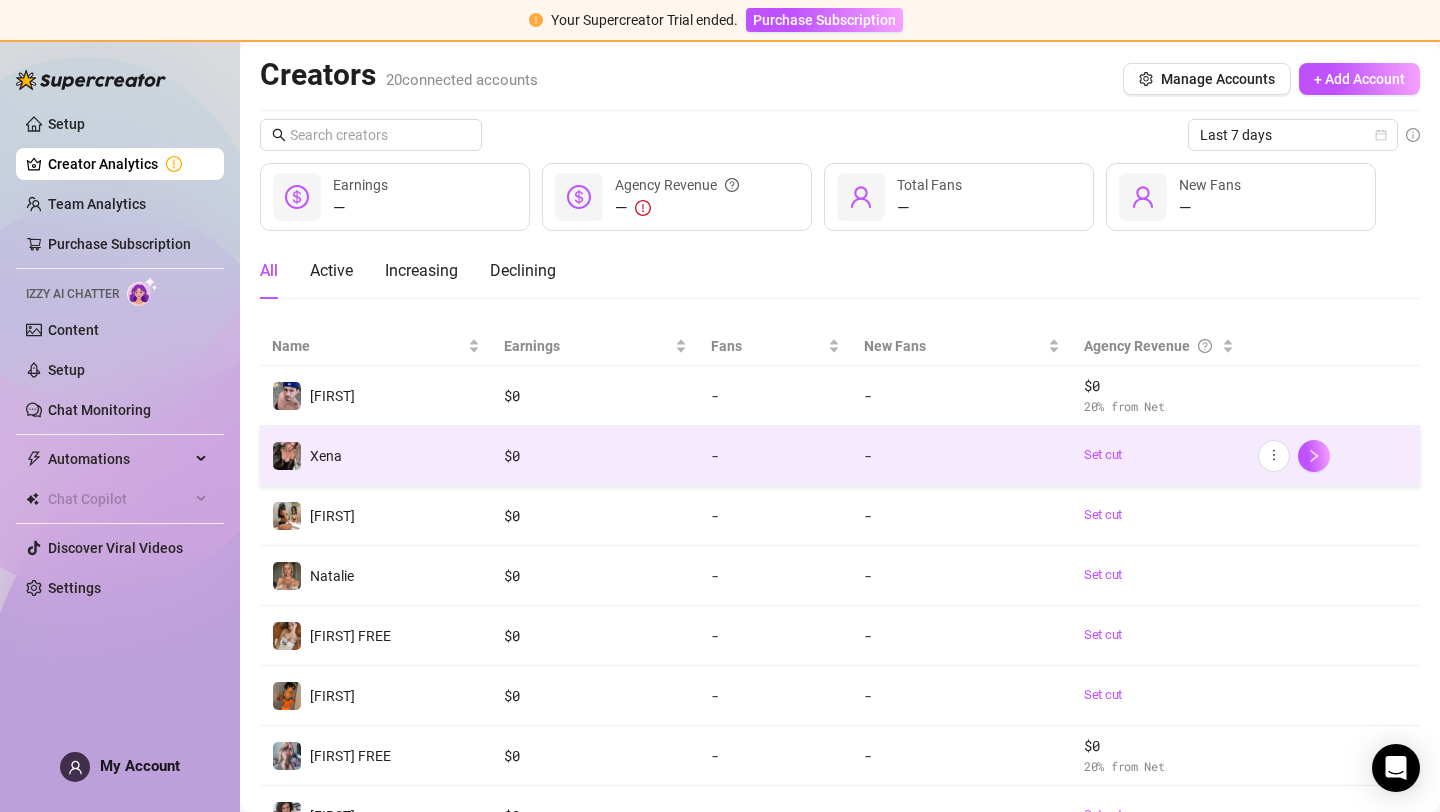 scroll, scrollTop: 270, scrollLeft: 0, axis: vertical 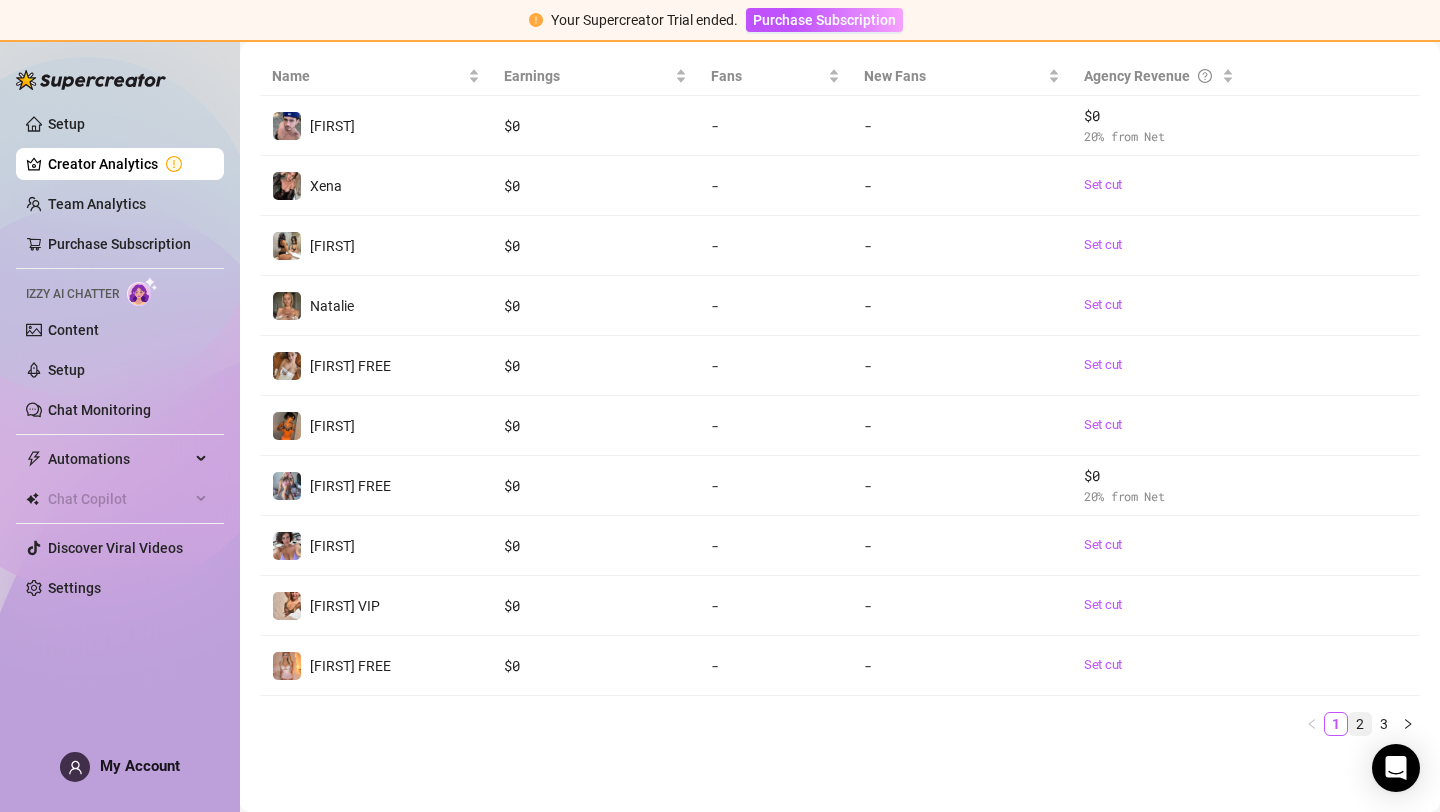 click on "2" at bounding box center [1360, 724] 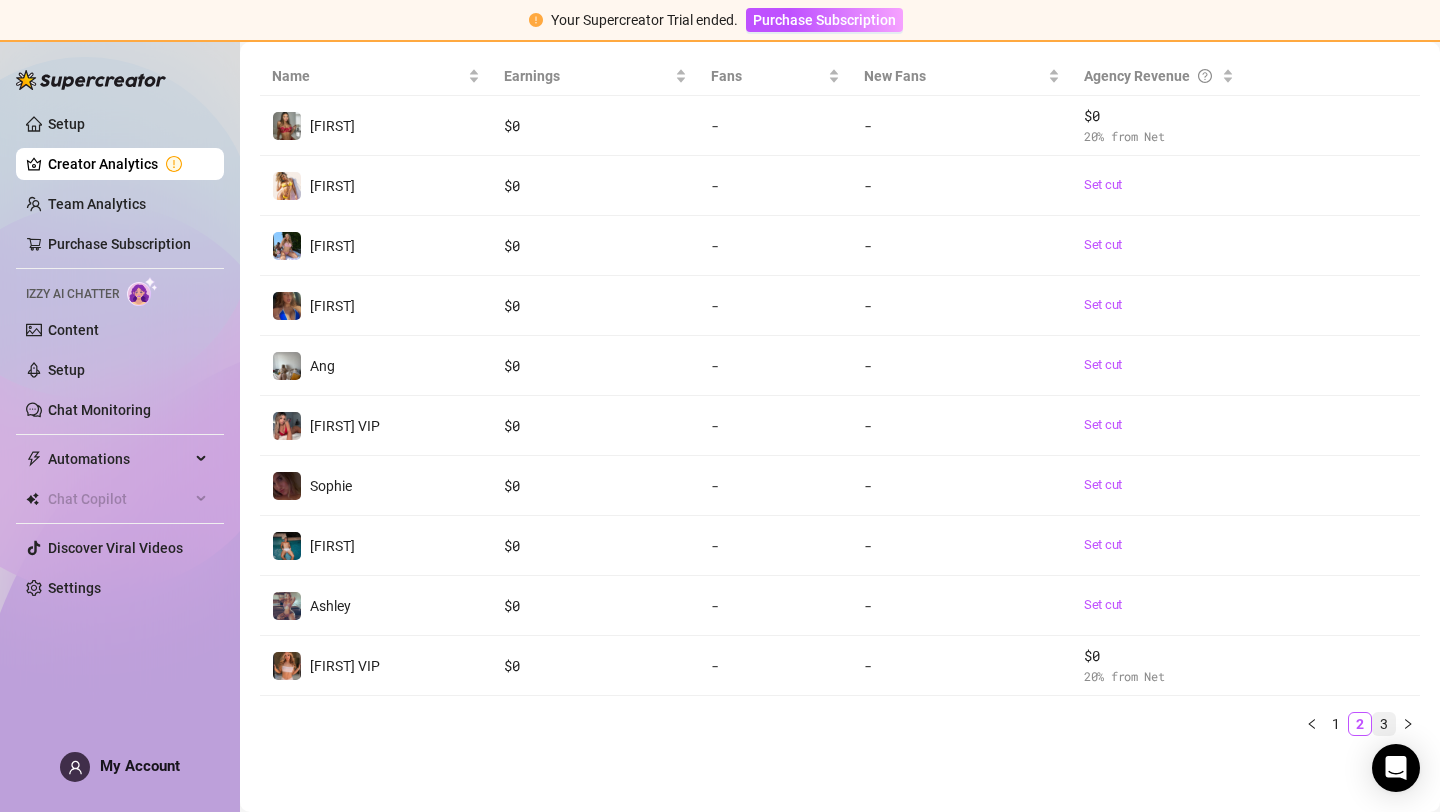 click on "3" at bounding box center (1384, 724) 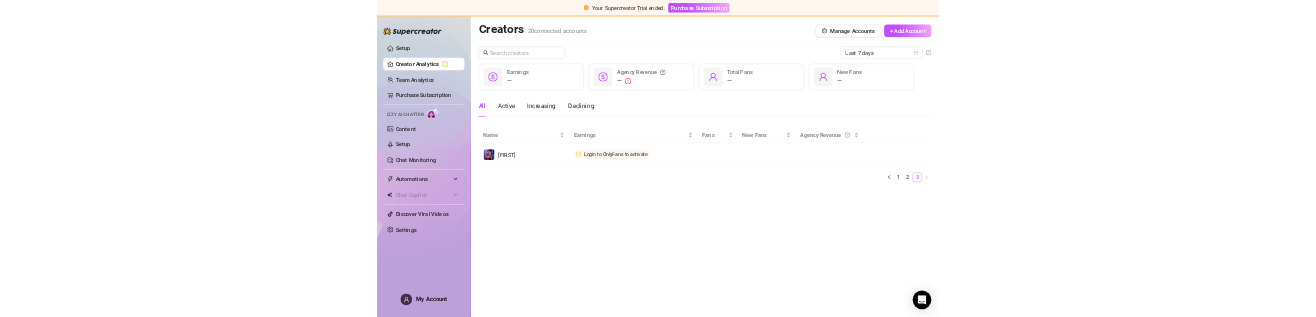 scroll, scrollTop: 0, scrollLeft: 0, axis: both 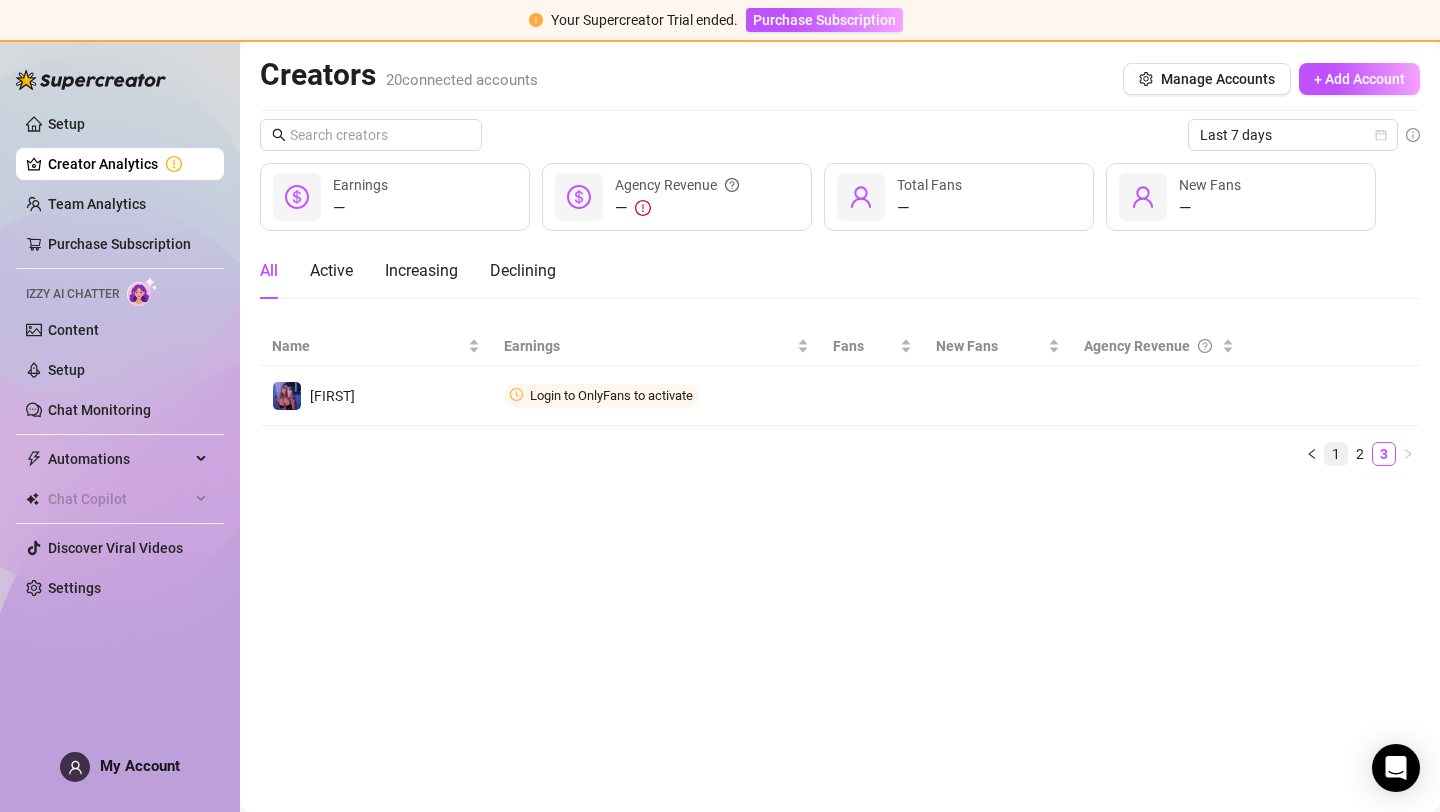 click on "1" at bounding box center [1336, 454] 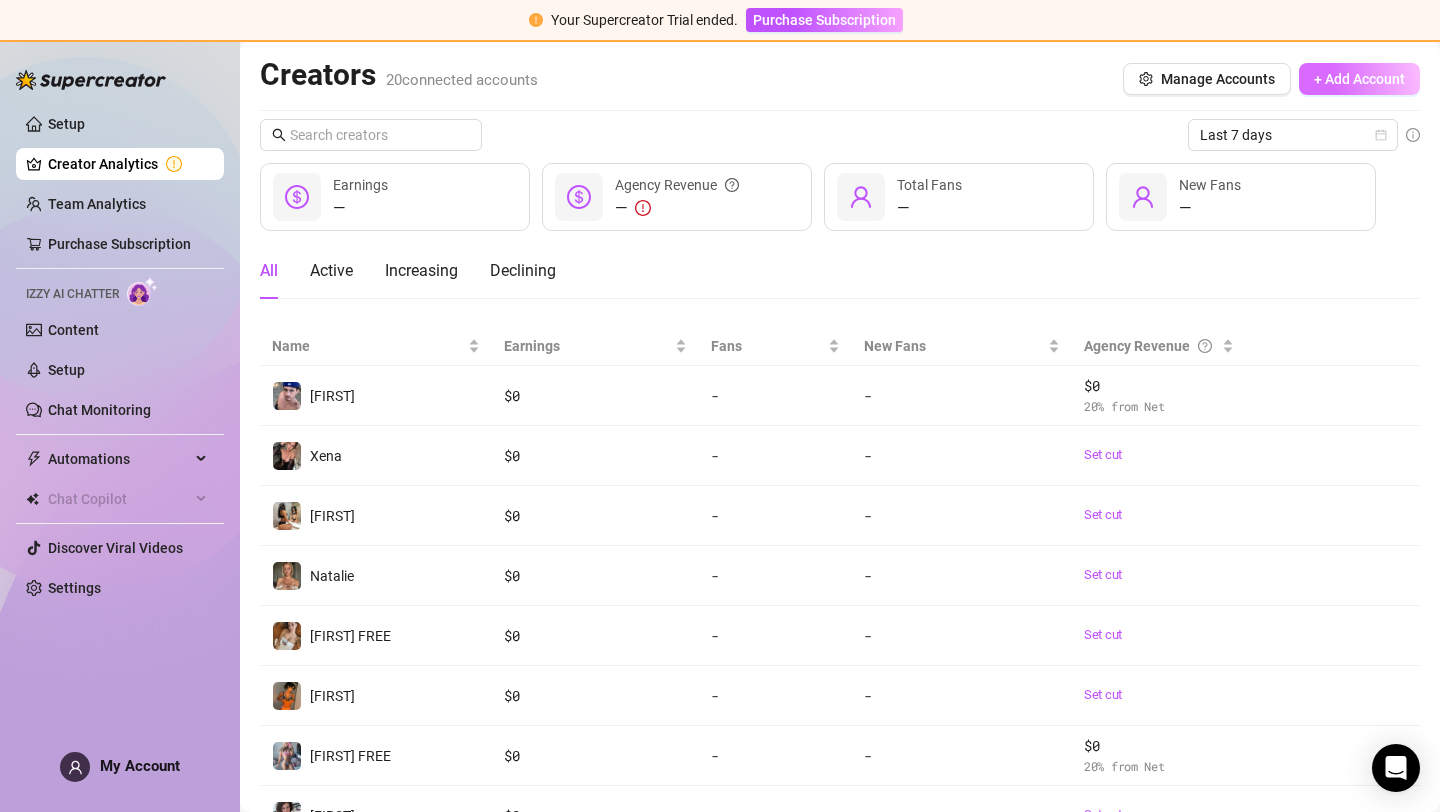 click on "+ Add Account" at bounding box center [1359, 79] 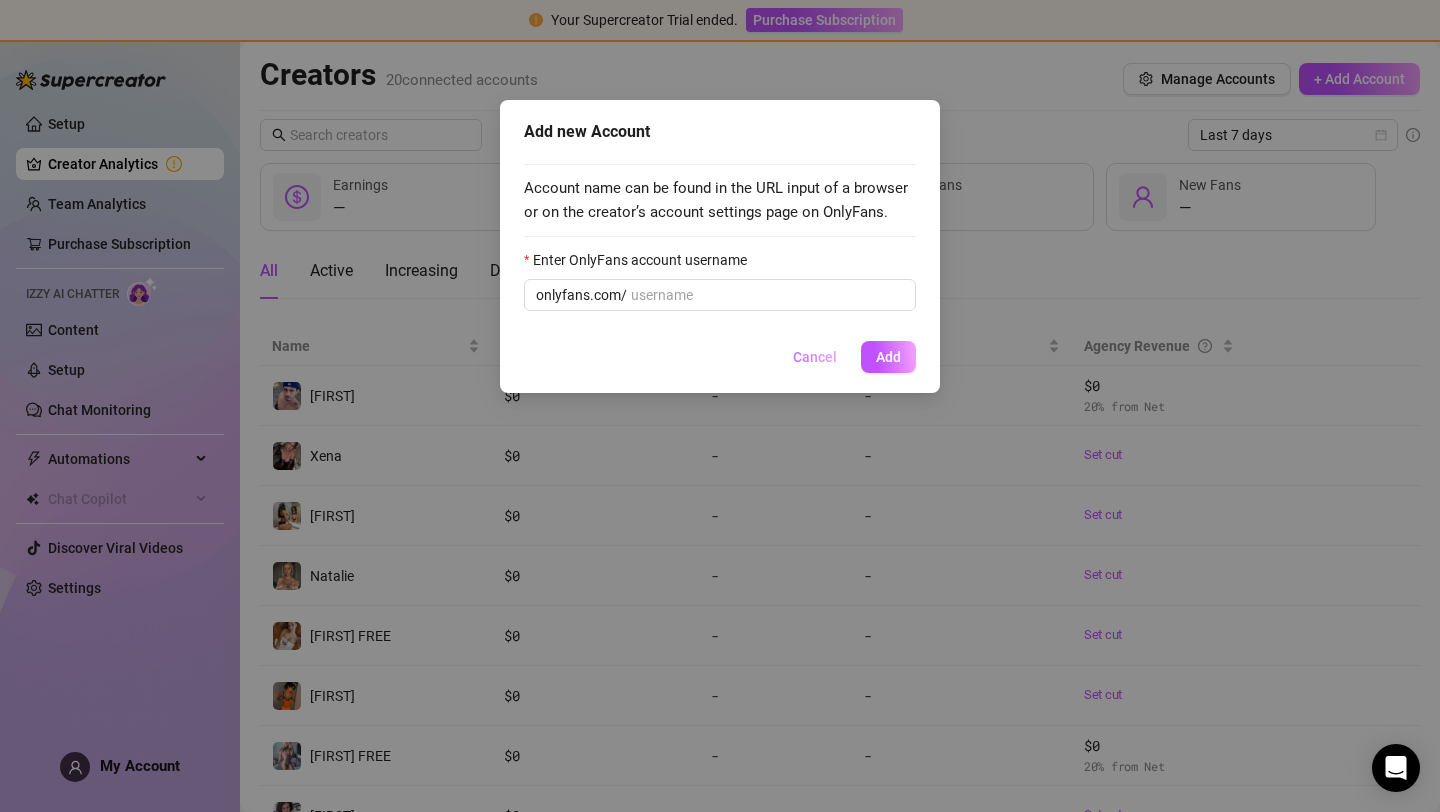 click on "Cancel" at bounding box center [815, 357] 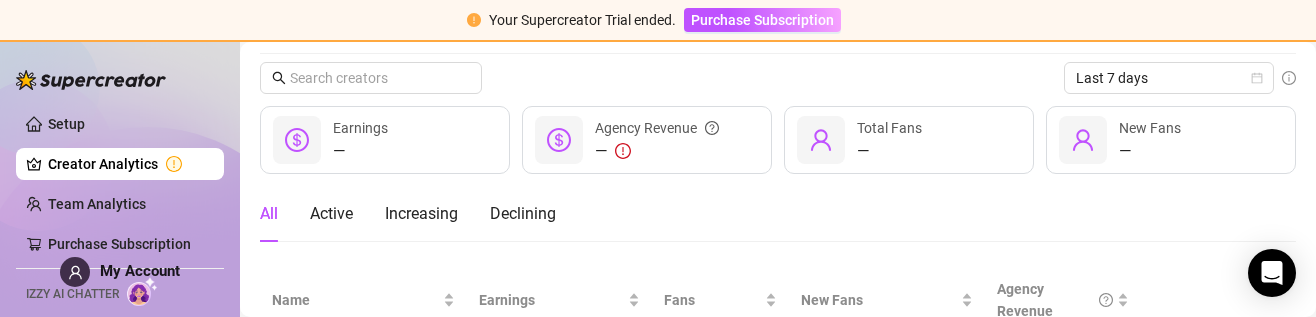 scroll, scrollTop: 0, scrollLeft: 0, axis: both 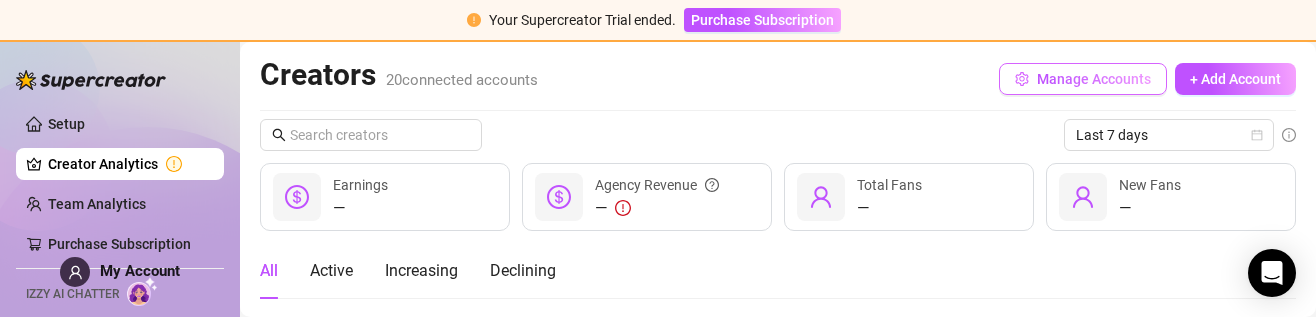 click on "Manage Accounts" at bounding box center (1094, 79) 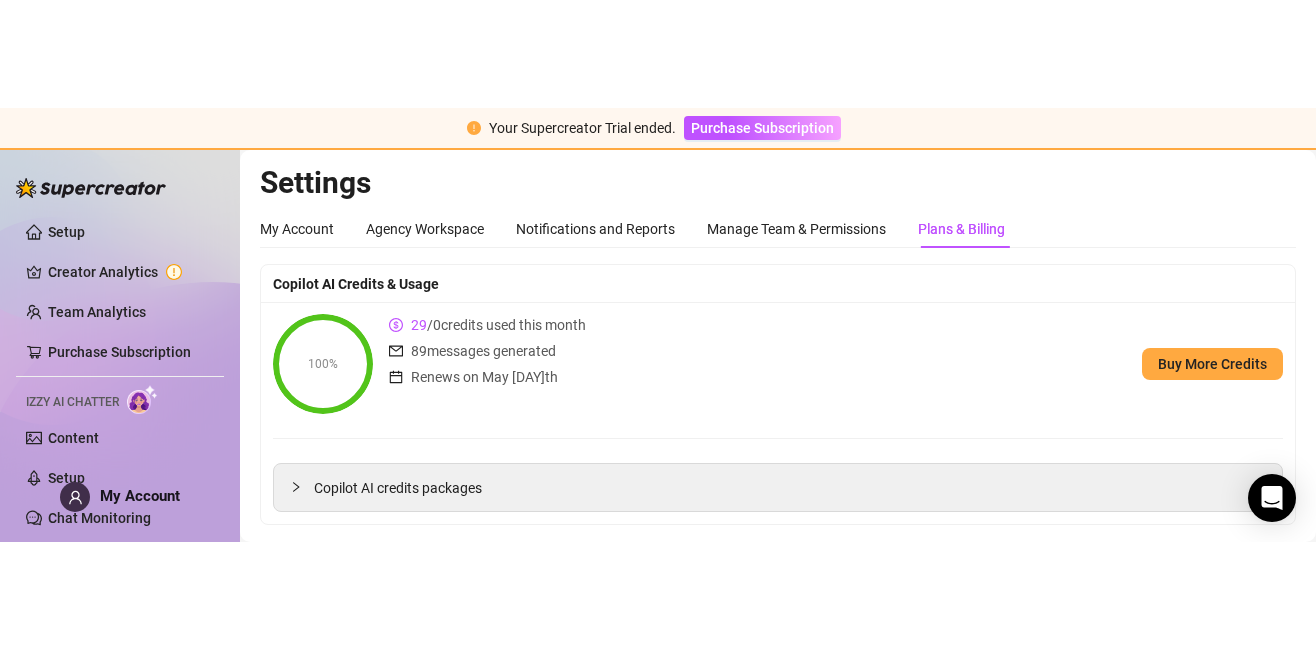 scroll, scrollTop: 0, scrollLeft: 0, axis: both 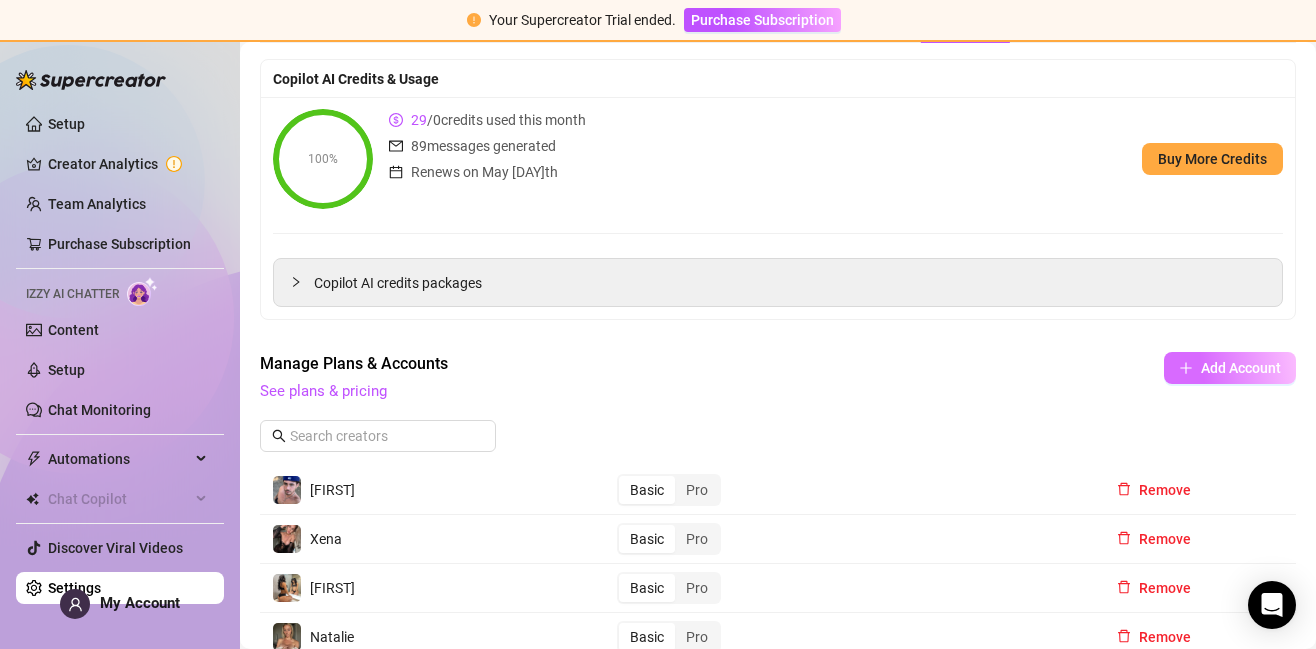 click on "Add Account" at bounding box center [1230, 368] 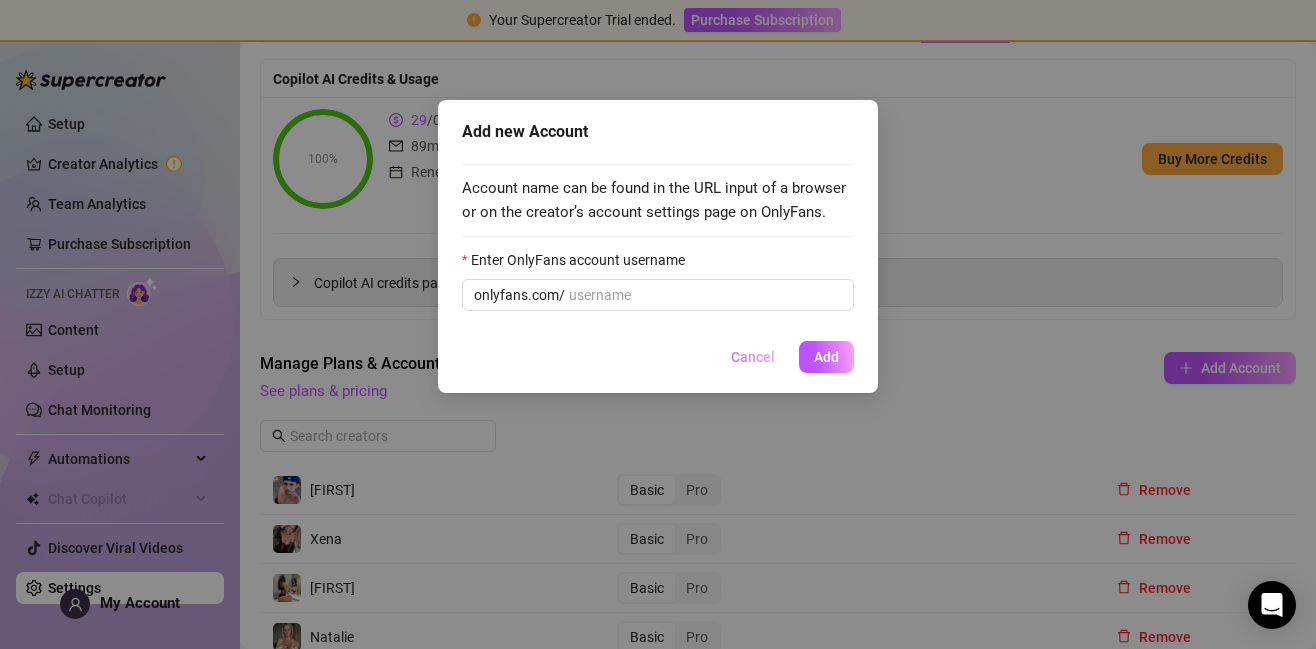 click on "Cancel" at bounding box center [753, 357] 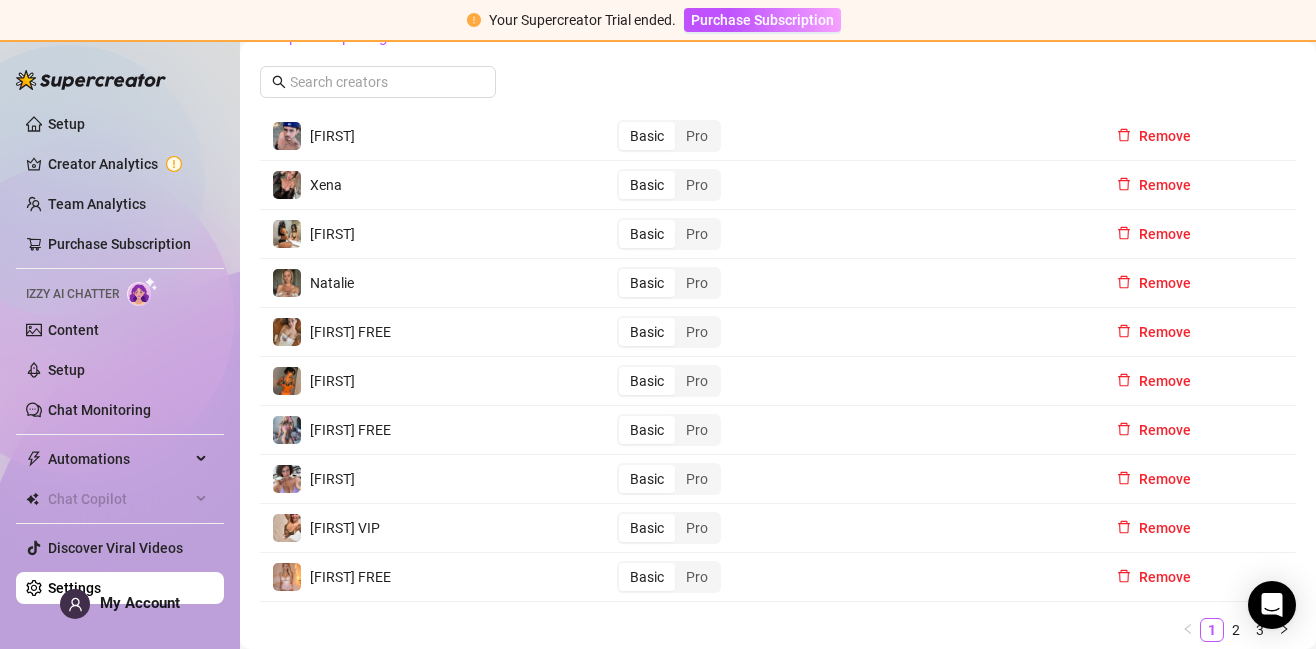scroll, scrollTop: 544, scrollLeft: 0, axis: vertical 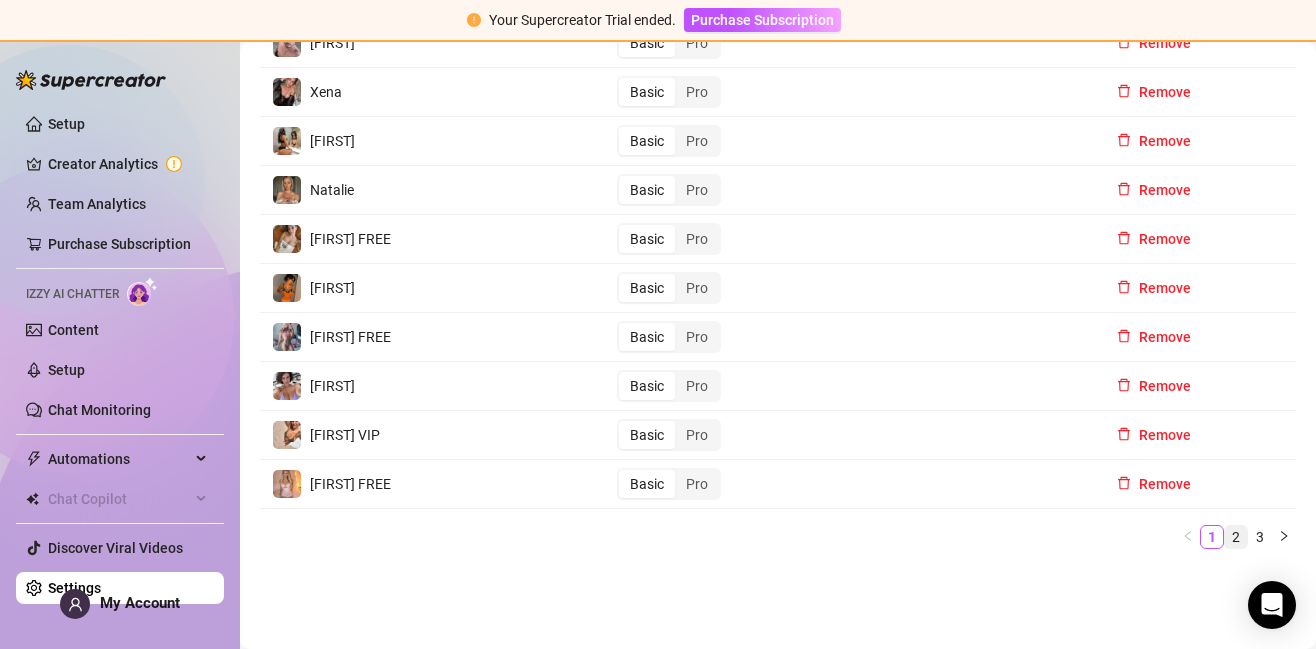 click on "2" at bounding box center (1236, 537) 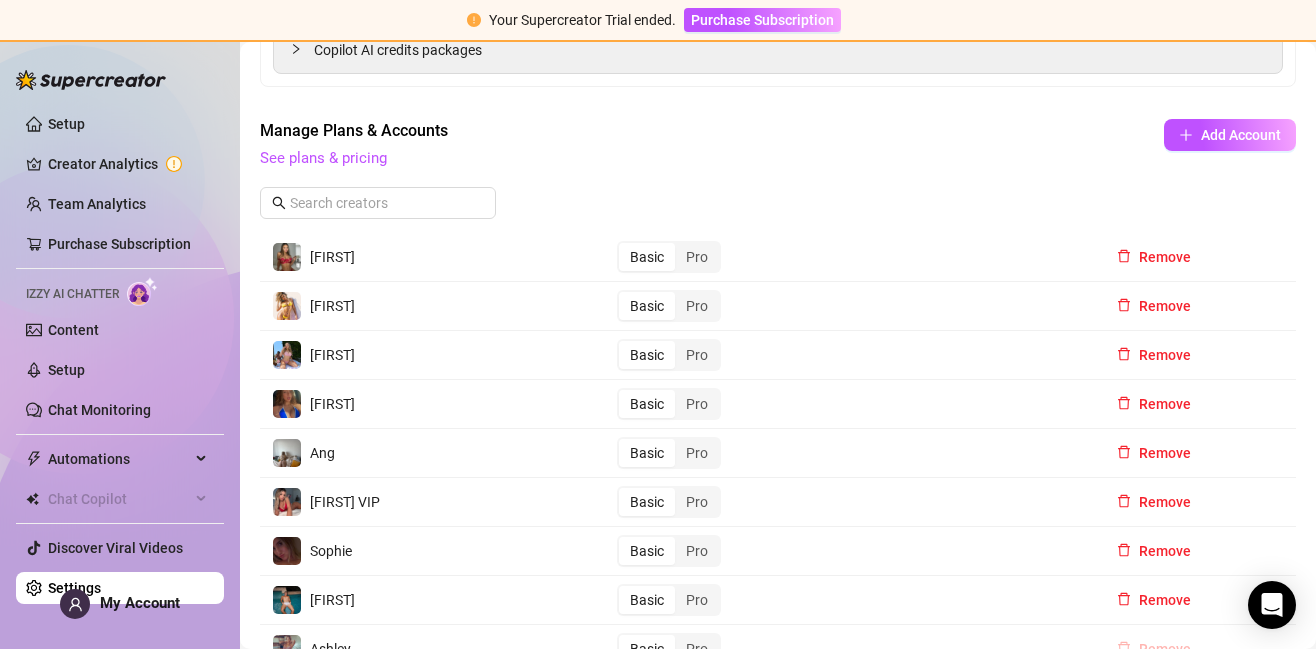 scroll, scrollTop: 544, scrollLeft: 0, axis: vertical 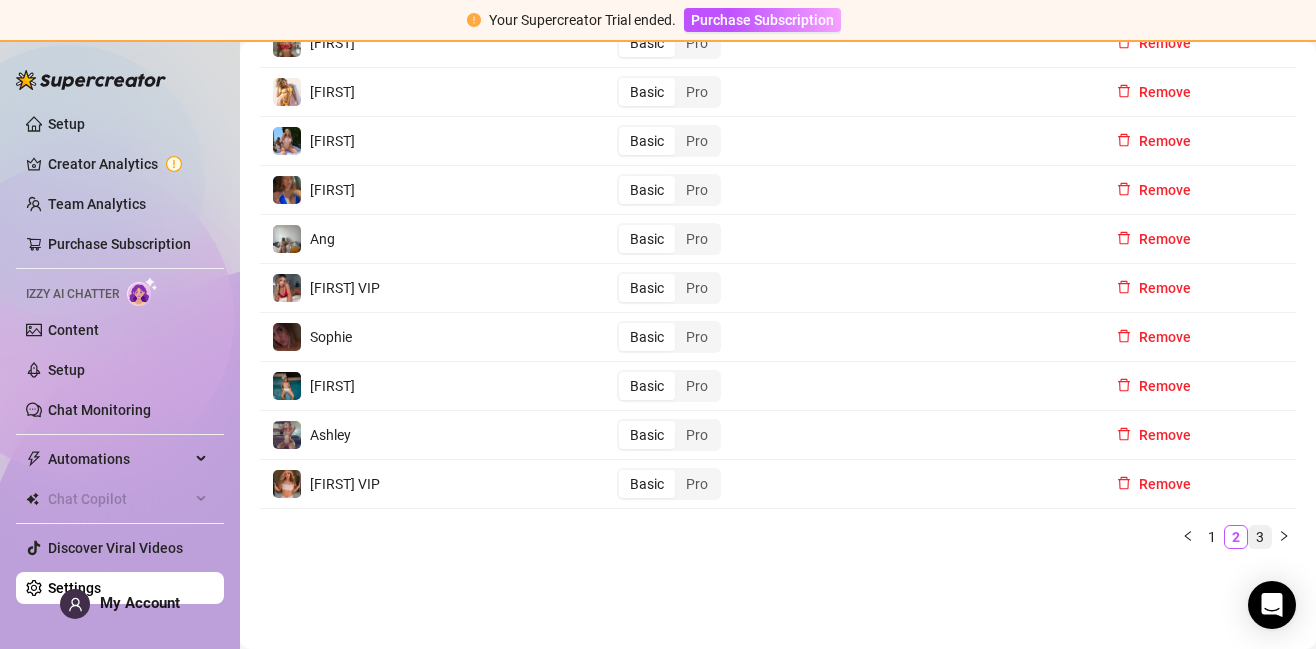 click on "3" at bounding box center [1260, 537] 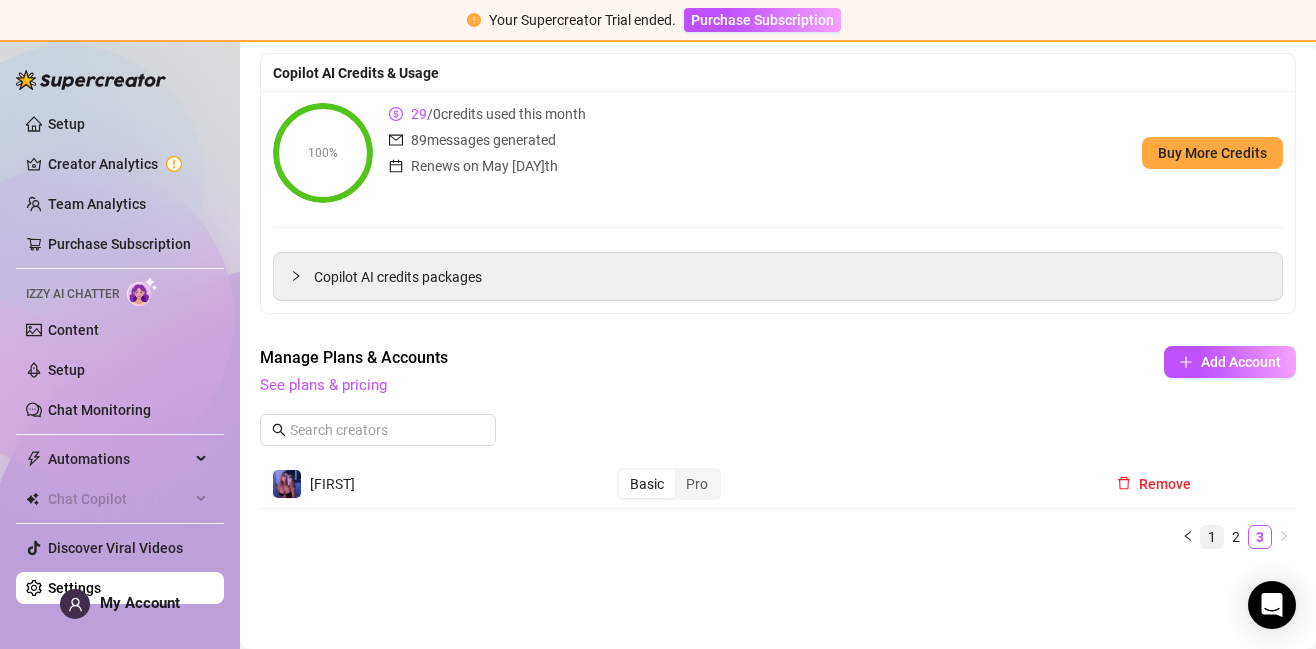 click on "1" at bounding box center [1212, 537] 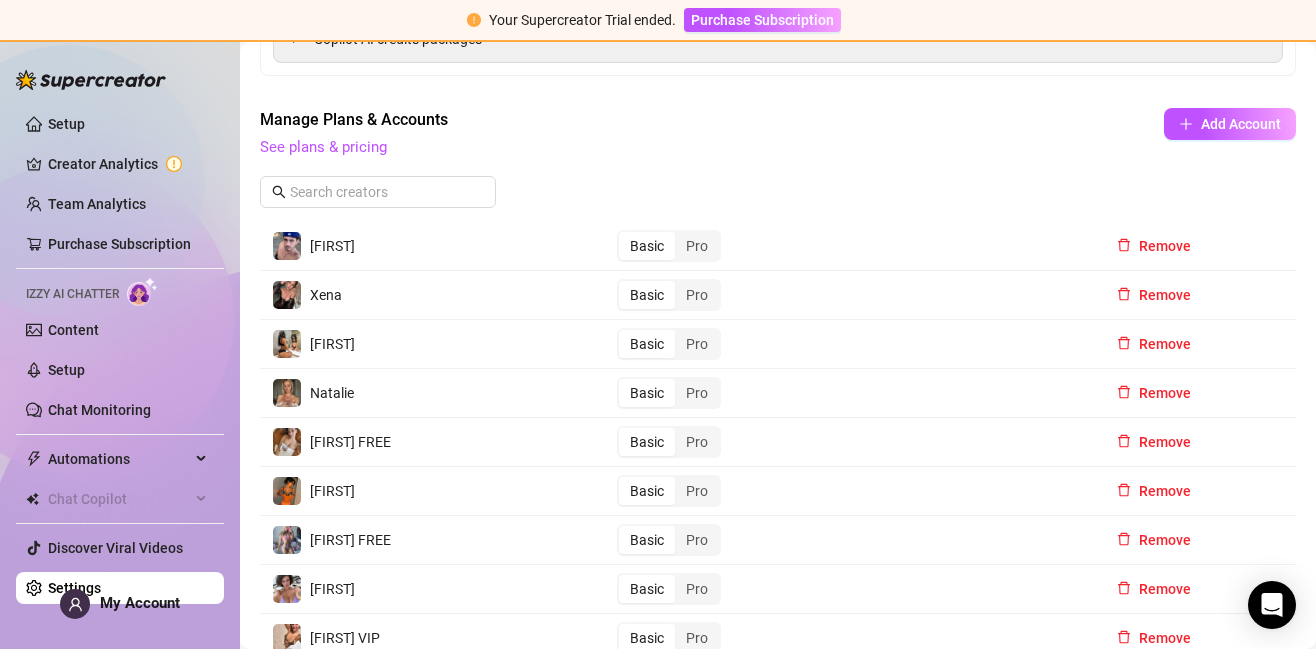 scroll, scrollTop: 329, scrollLeft: 0, axis: vertical 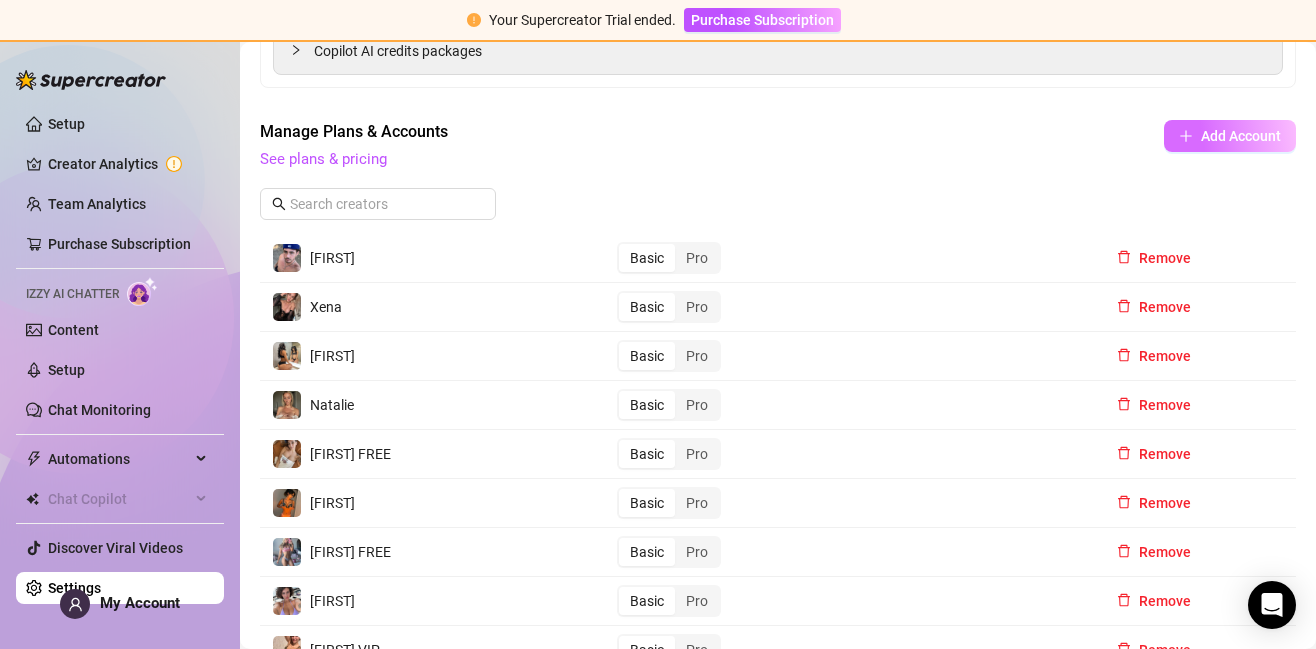 click on "Add Account" at bounding box center (1241, 136) 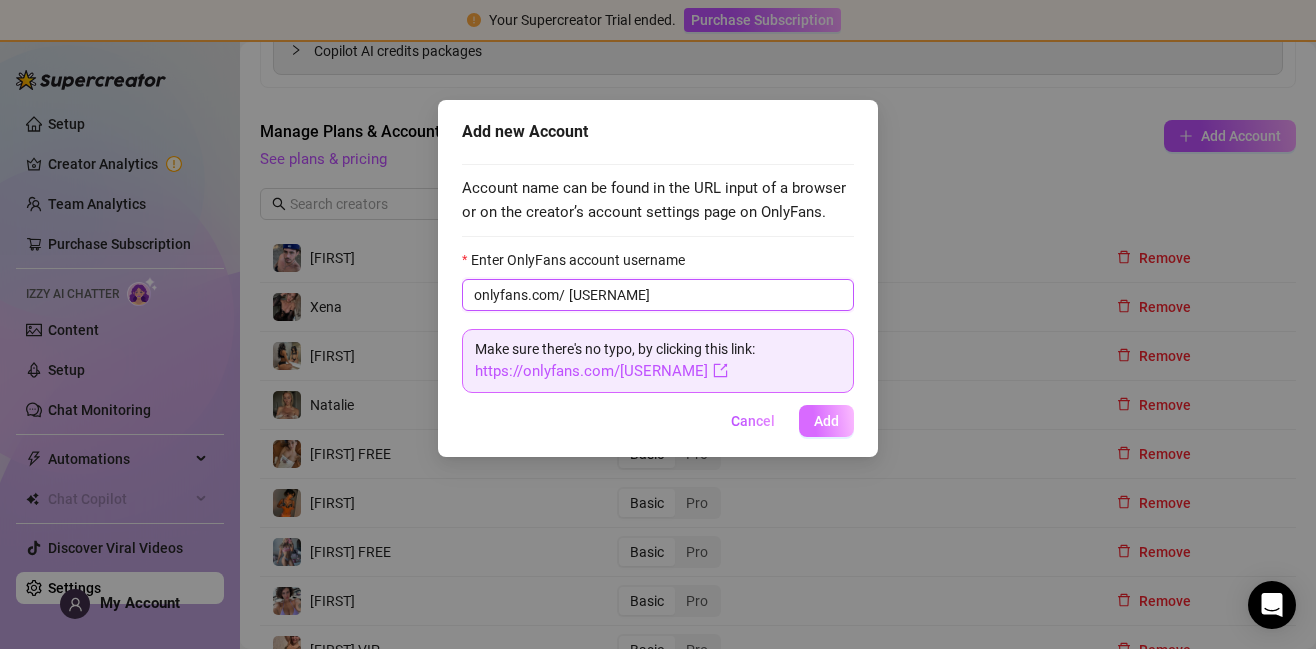 type on "[USERNAME]" 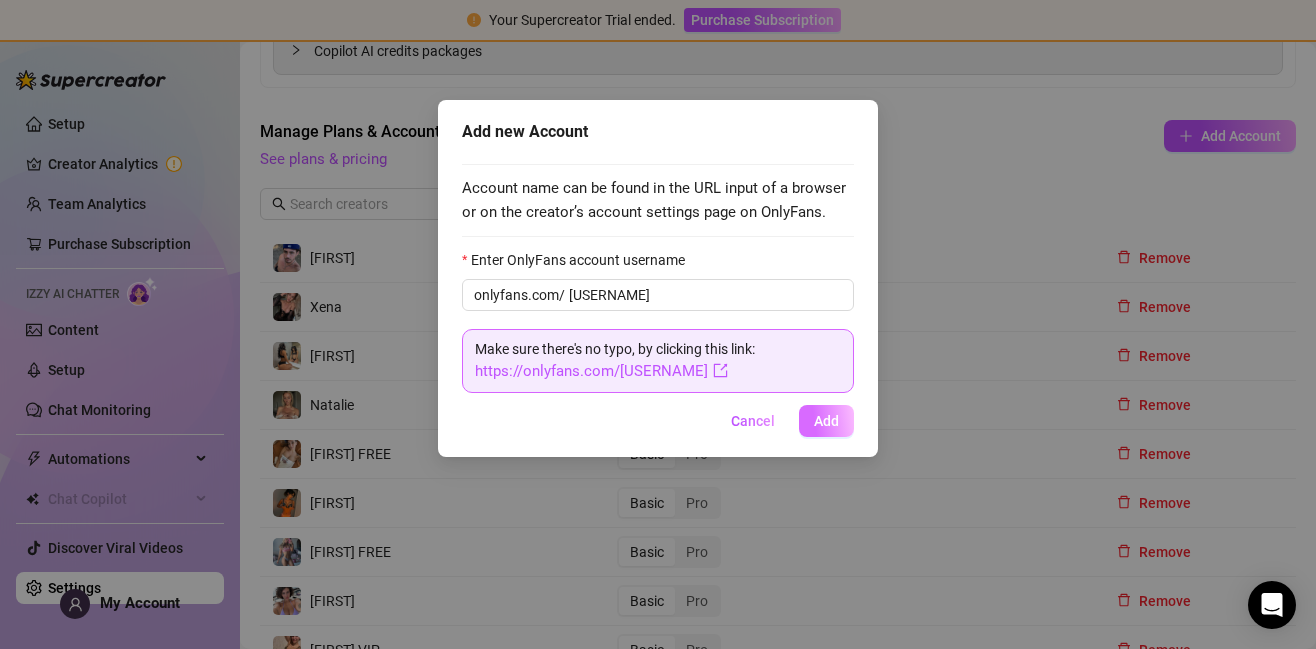 click on "Add" at bounding box center [826, 421] 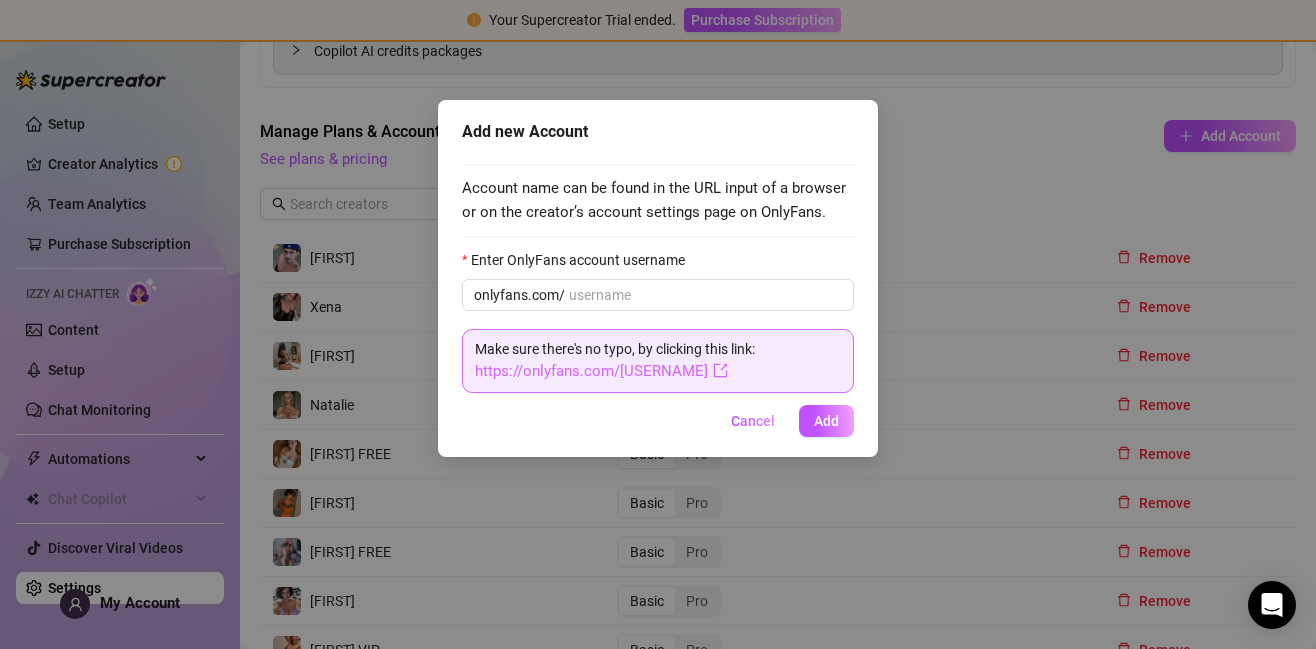 click on "Add new Account Account name can be found in the URL input of a browser or on the creator’s account settings page on OnlyFans. Enter OnlyFans account username onlyfans.com/ Make sure there's no typo, by clicking this link: https://onlyfans.com/[USERNAME] Cancel Add" at bounding box center [658, 324] 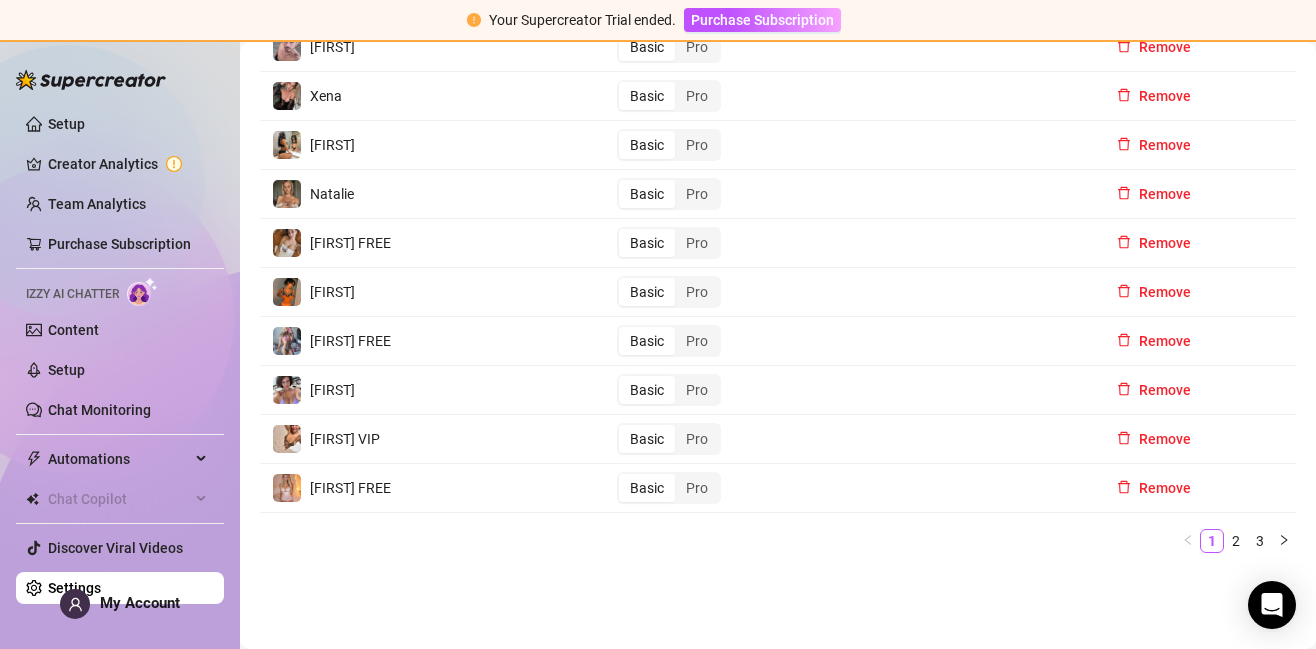 scroll, scrollTop: 544, scrollLeft: 0, axis: vertical 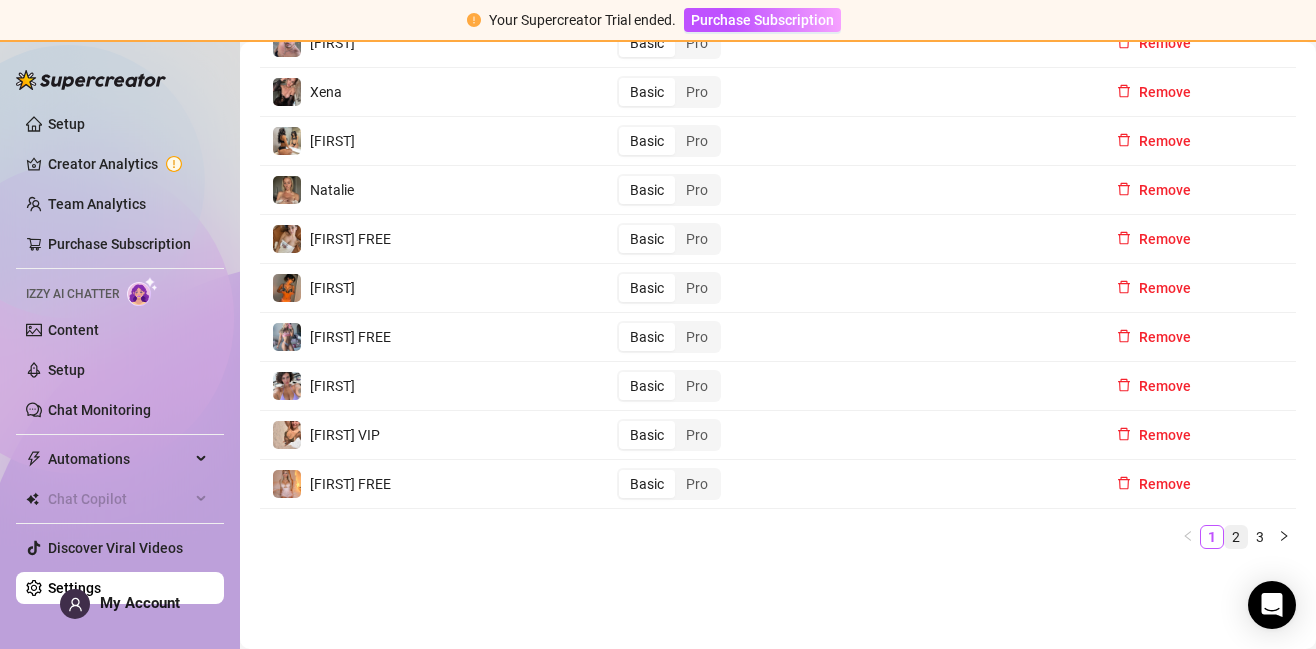 click on "2" at bounding box center [1236, 537] 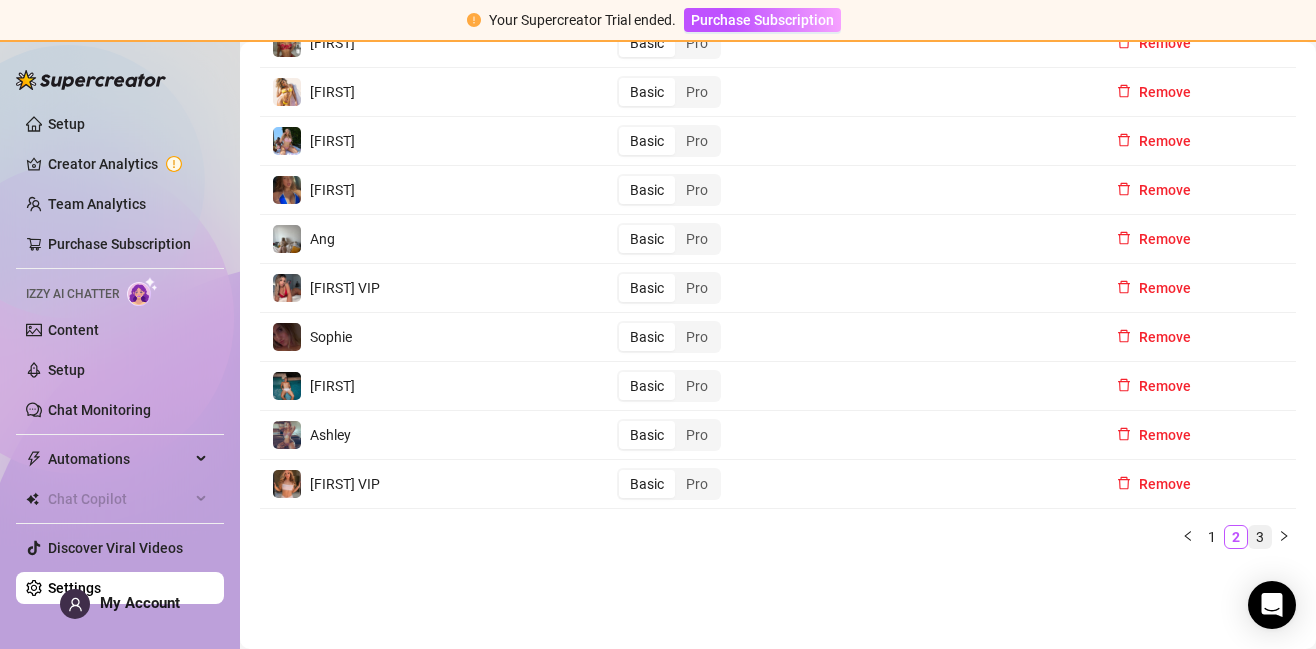 click on "3" at bounding box center [1260, 537] 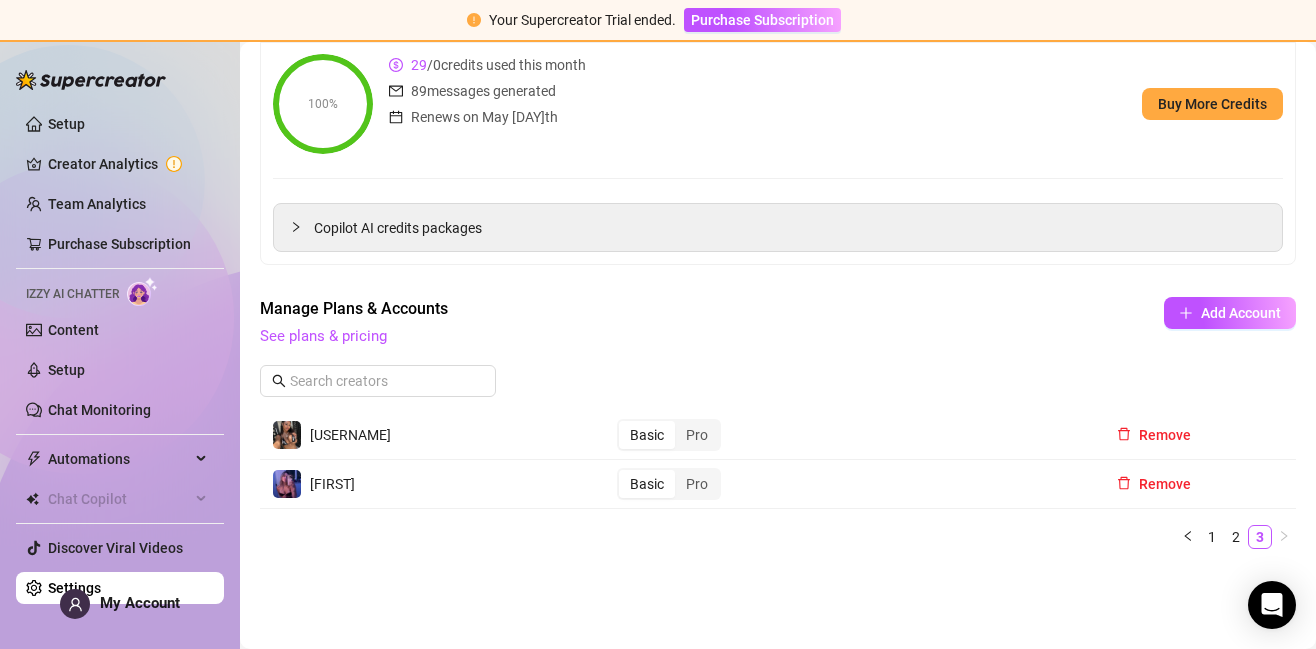 click on "[USERNAME]" at bounding box center [350, 435] 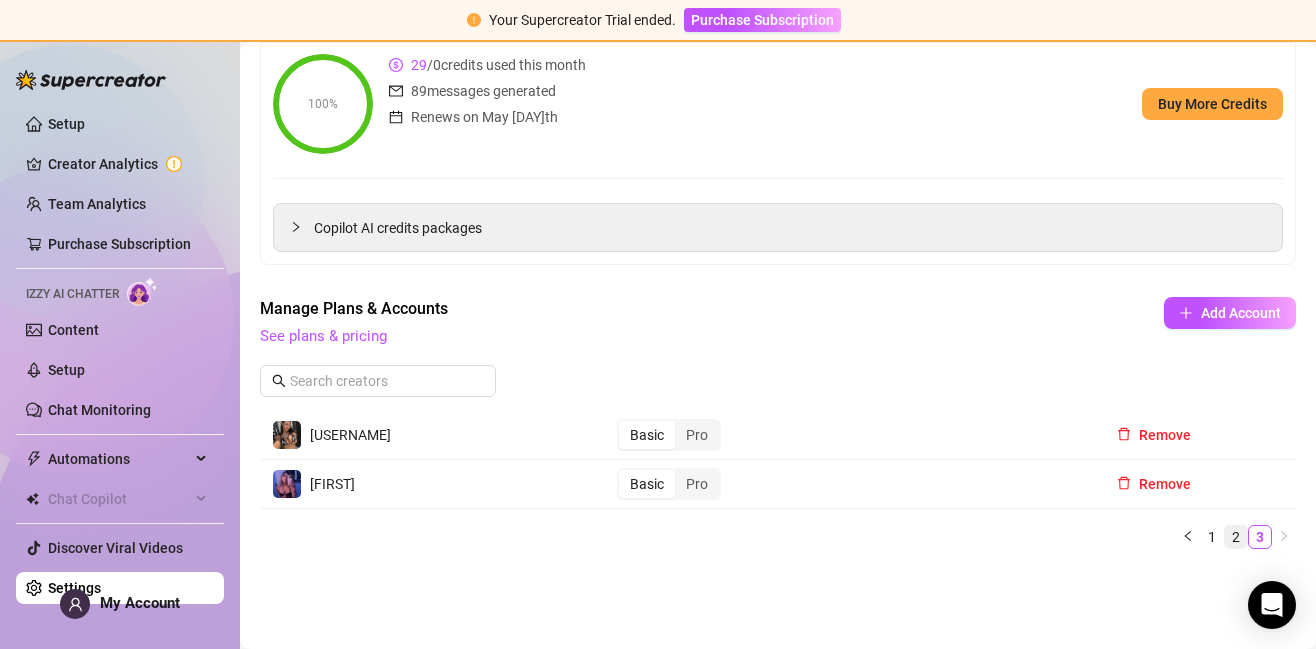 click on "2" at bounding box center [1236, 537] 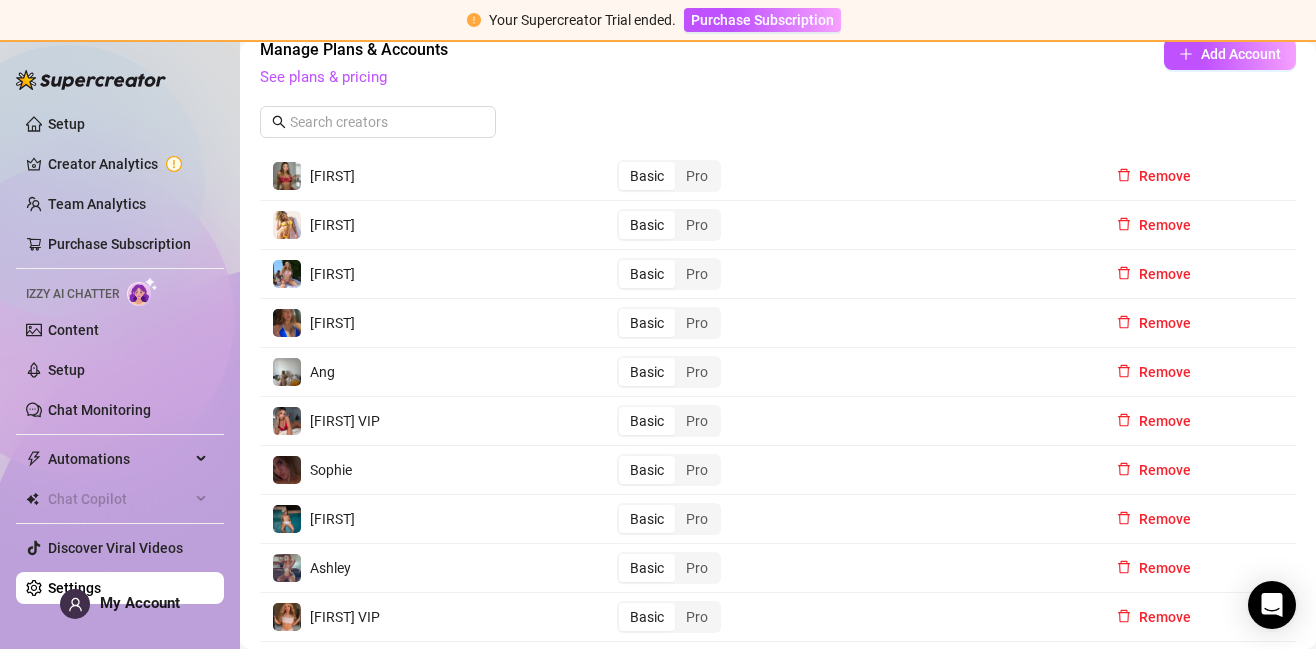 scroll, scrollTop: 544, scrollLeft: 0, axis: vertical 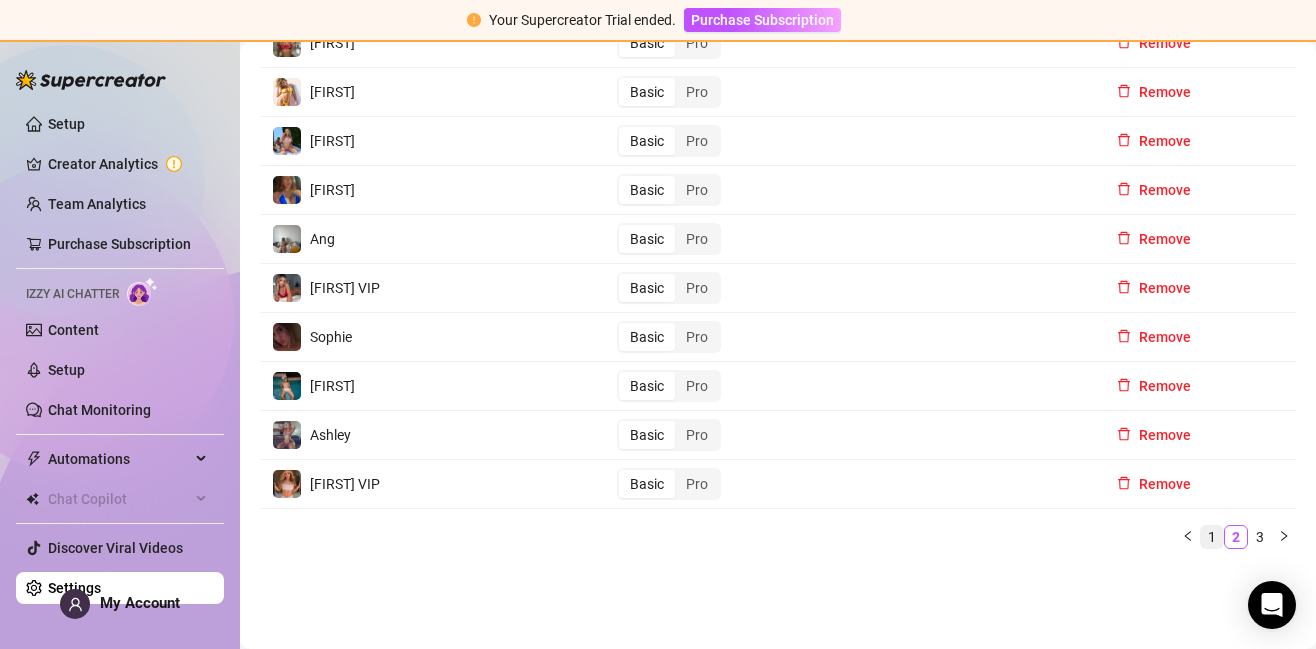 click on "1" at bounding box center [1212, 537] 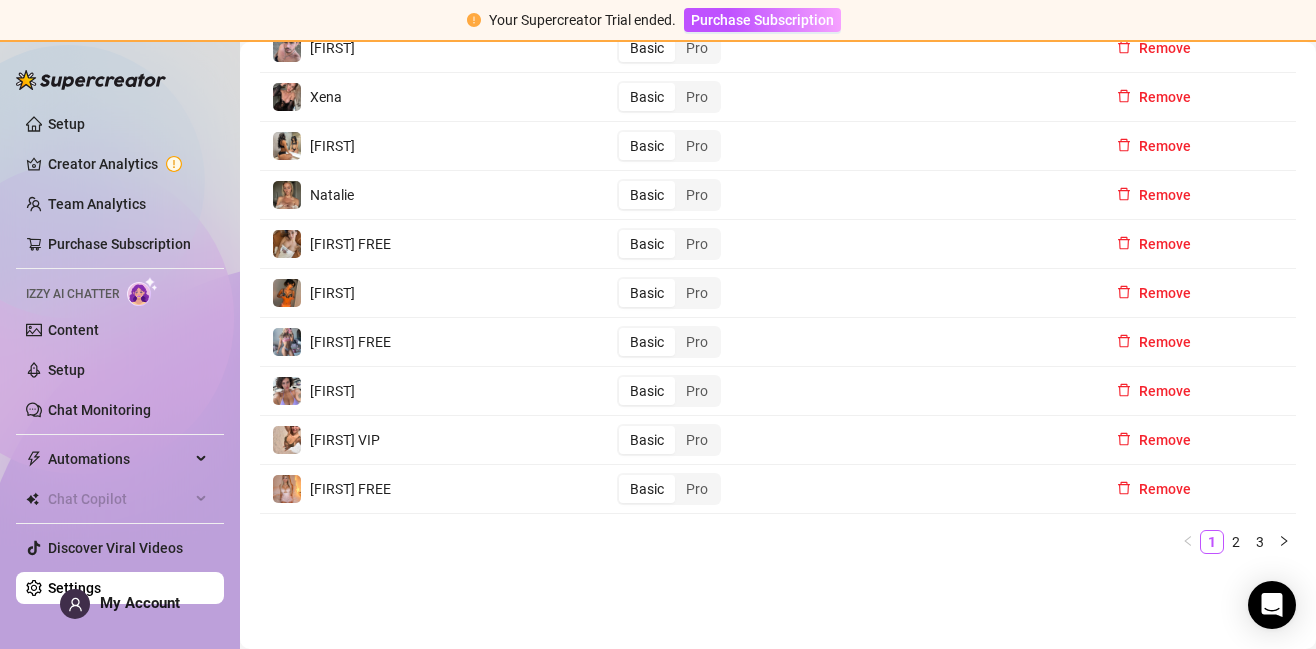 scroll, scrollTop: 544, scrollLeft: 0, axis: vertical 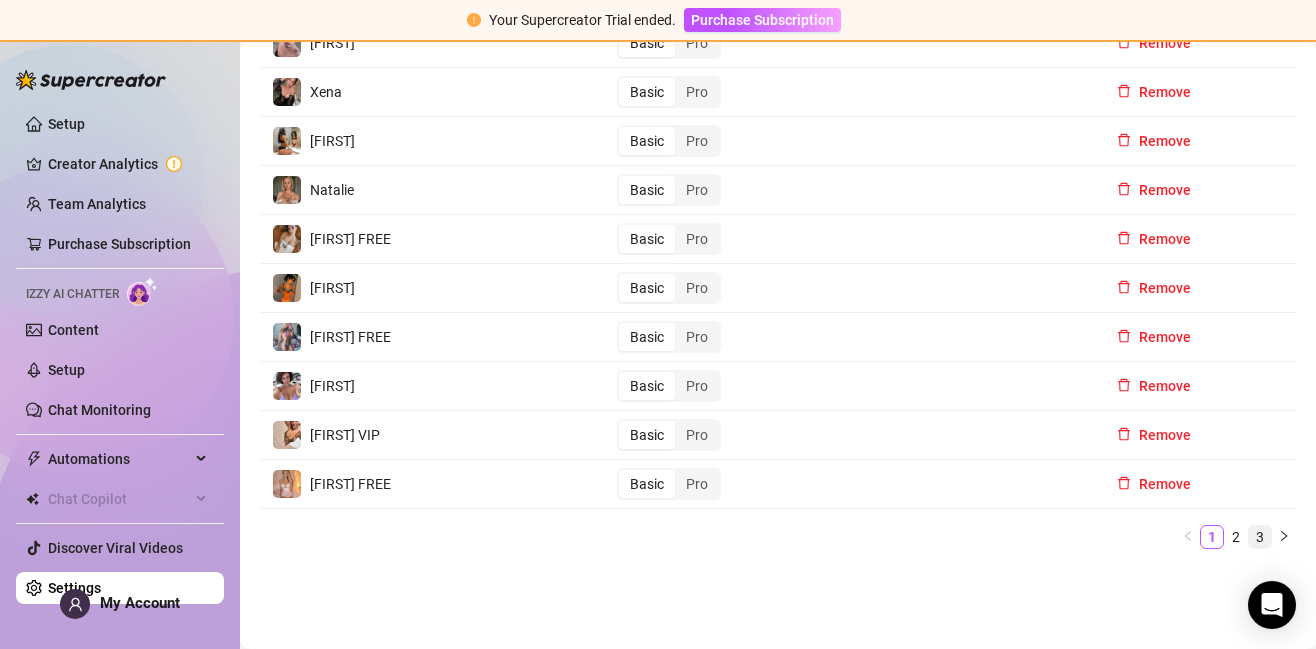 click on "3" at bounding box center (1260, 537) 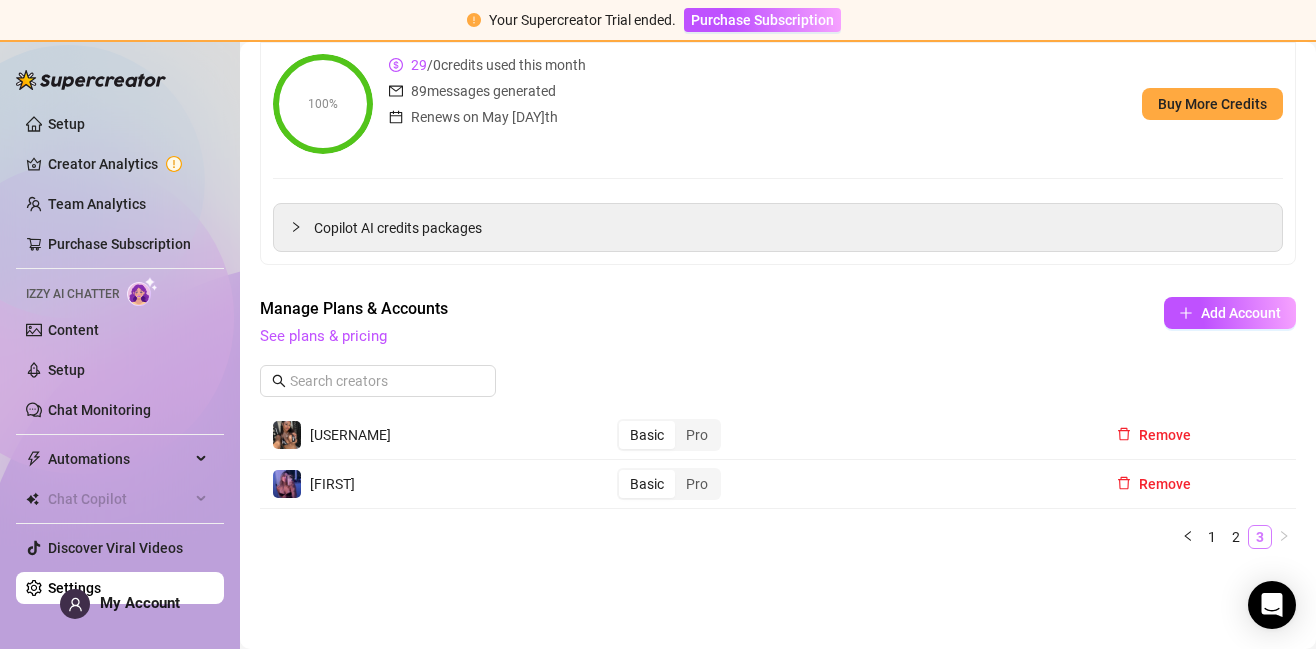 scroll, scrollTop: 152, scrollLeft: 0, axis: vertical 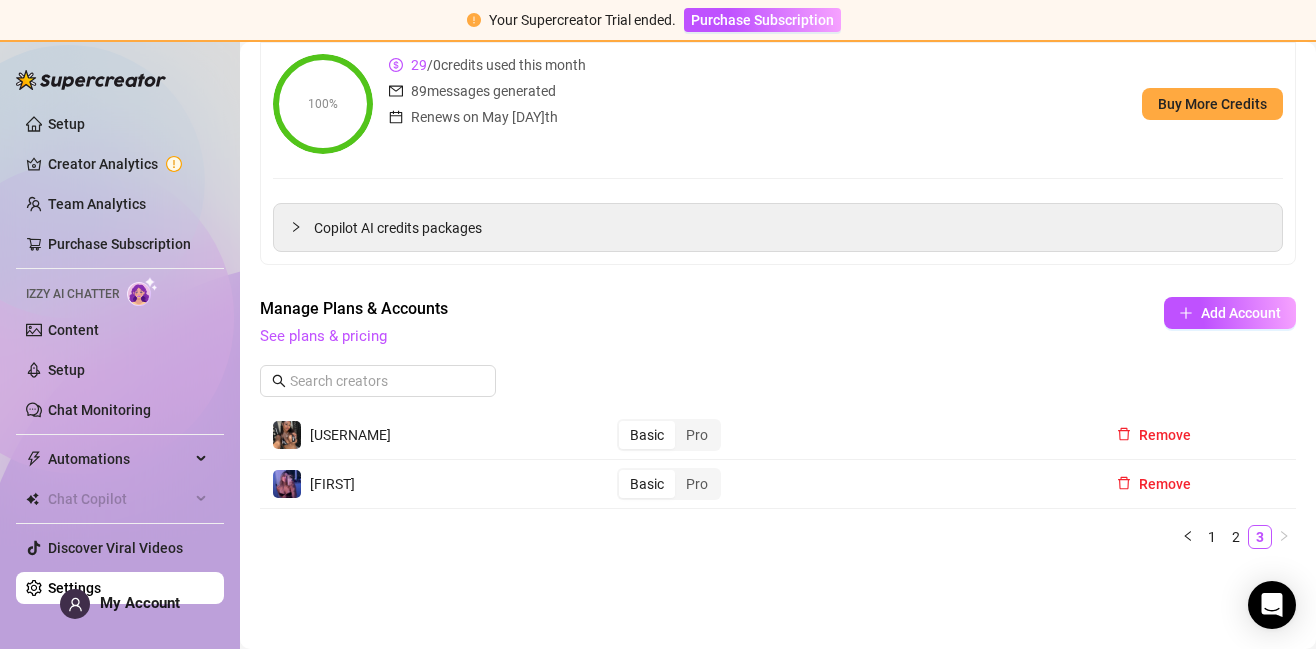 click at bounding box center [287, 484] 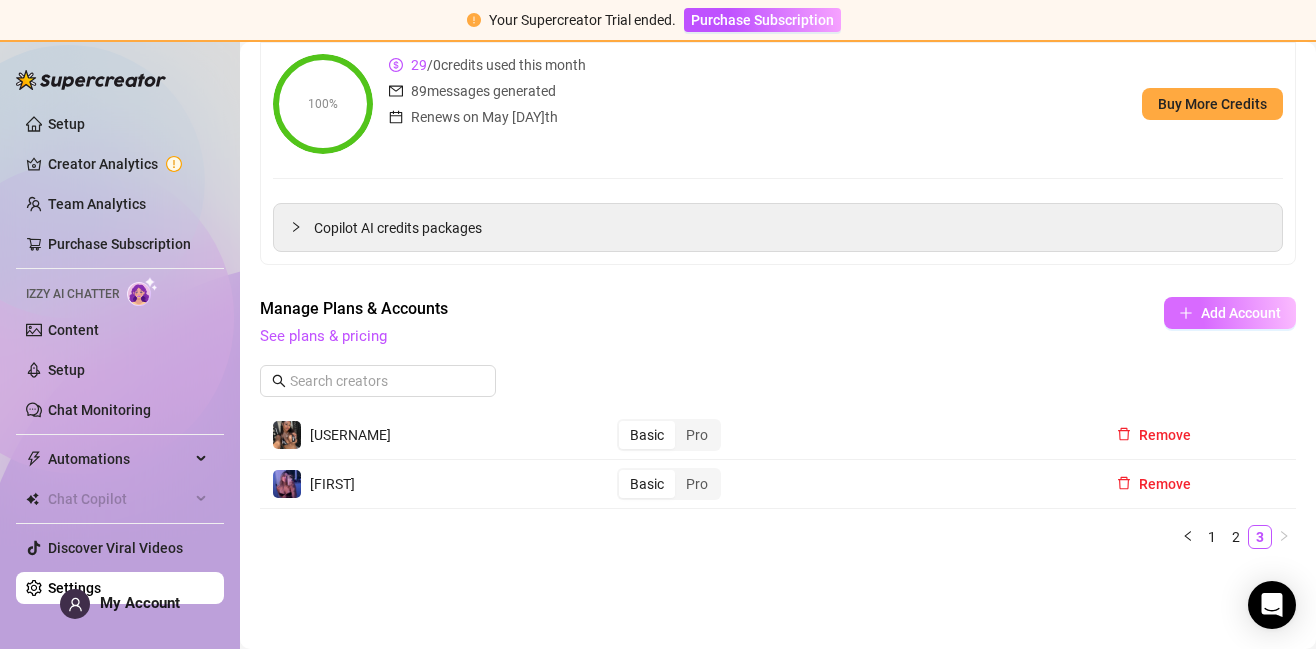 click on "Add Account" at bounding box center (1241, 313) 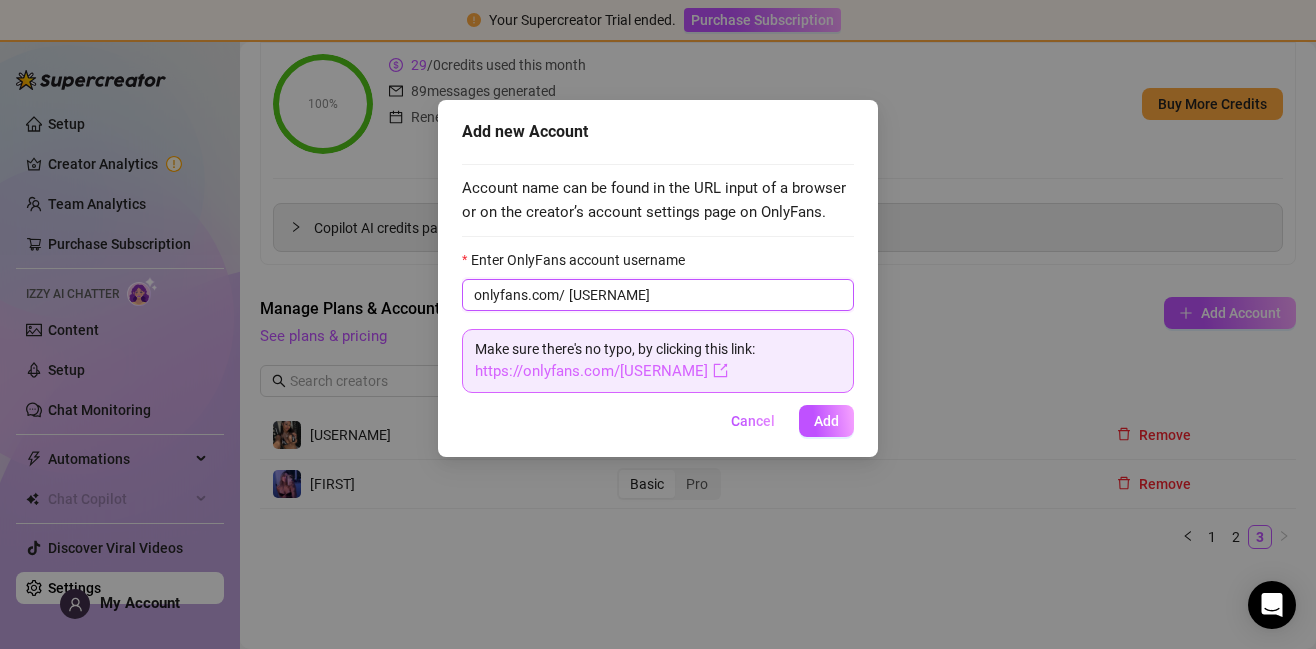 type on "[USERNAME]" 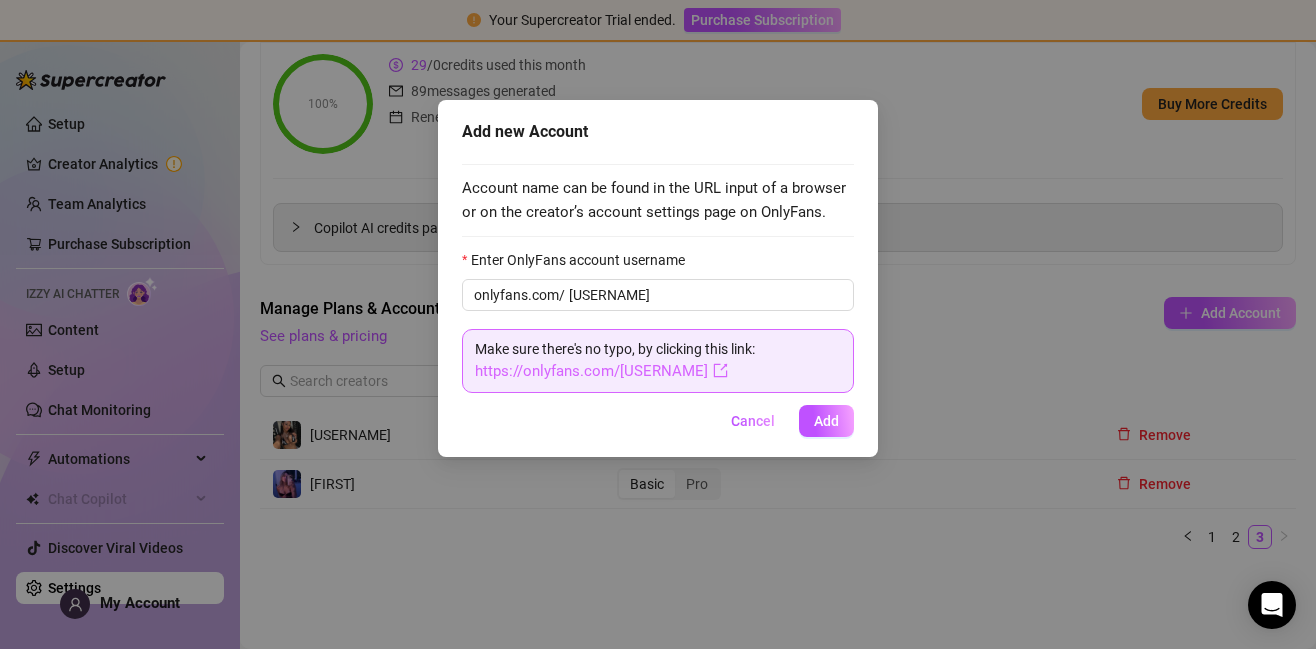 click on "https://onlyfans.com/[USERNAME]" at bounding box center (601, 371) 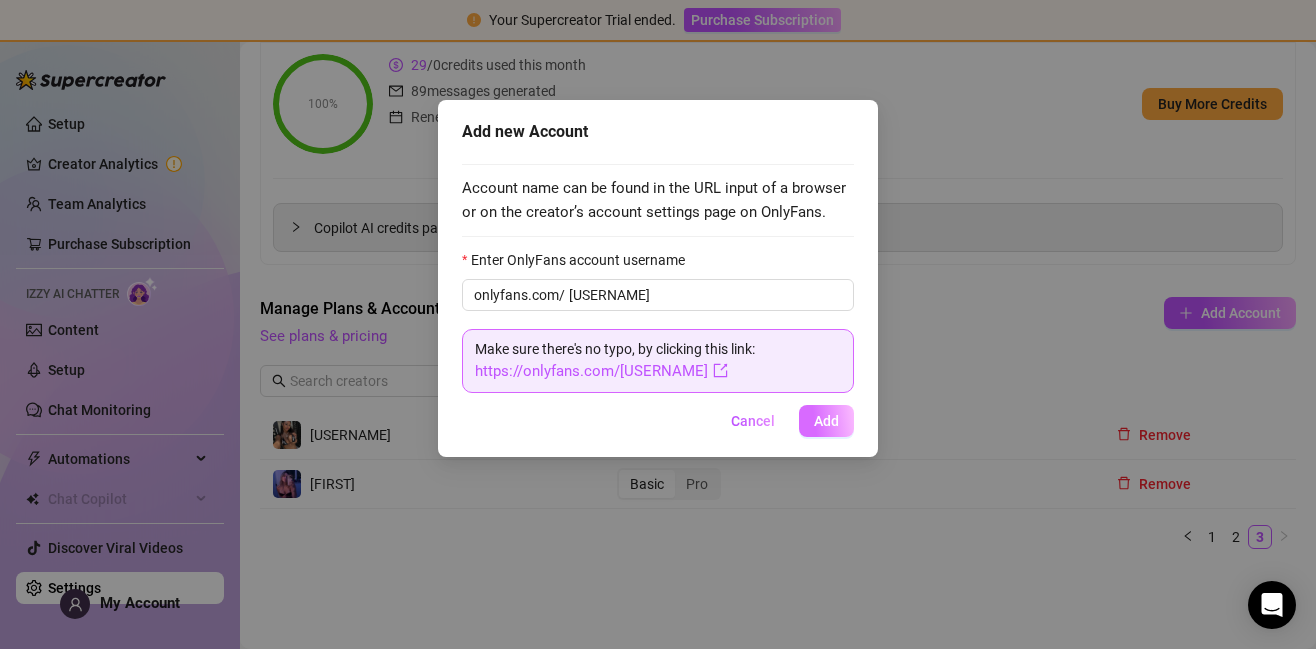 click on "Add" at bounding box center [826, 421] 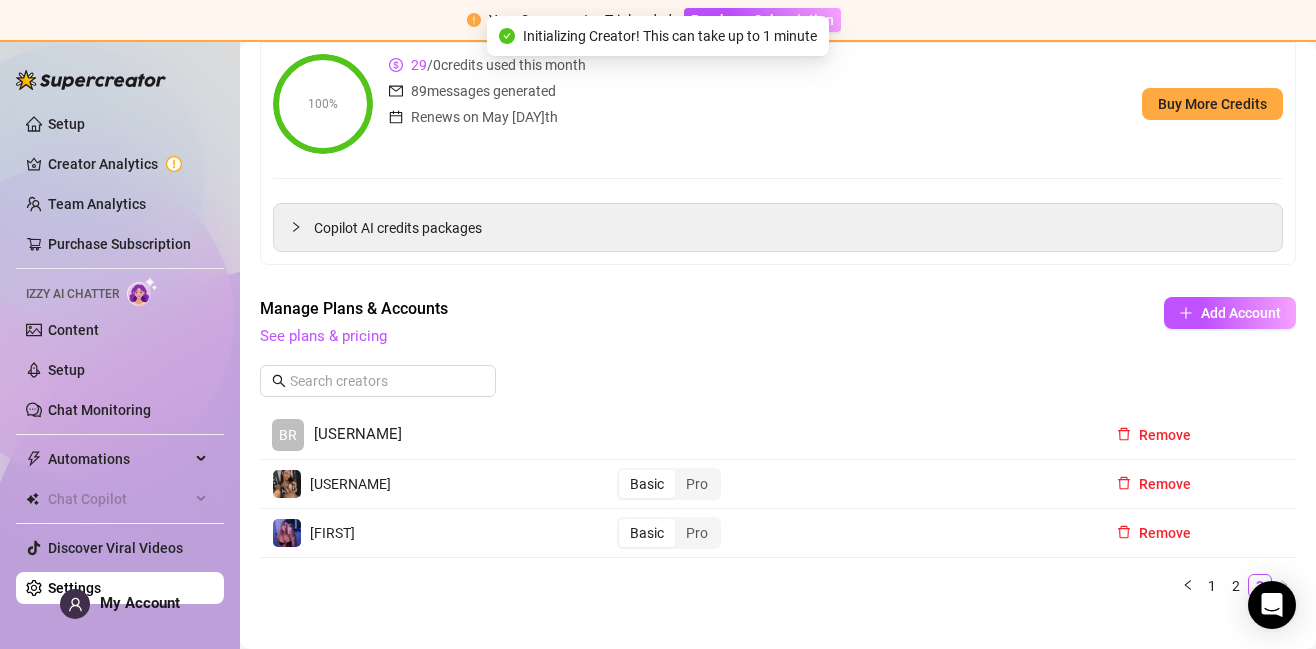 click on "[USERNAME]" at bounding box center (358, 435) 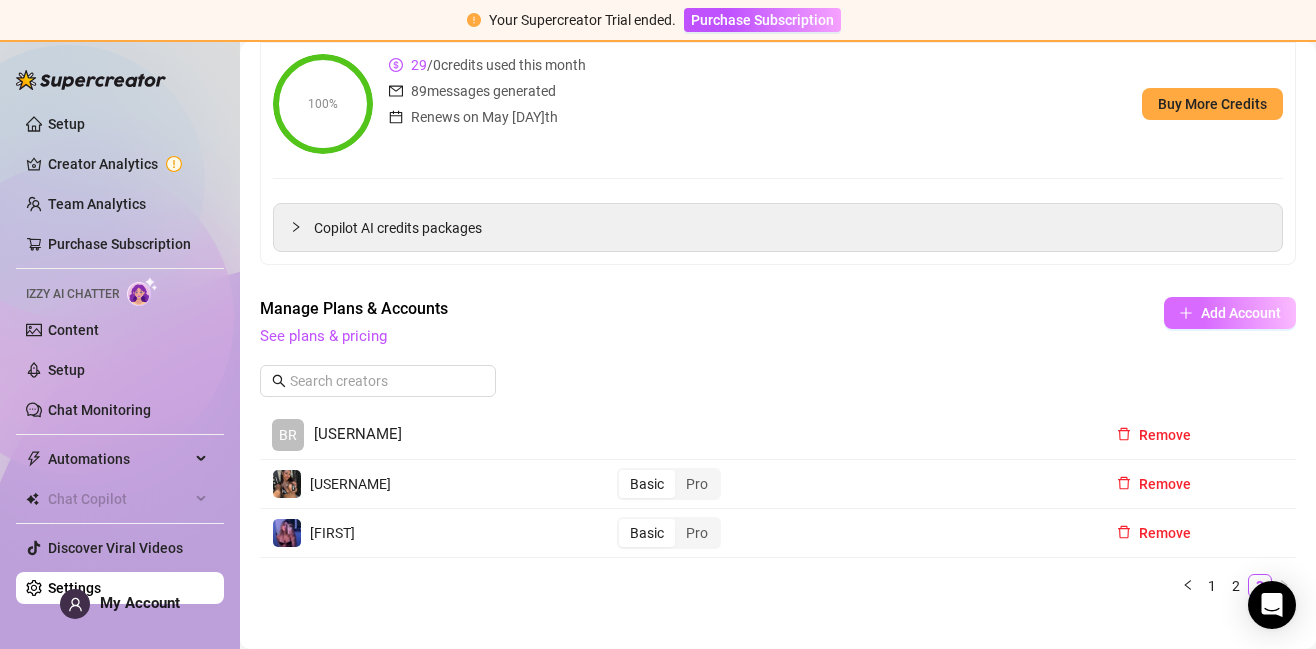 click on "Add Account" at bounding box center (1241, 313) 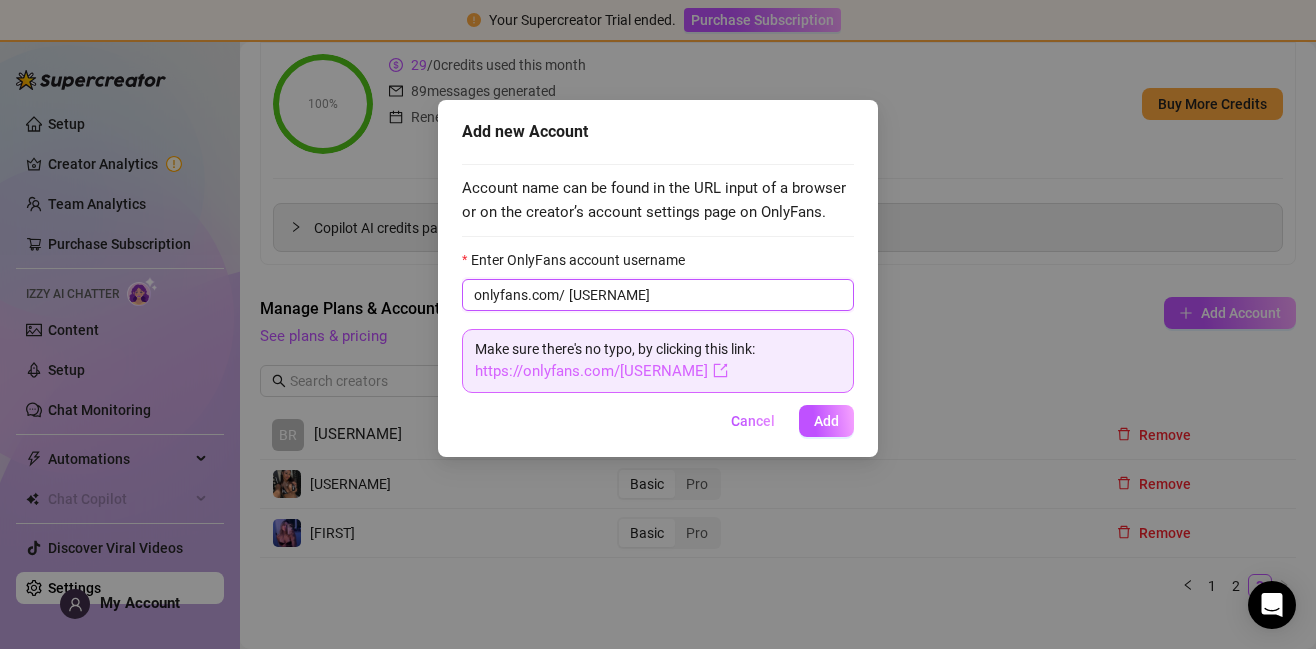 type on "[USERNAME]" 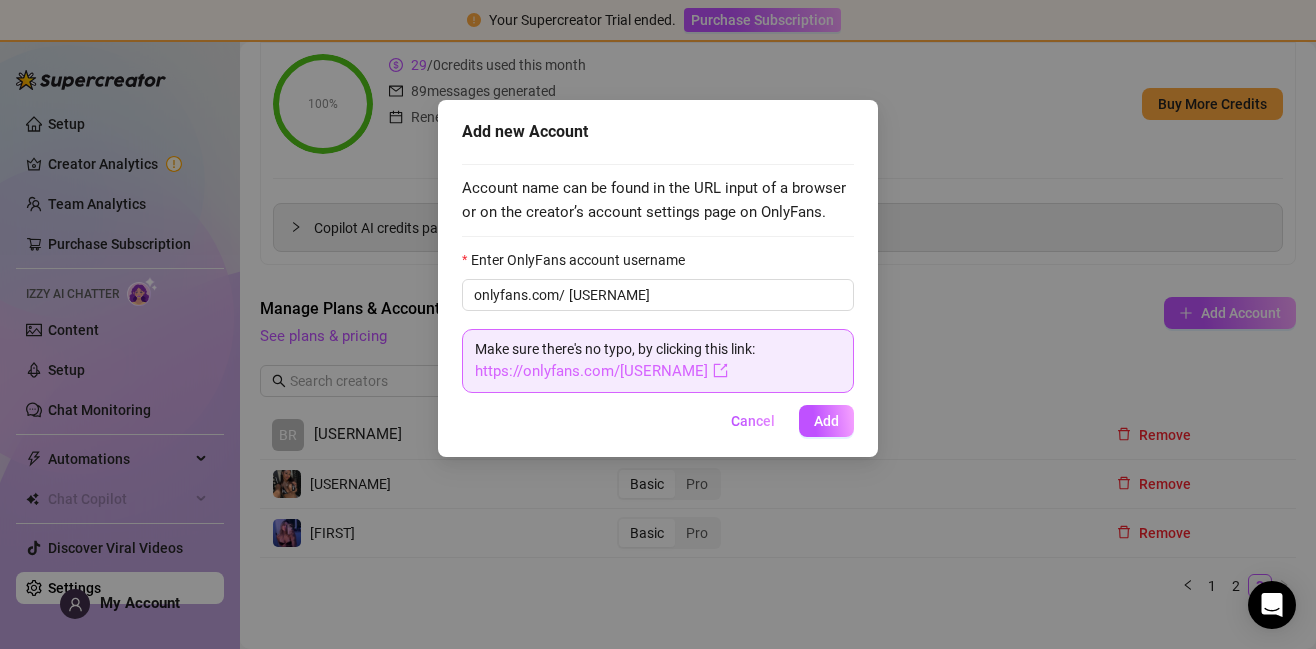 click on "https://onlyfans.com/[USERNAME]" at bounding box center [601, 371] 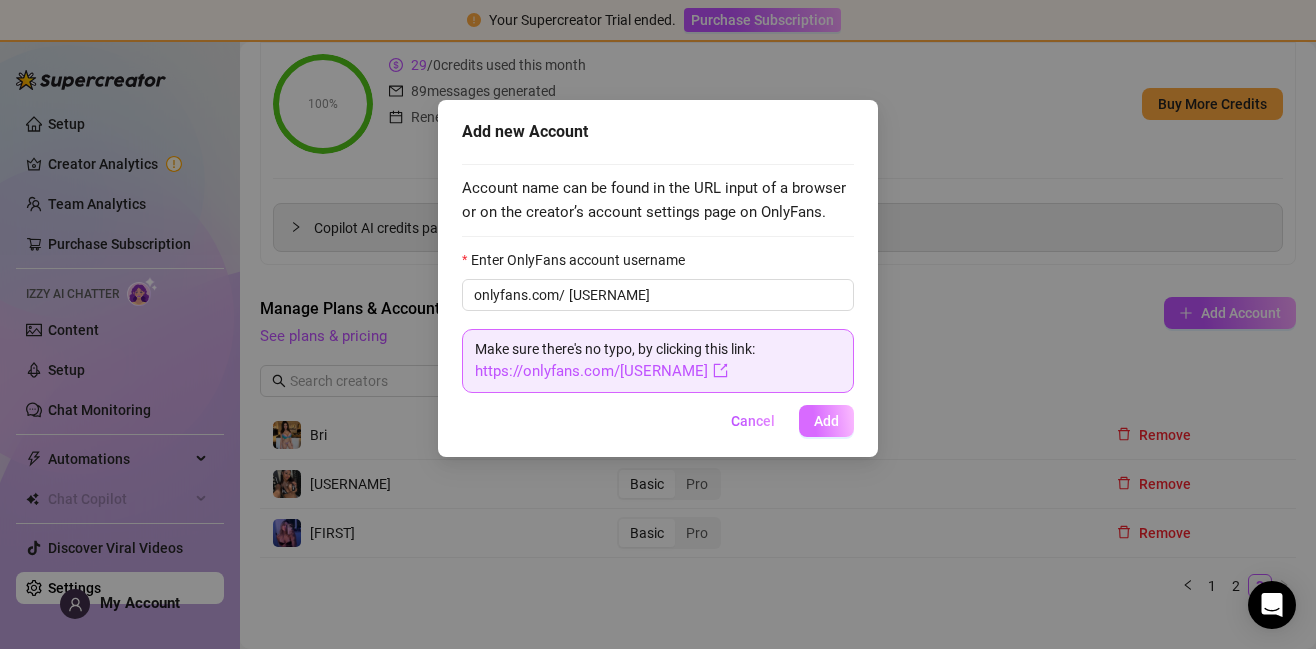click on "Add" at bounding box center [826, 421] 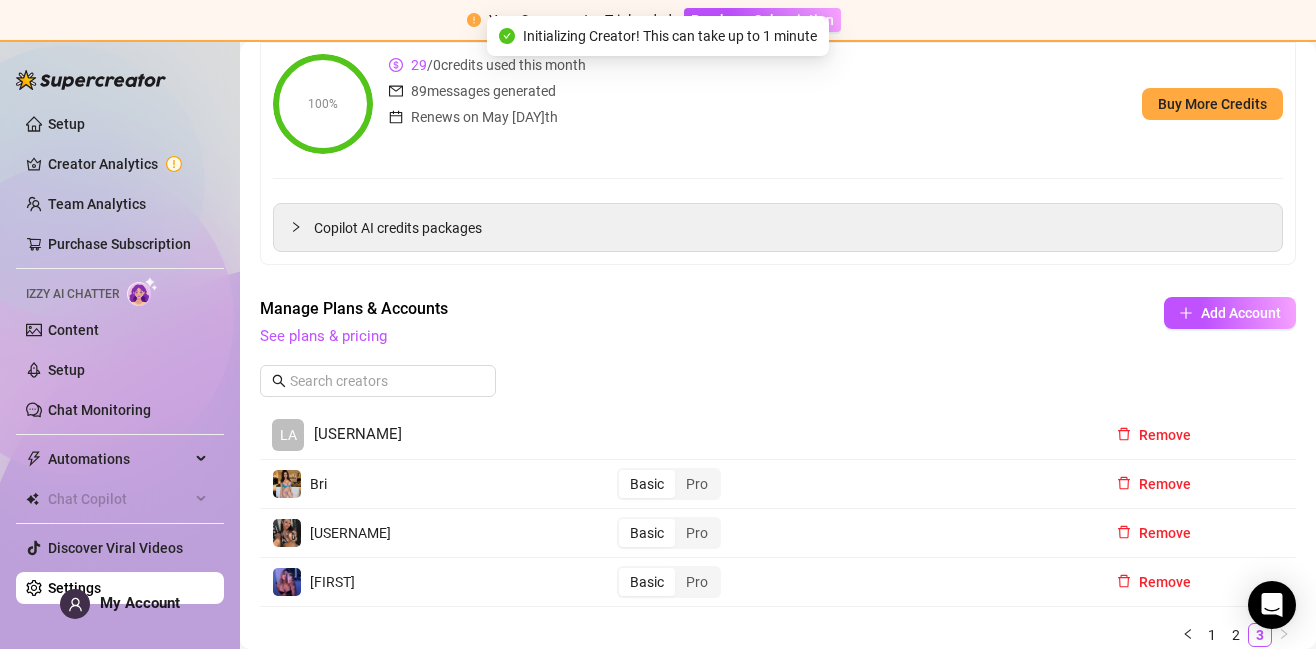 scroll, scrollTop: 250, scrollLeft: 0, axis: vertical 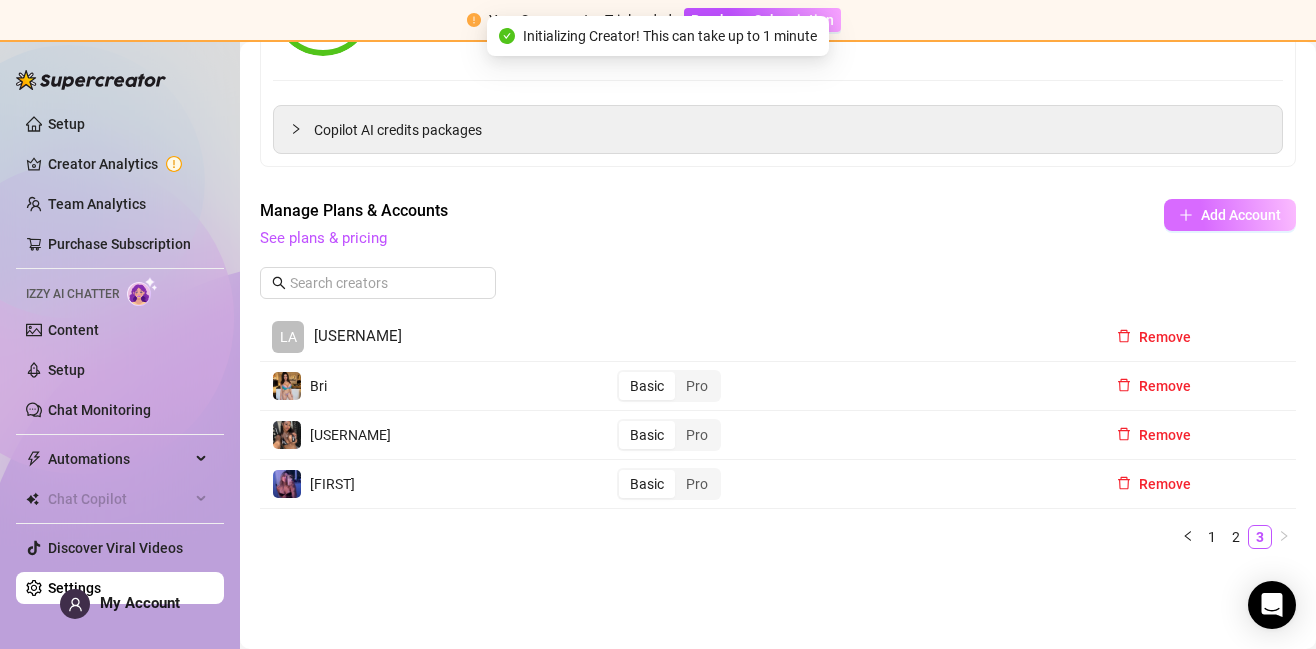 click on "Add Account" at bounding box center (1241, 215) 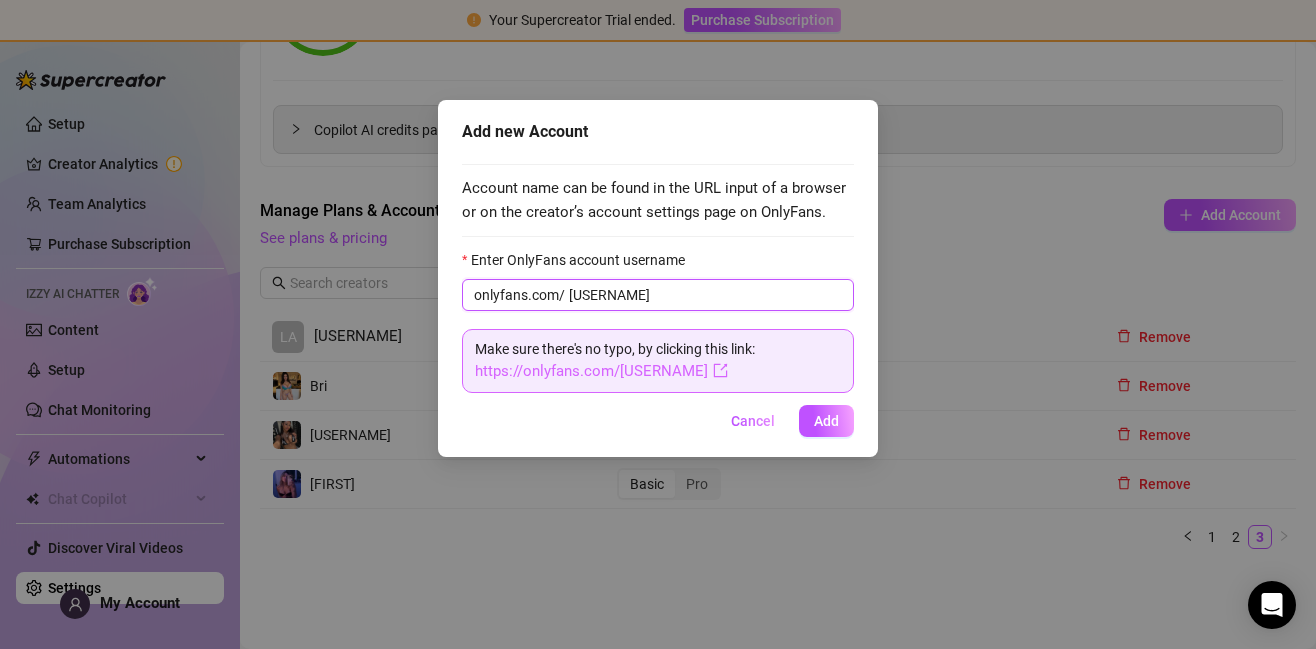 type on "[USERNAME]" 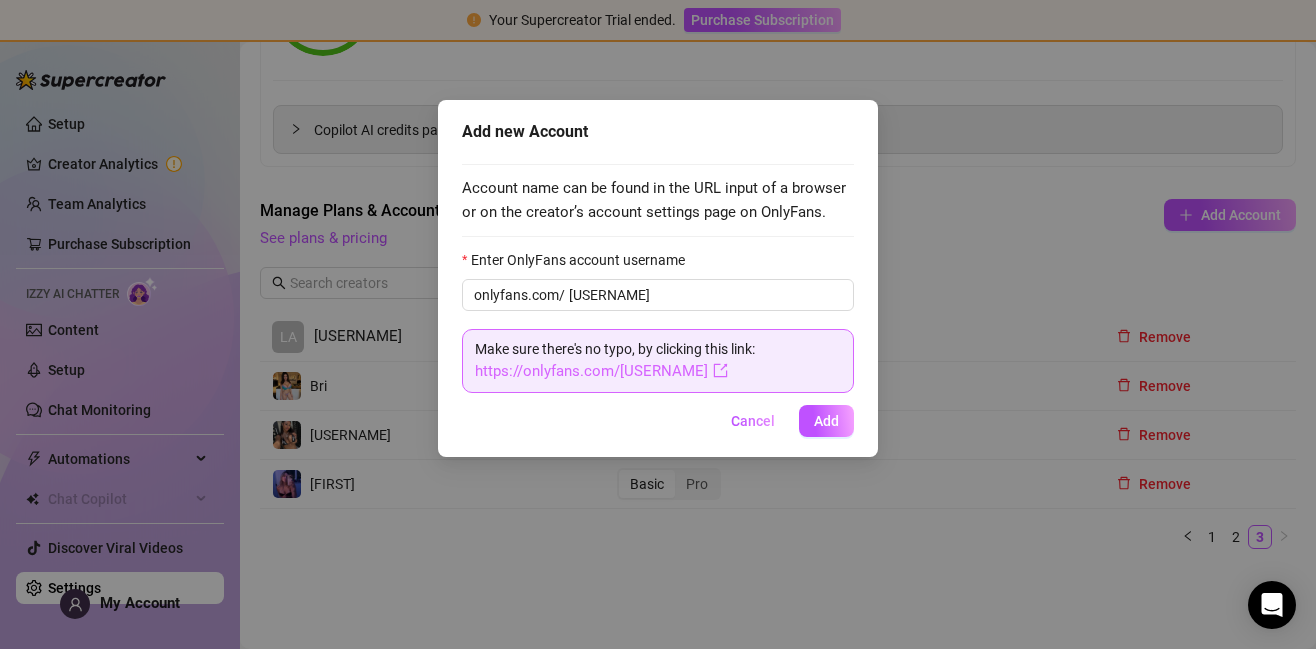 click on "https://onlyfans.com/[USERNAME]" at bounding box center [601, 371] 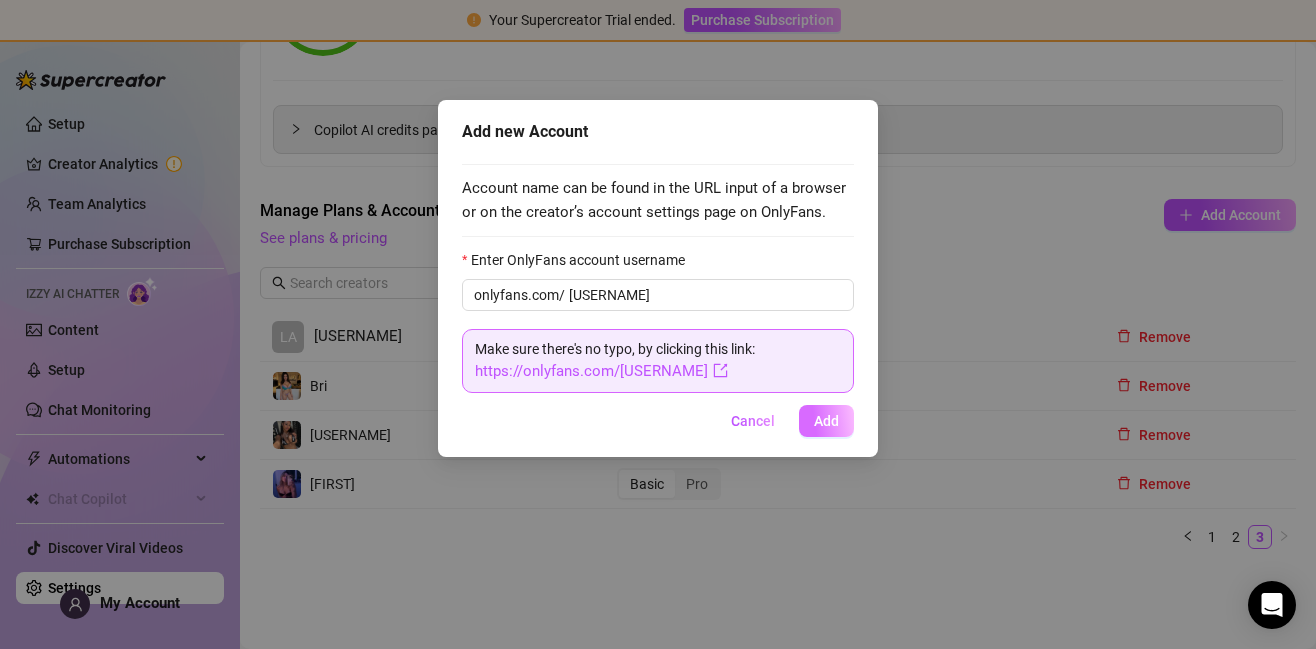 click on "Add" at bounding box center (826, 421) 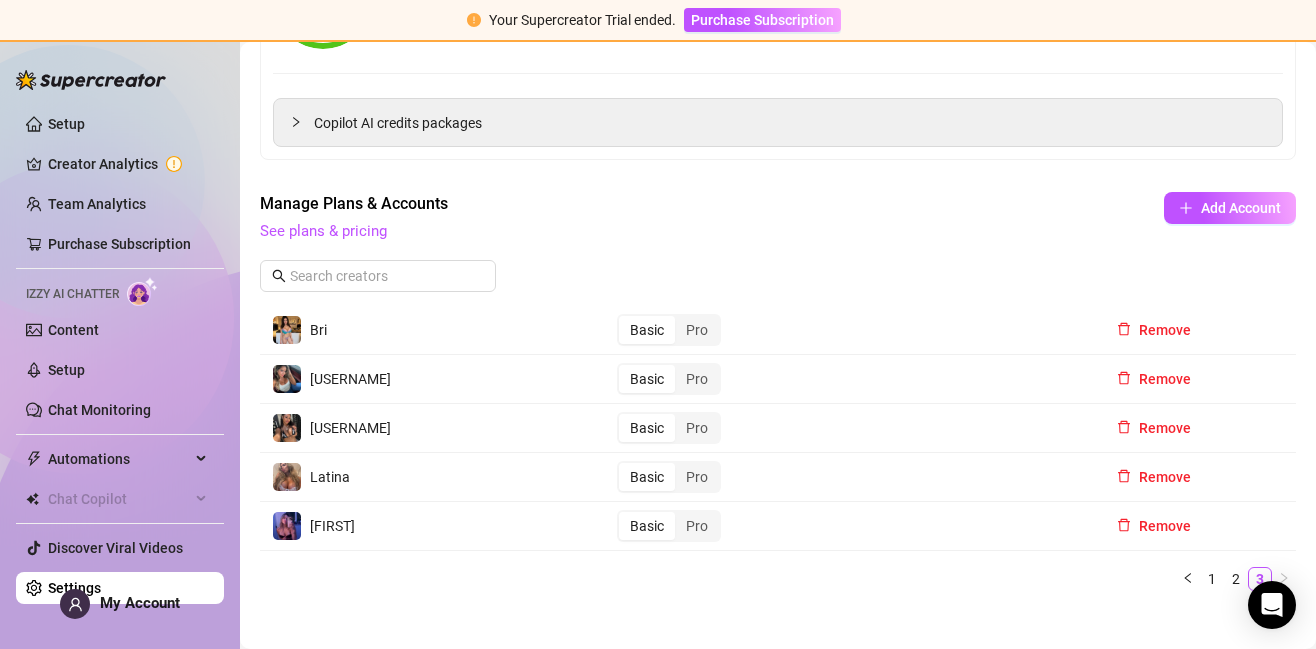 scroll, scrollTop: 299, scrollLeft: 0, axis: vertical 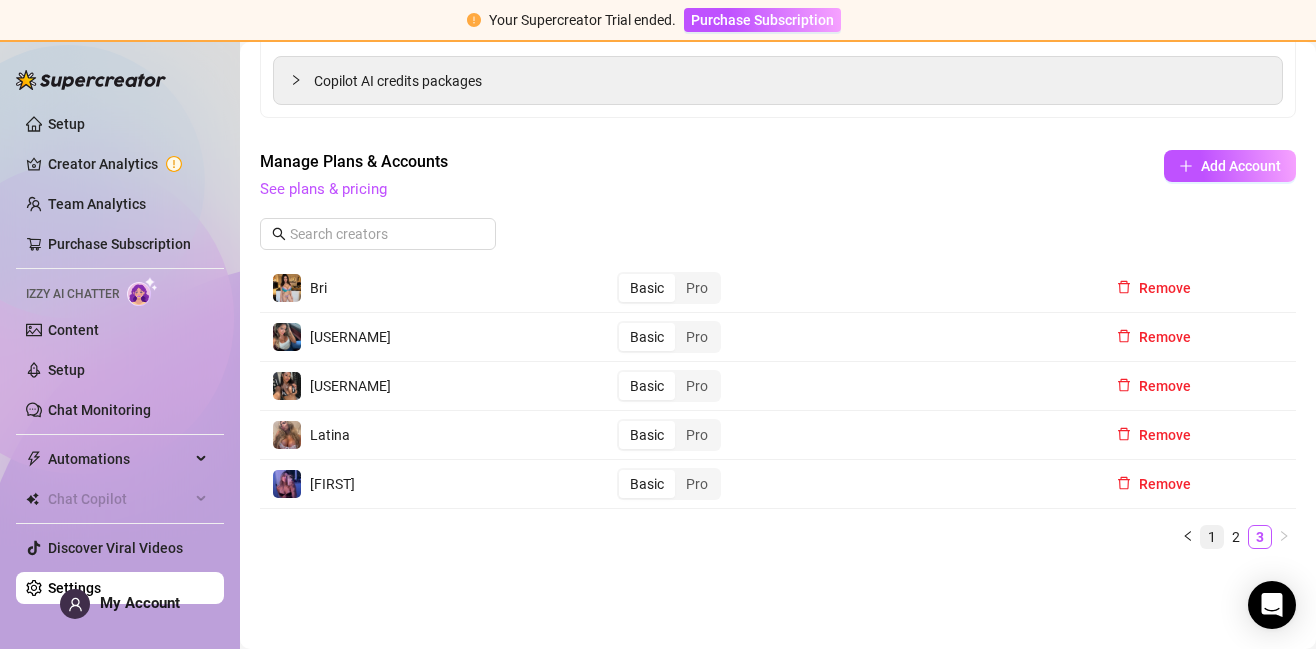 click on "1" at bounding box center (1212, 537) 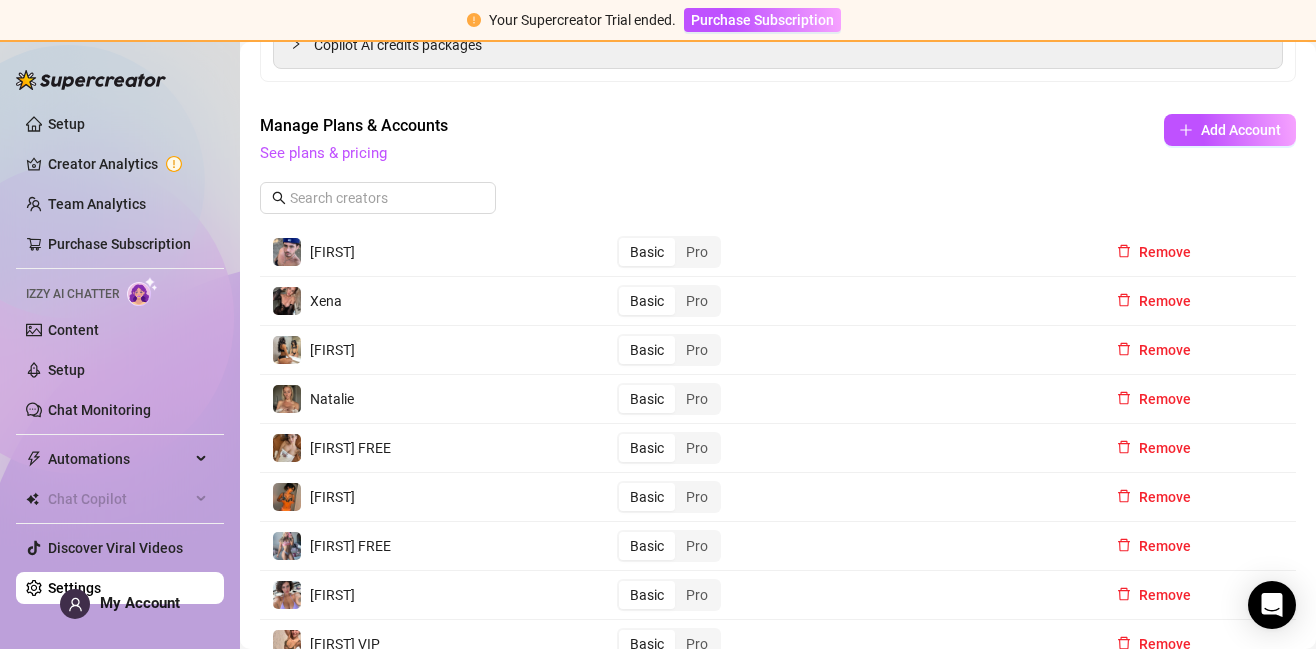 scroll, scrollTop: 544, scrollLeft: 0, axis: vertical 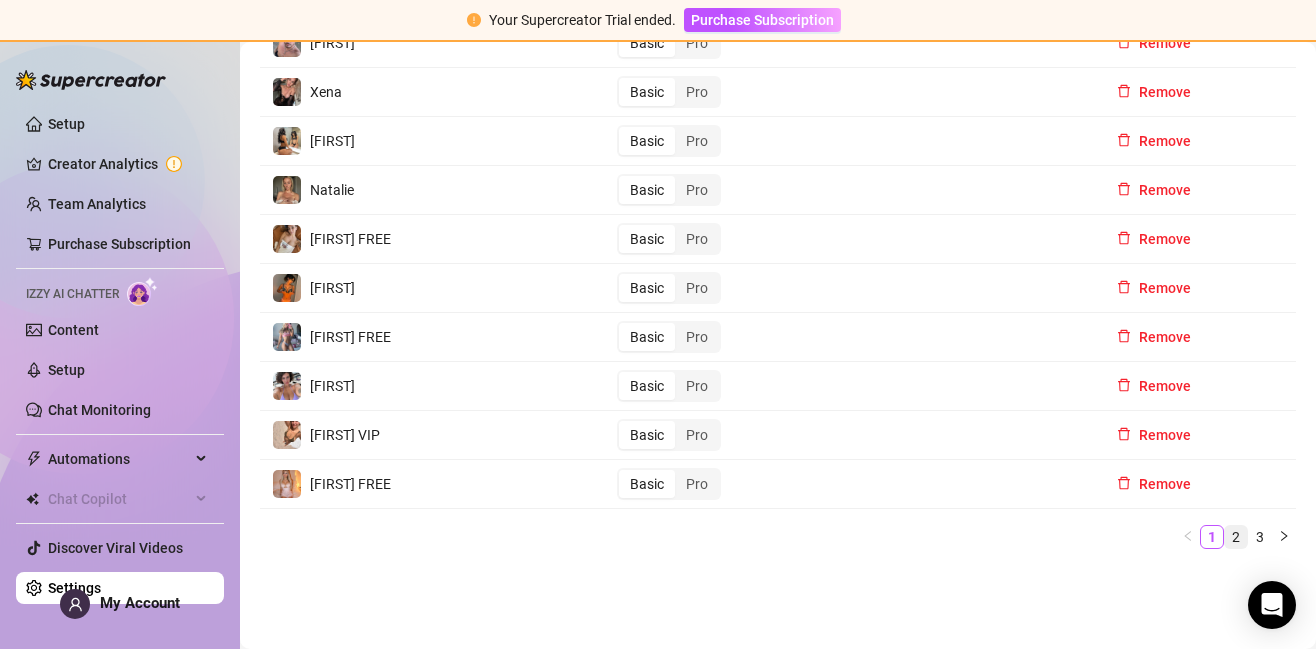 click on "2" at bounding box center (1236, 537) 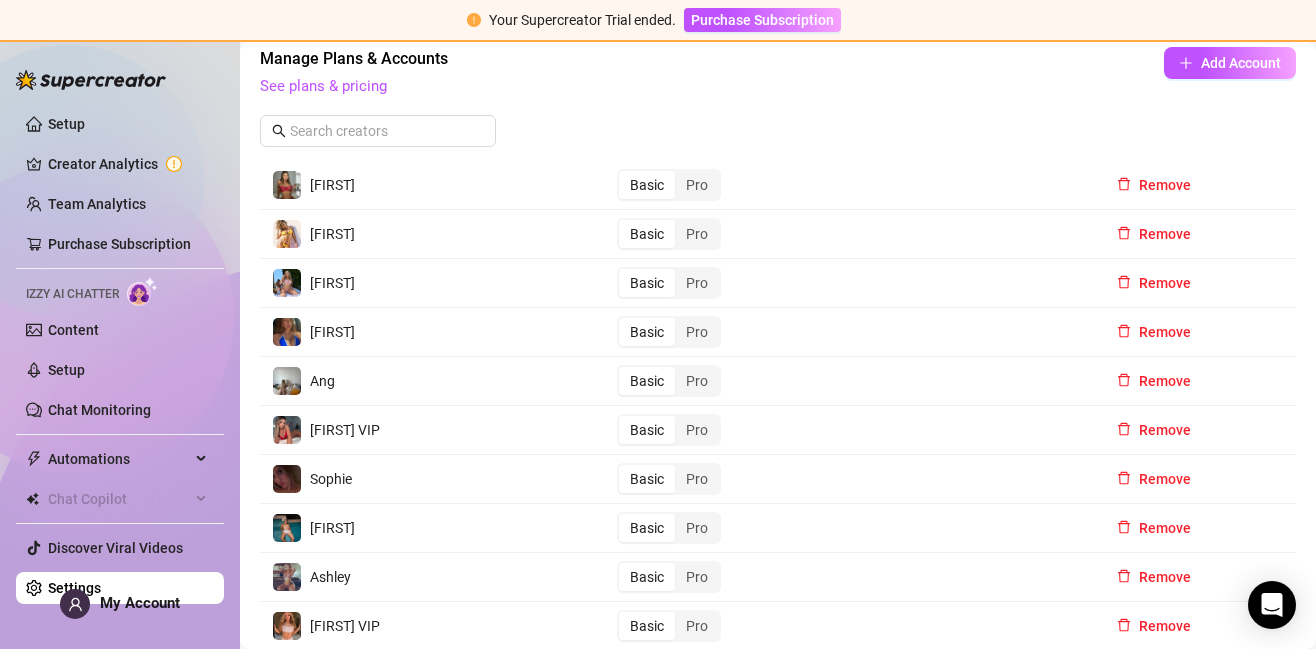 scroll, scrollTop: 511, scrollLeft: 0, axis: vertical 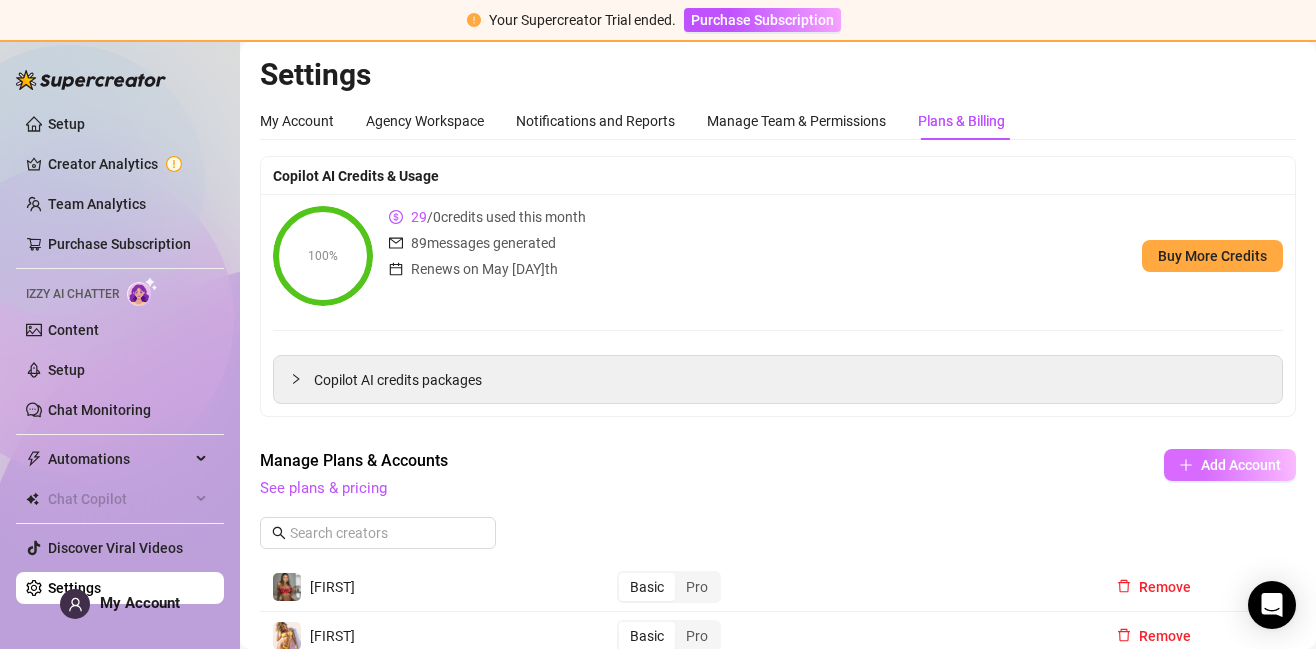 click on "Add Account" at bounding box center (1241, 465) 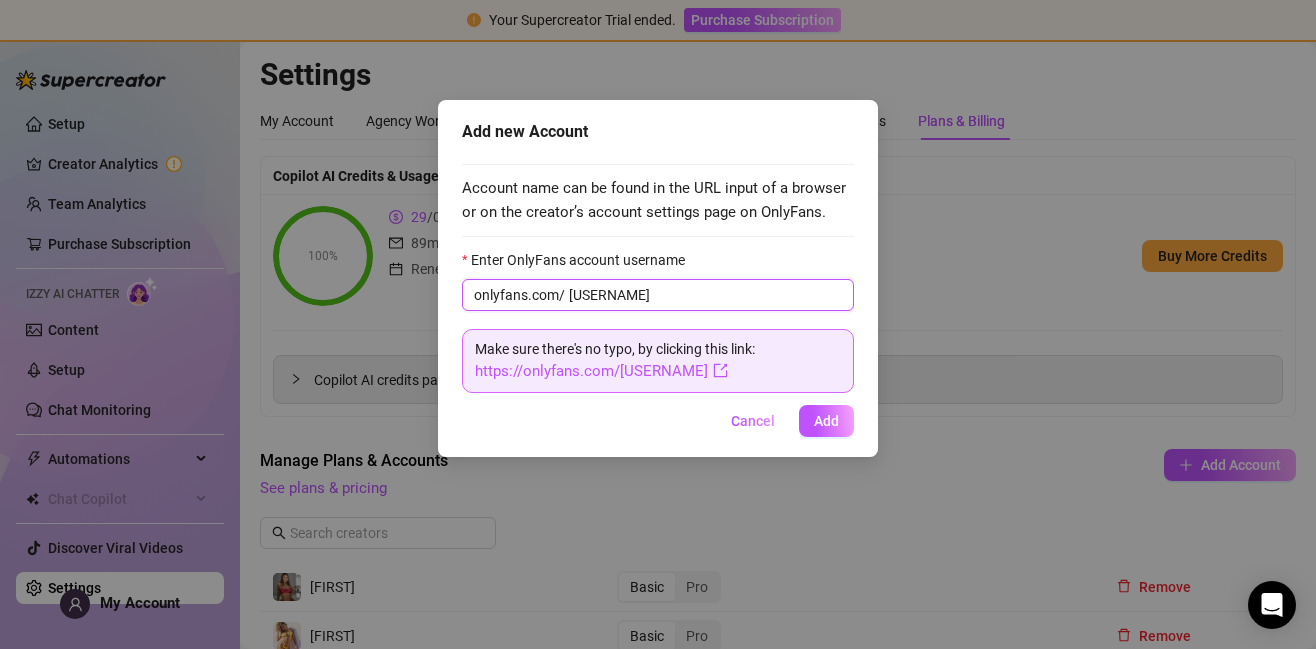 type on "[USERNAME]" 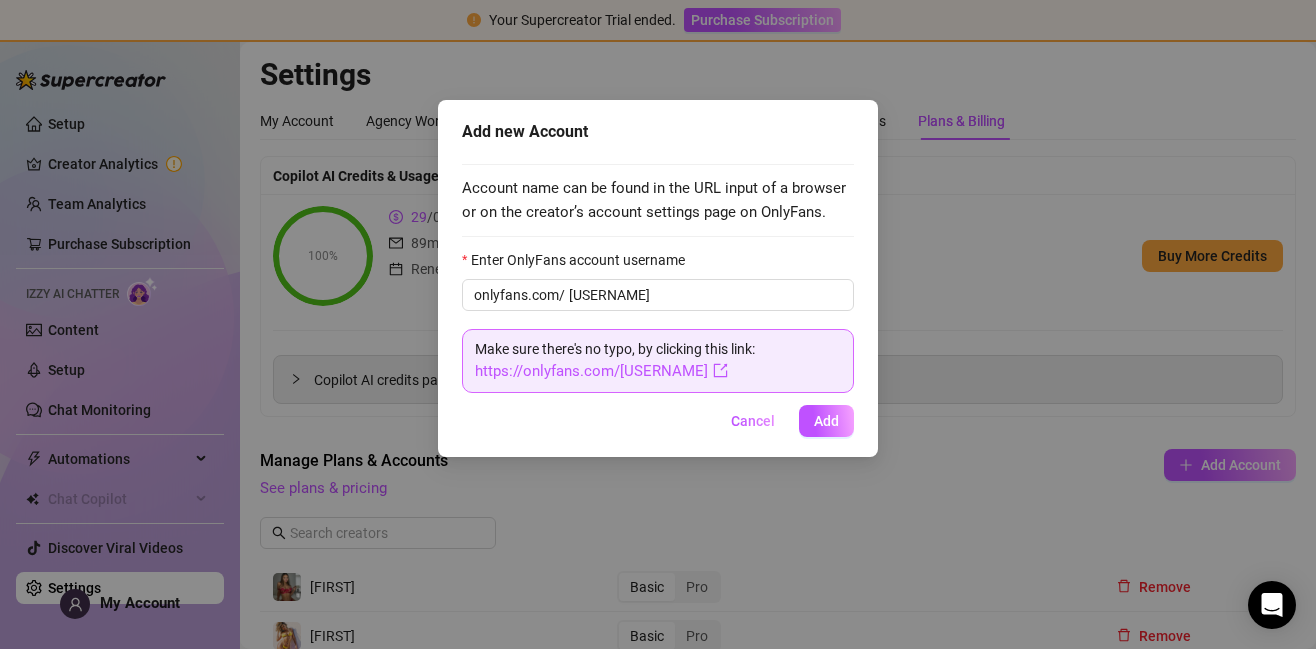 click on "Make sure there's no typo, by clicking this link: https://onlyfans.com/[USERNAME]" at bounding box center [658, 361] 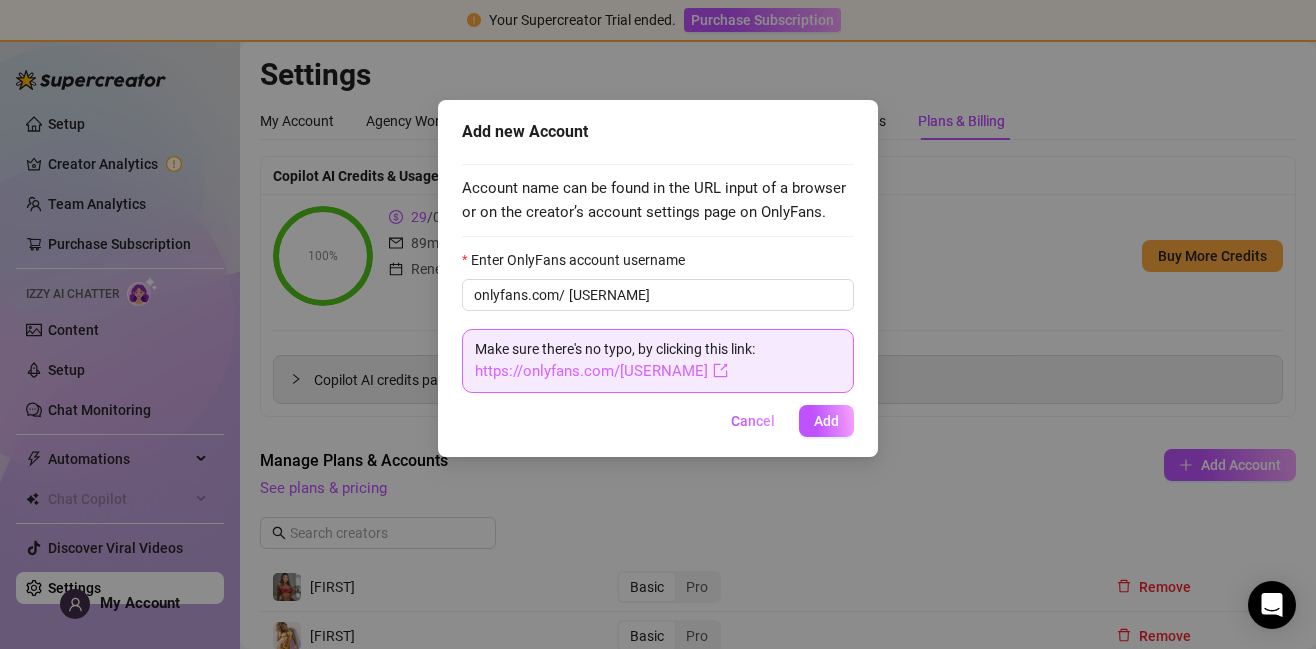 click on "https://onlyfans.com/[USERNAME]" at bounding box center (601, 371) 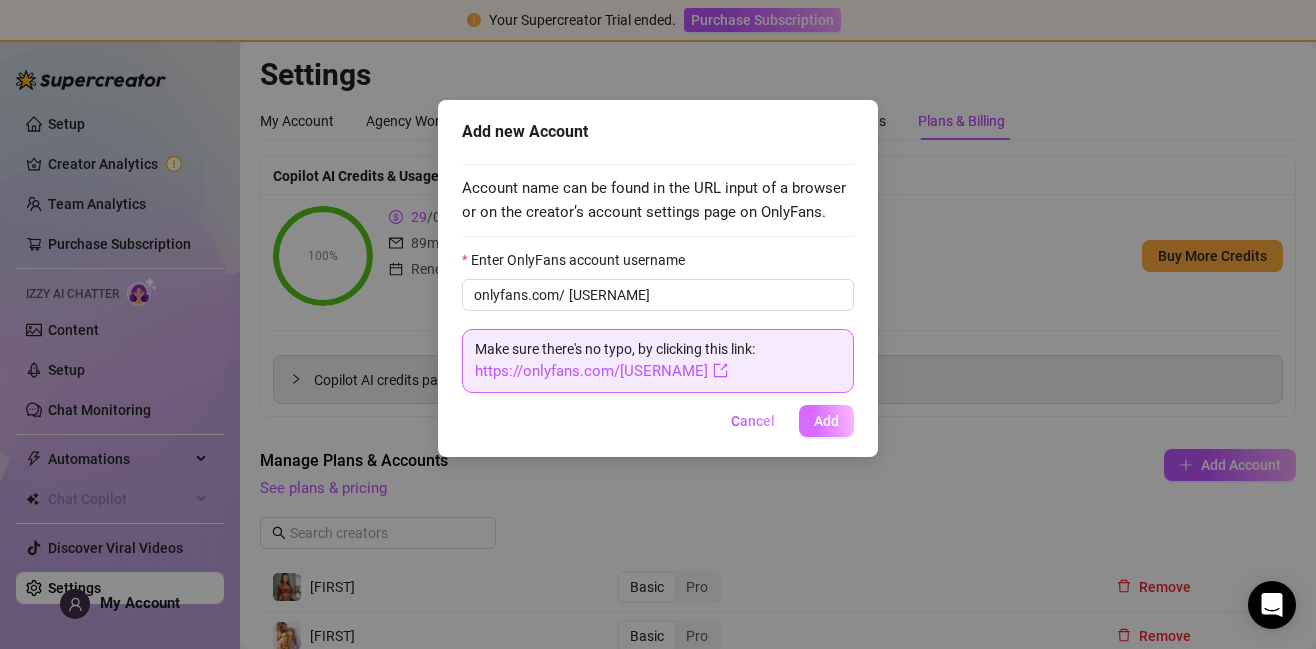 click on "Add" at bounding box center [826, 421] 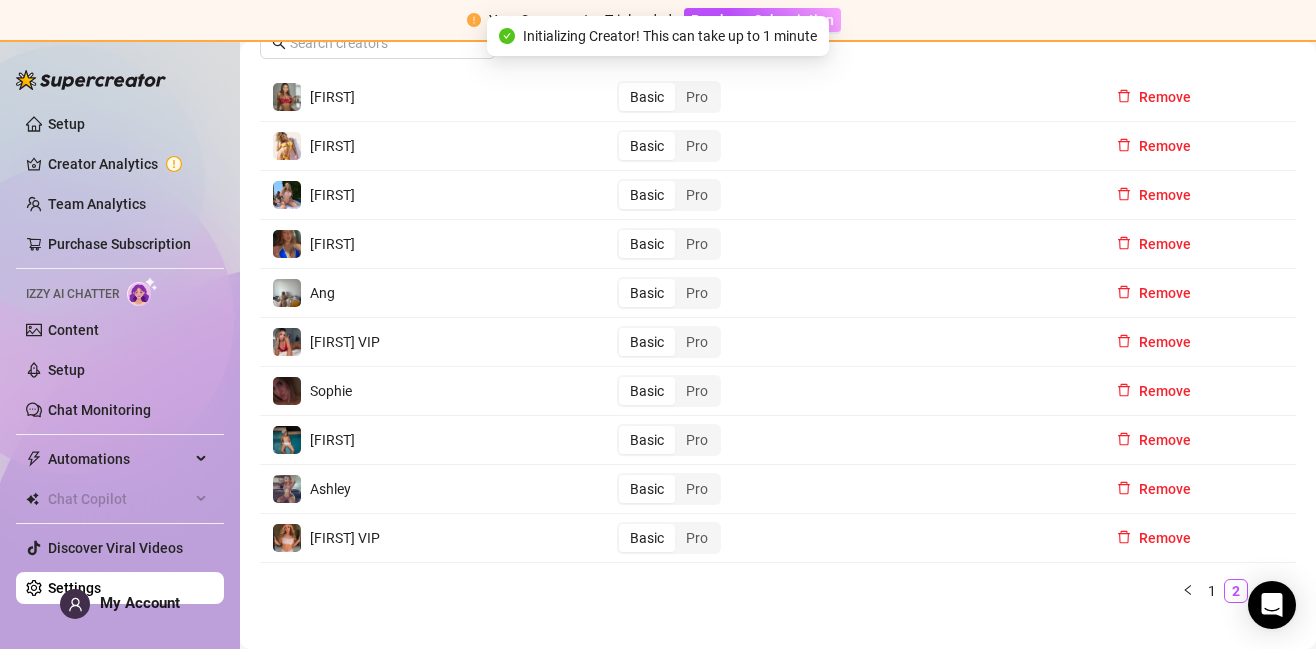scroll, scrollTop: 544, scrollLeft: 0, axis: vertical 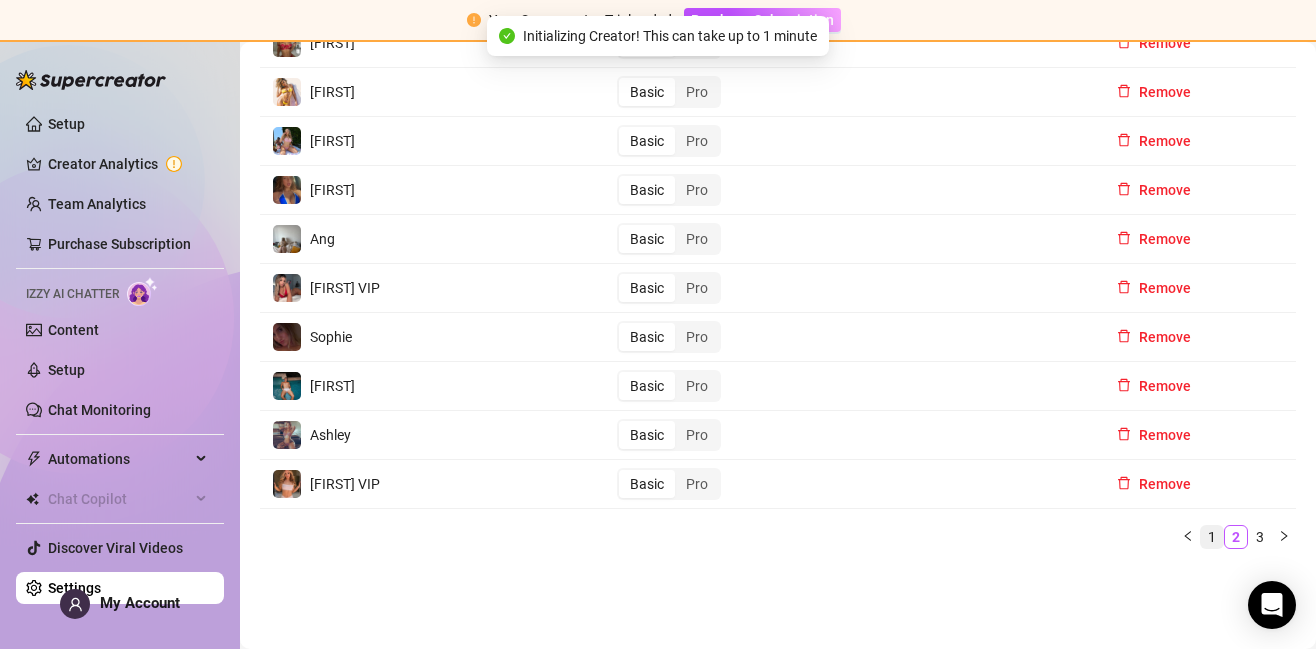 click on "1" at bounding box center (1212, 537) 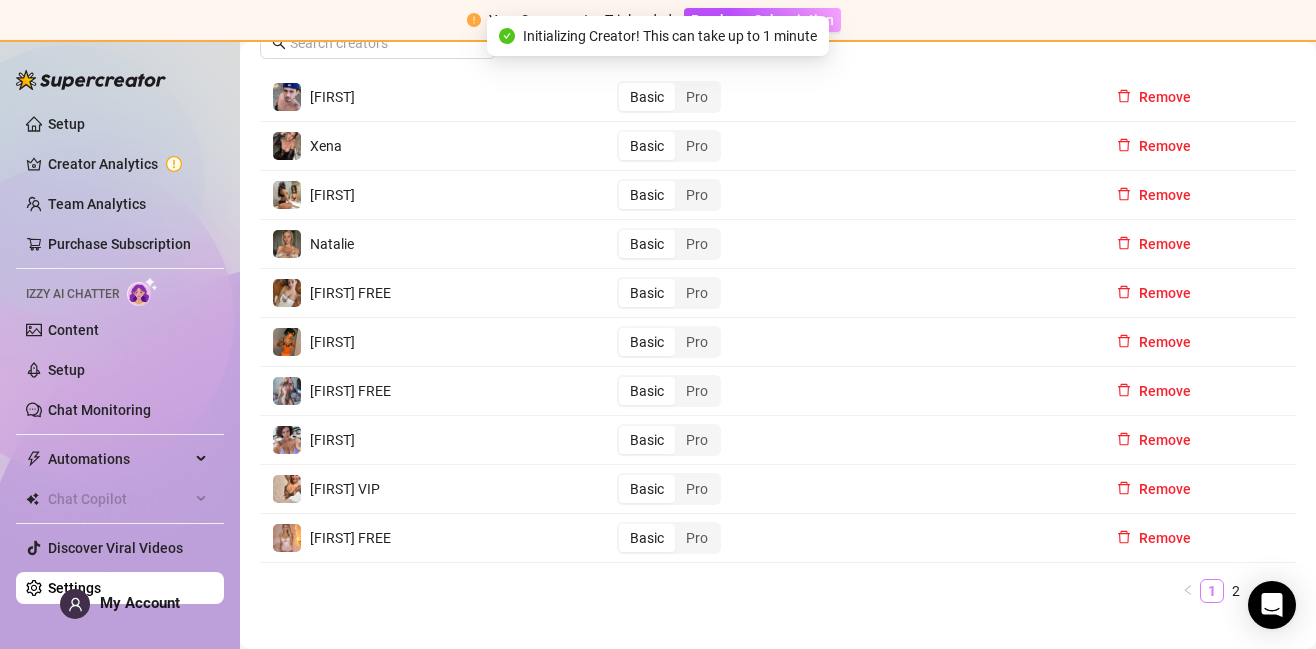 scroll, scrollTop: 492, scrollLeft: 0, axis: vertical 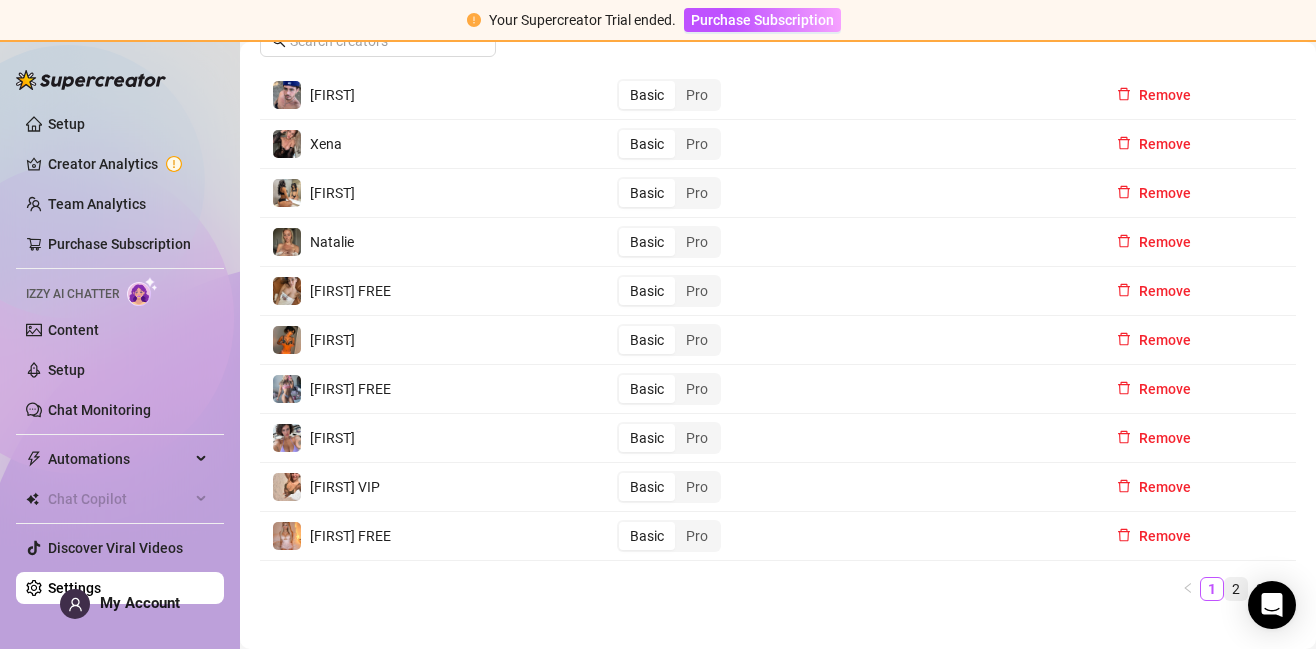 click on "2" at bounding box center [1236, 589] 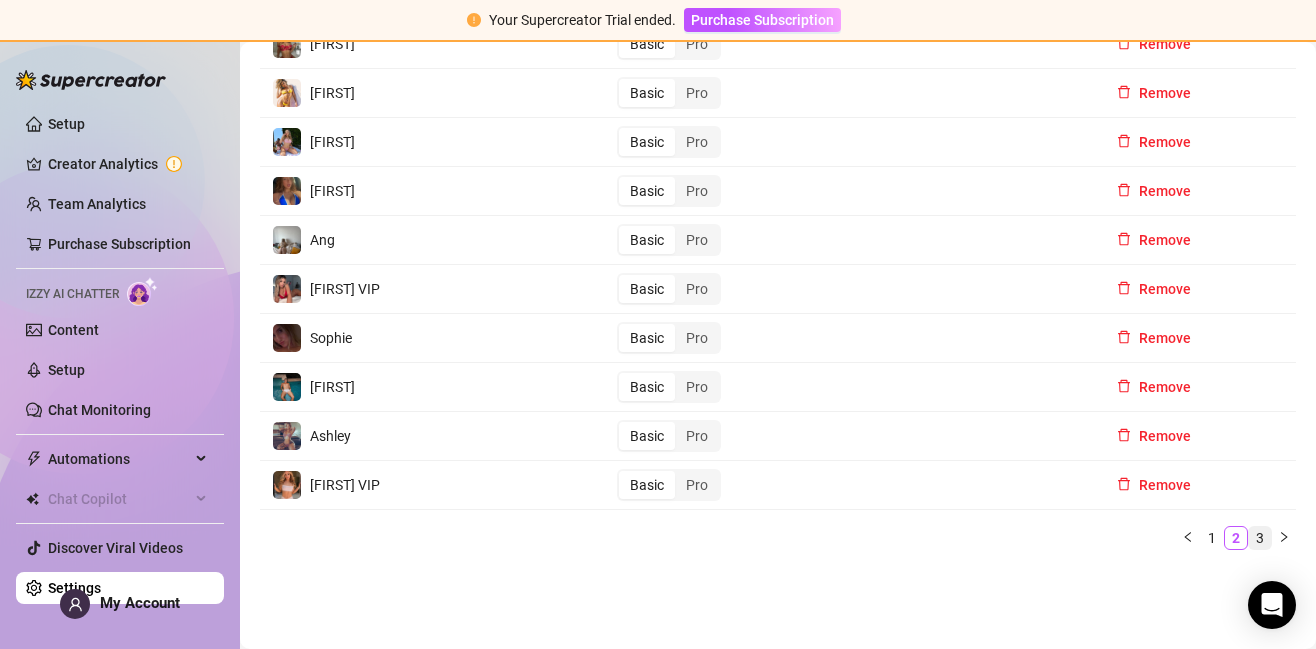 click on "3" at bounding box center [1260, 538] 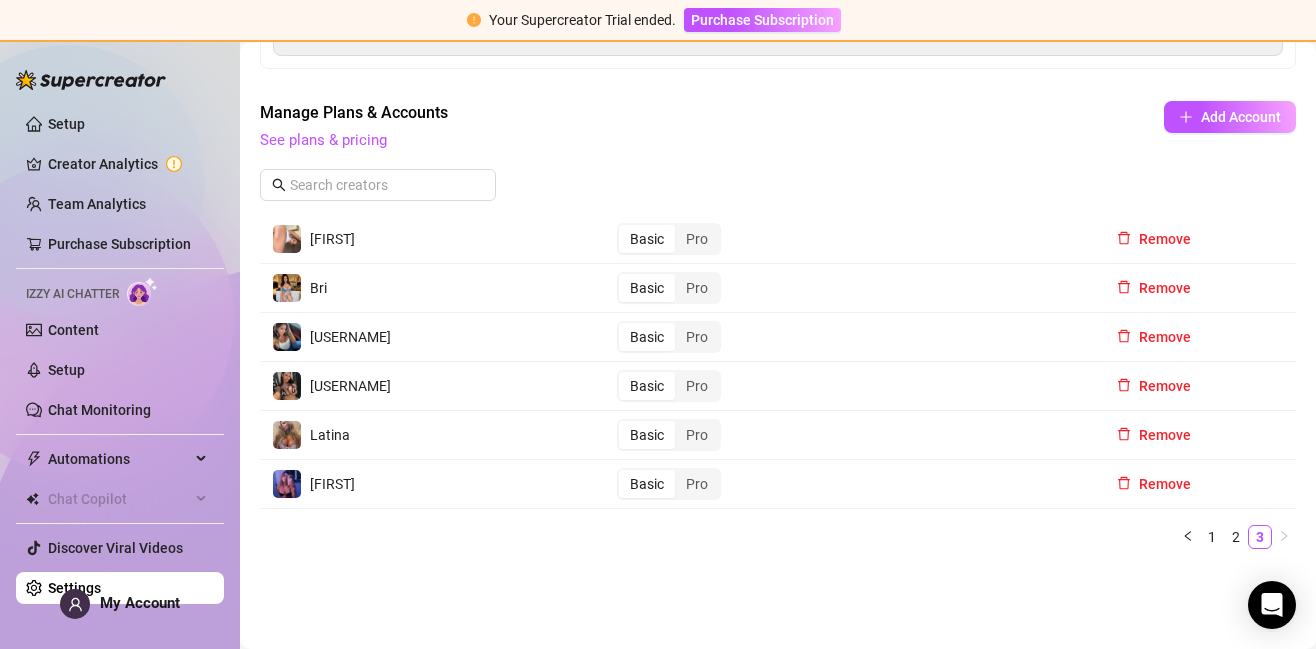 scroll, scrollTop: 348, scrollLeft: 0, axis: vertical 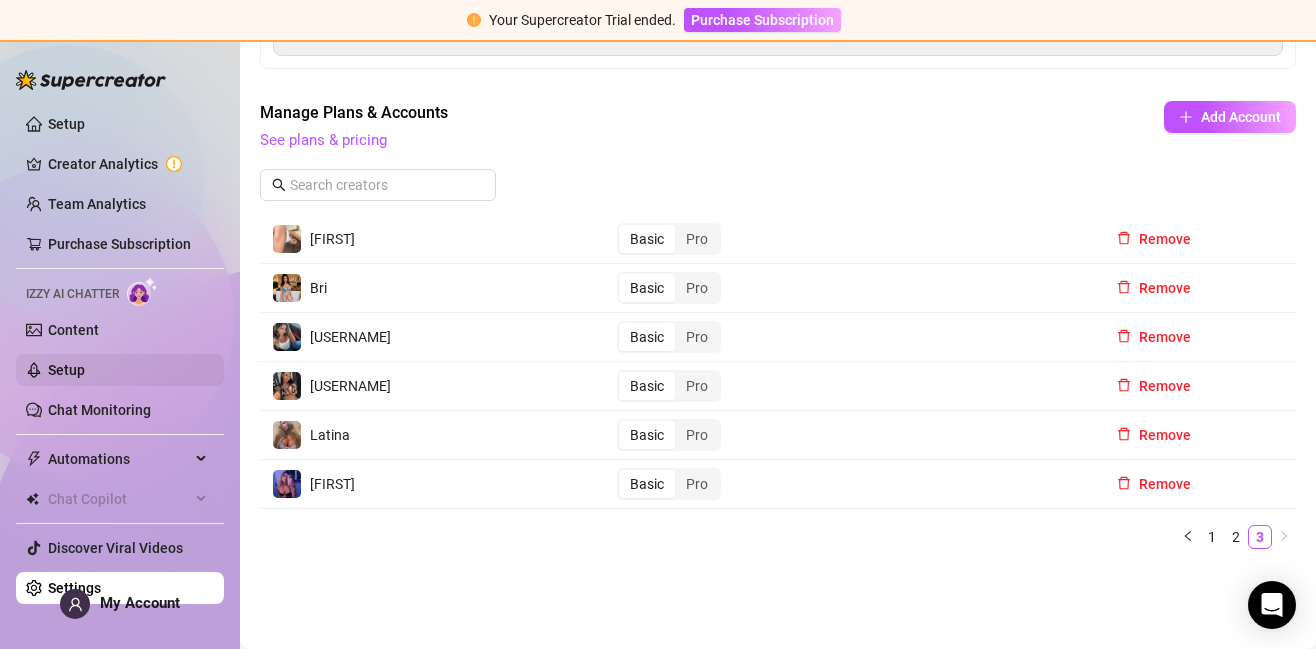 click on "Setup" at bounding box center (66, 370) 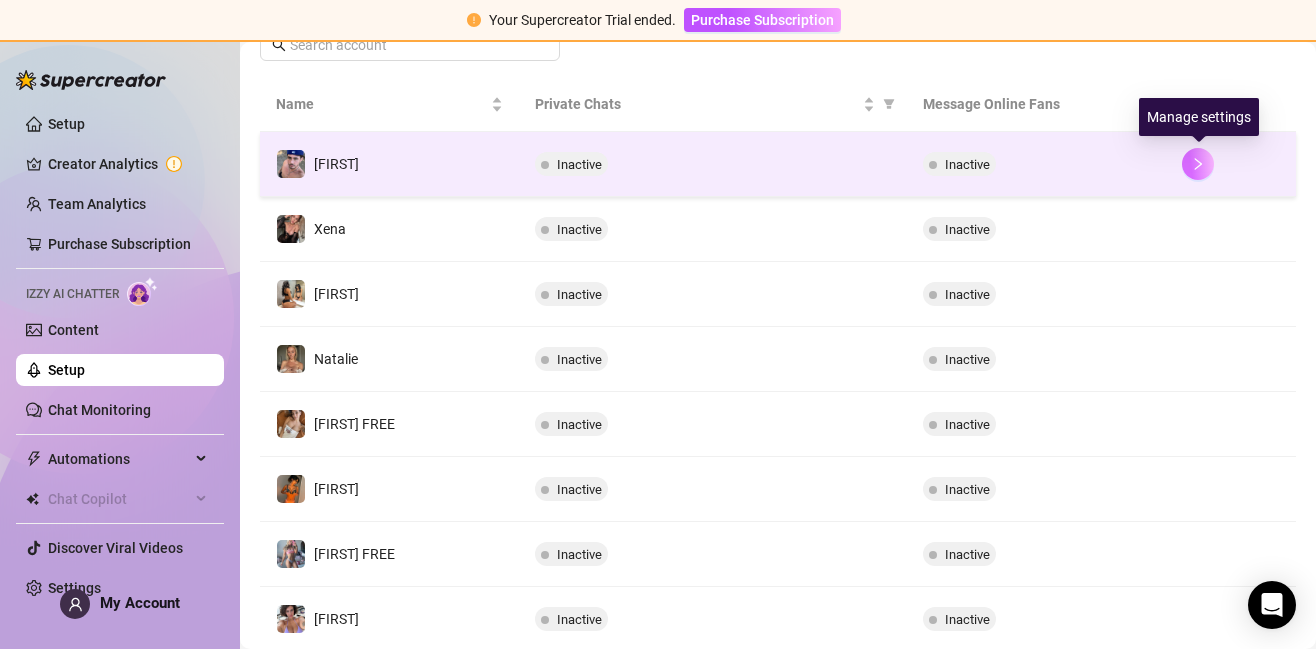 click 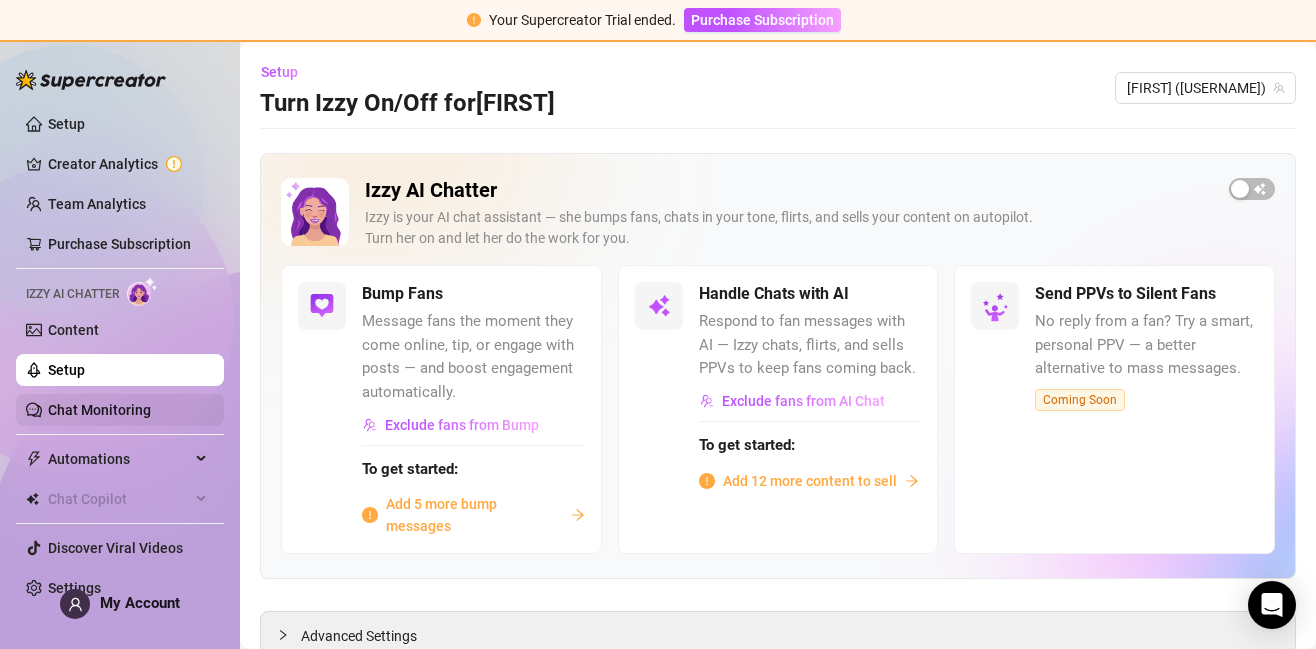 click on "Chat Monitoring" at bounding box center [99, 410] 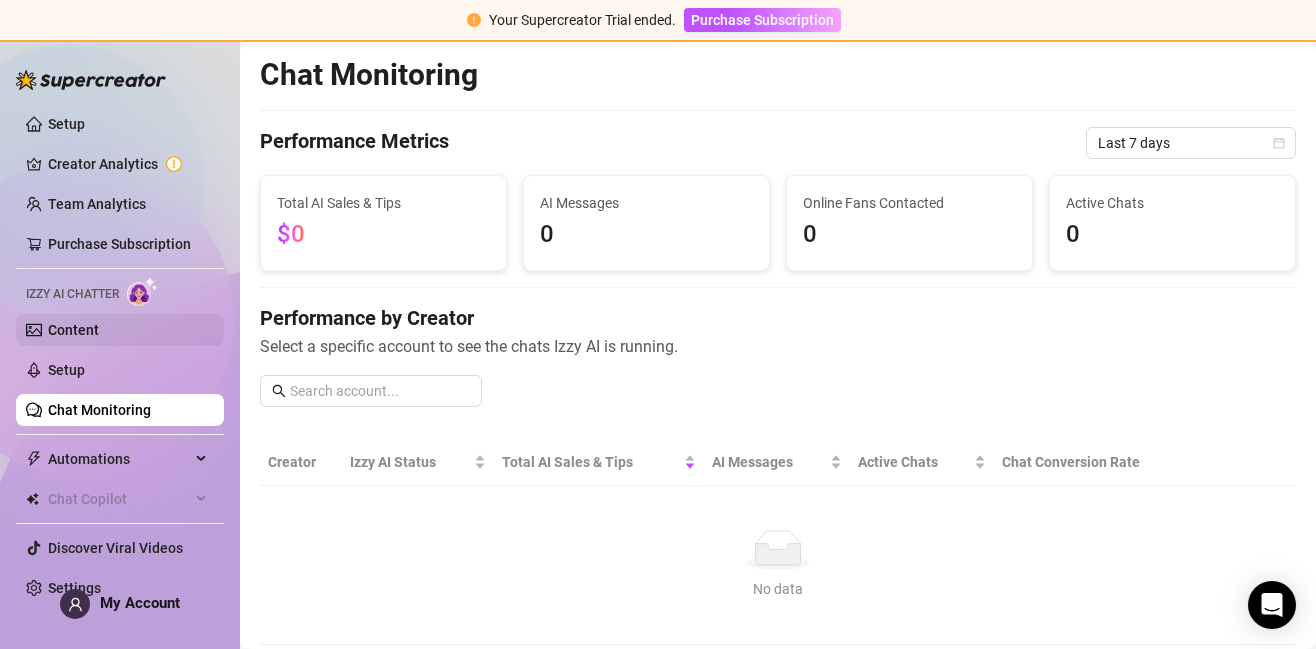 click on "Content" at bounding box center [73, 330] 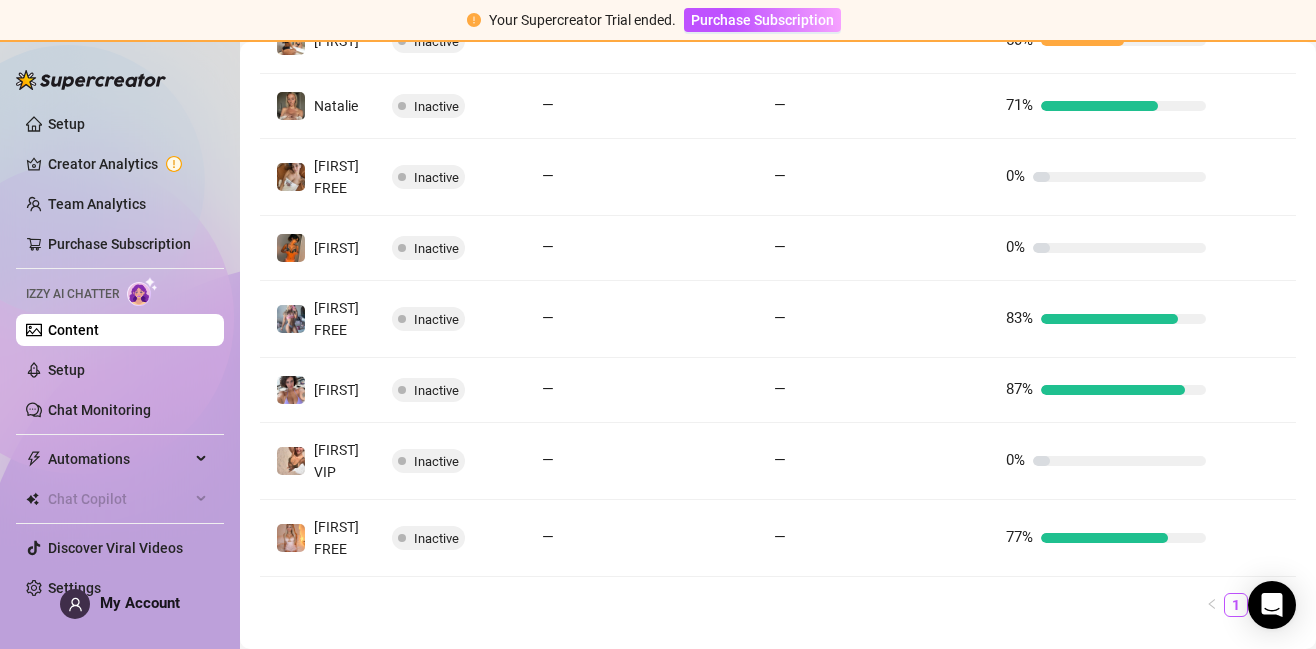 scroll, scrollTop: 704, scrollLeft: 0, axis: vertical 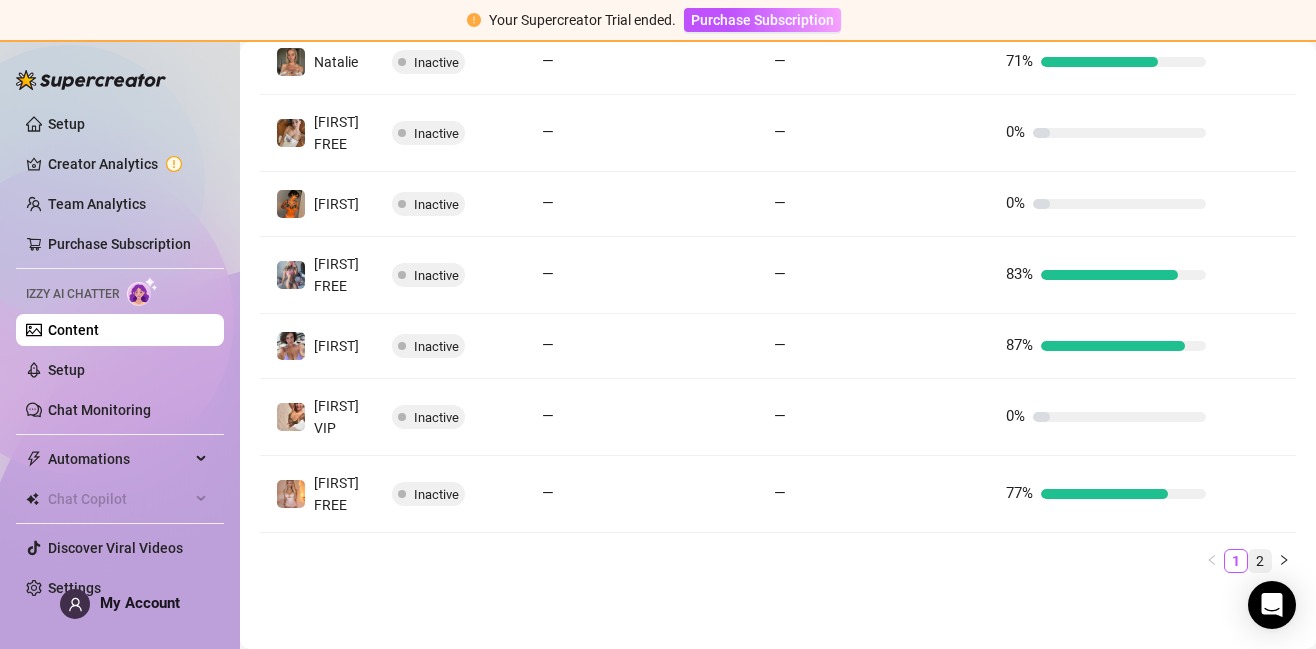 click on "2" at bounding box center [1260, 561] 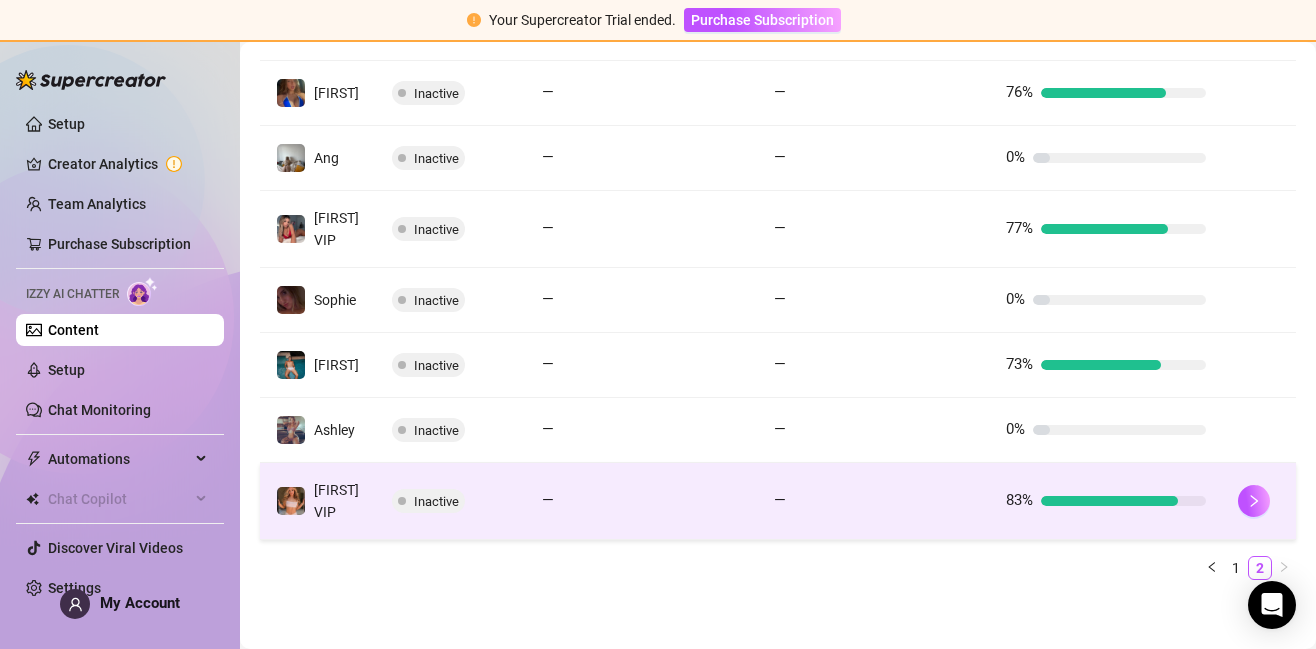 scroll, scrollTop: 648, scrollLeft: 0, axis: vertical 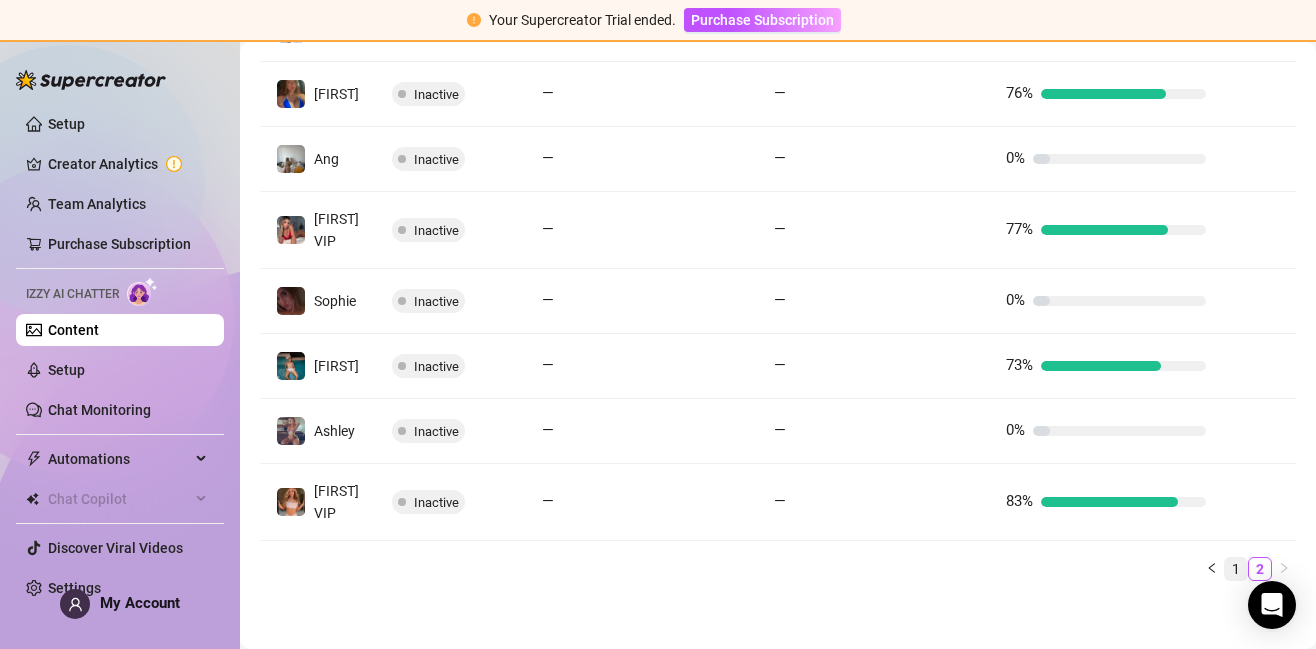 click on "1" at bounding box center (1236, 569) 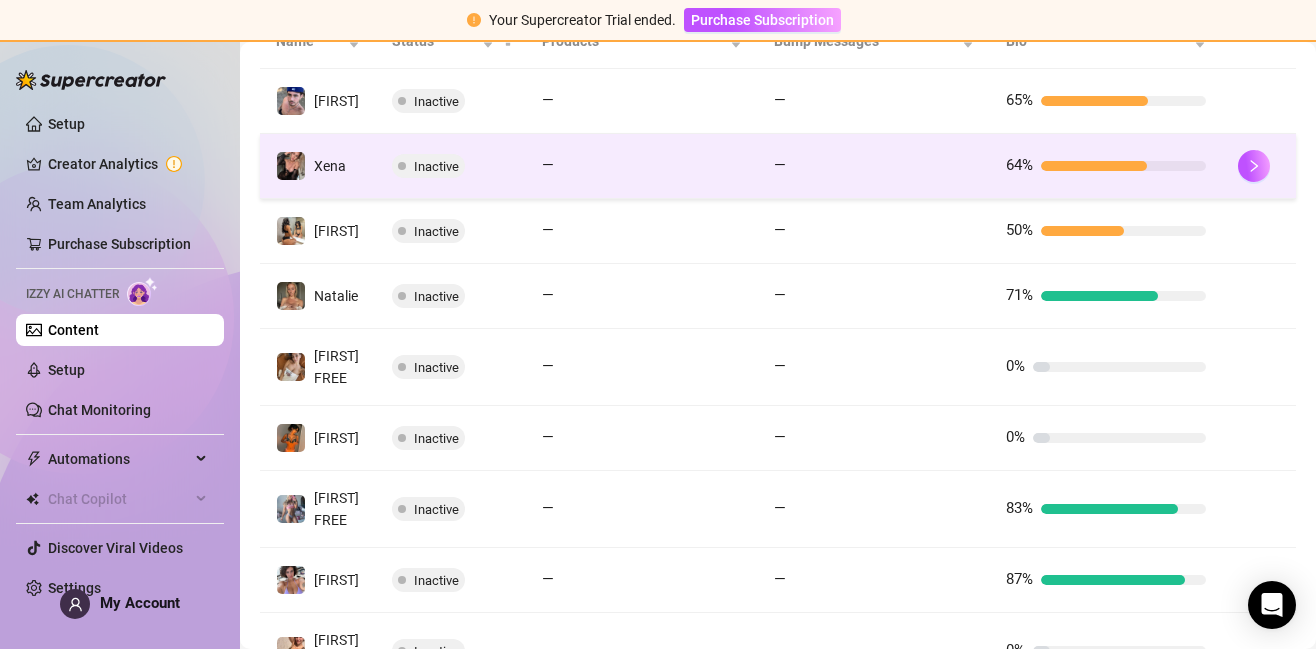 scroll, scrollTop: 704, scrollLeft: 0, axis: vertical 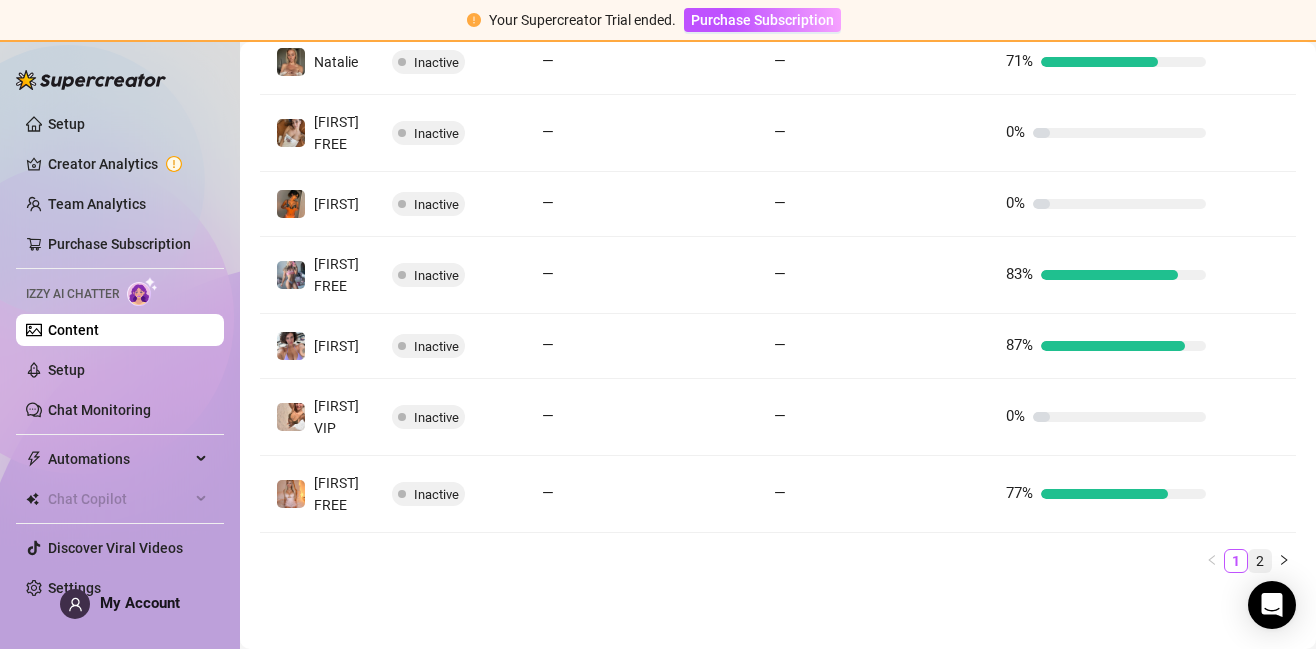 click on "2" at bounding box center (1260, 561) 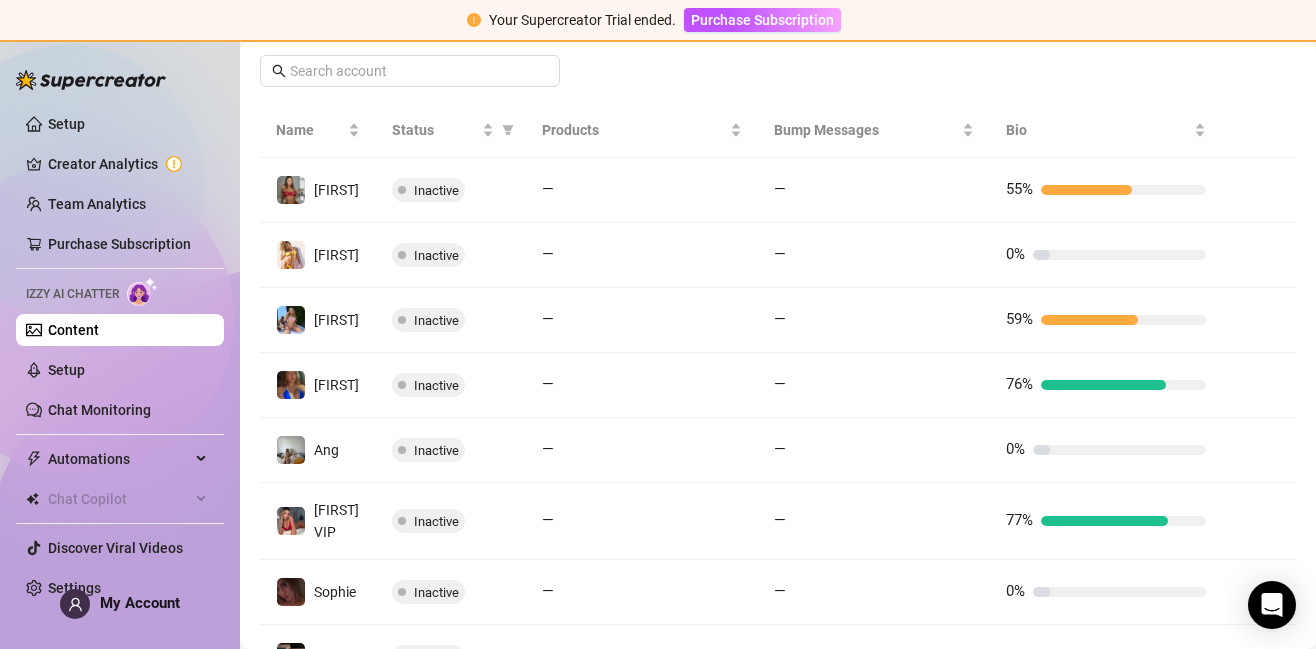 scroll, scrollTop: 354, scrollLeft: 0, axis: vertical 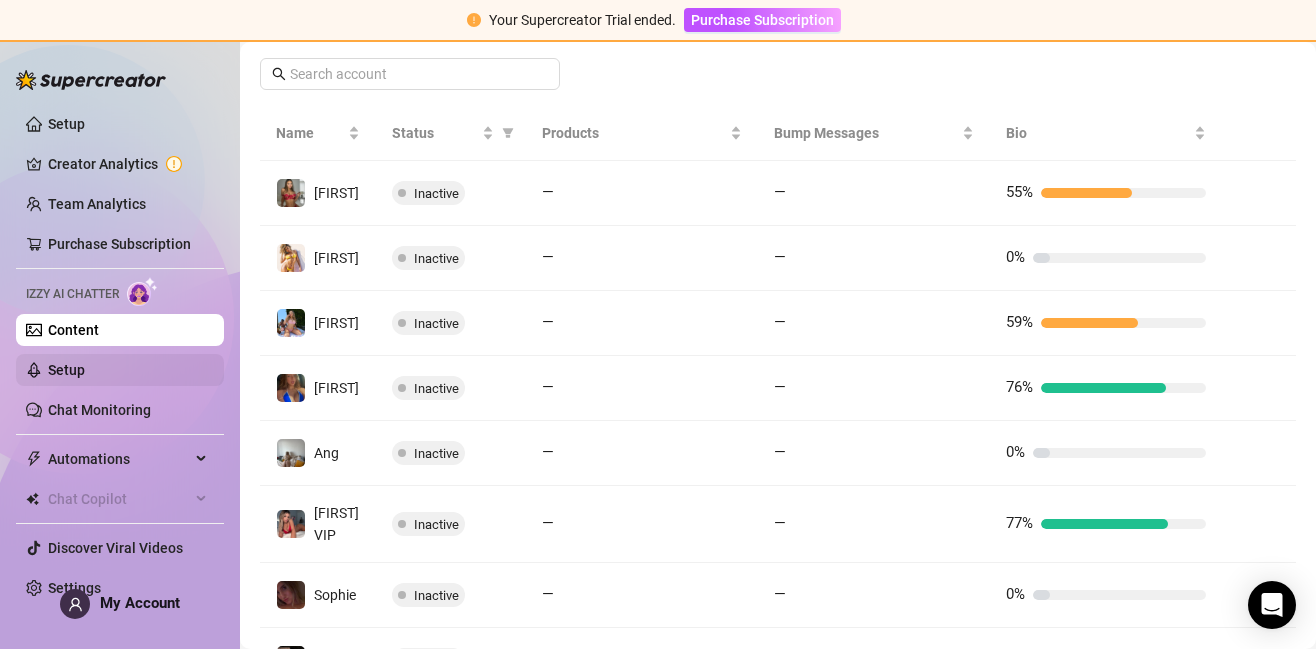 click on "Setup" at bounding box center (66, 370) 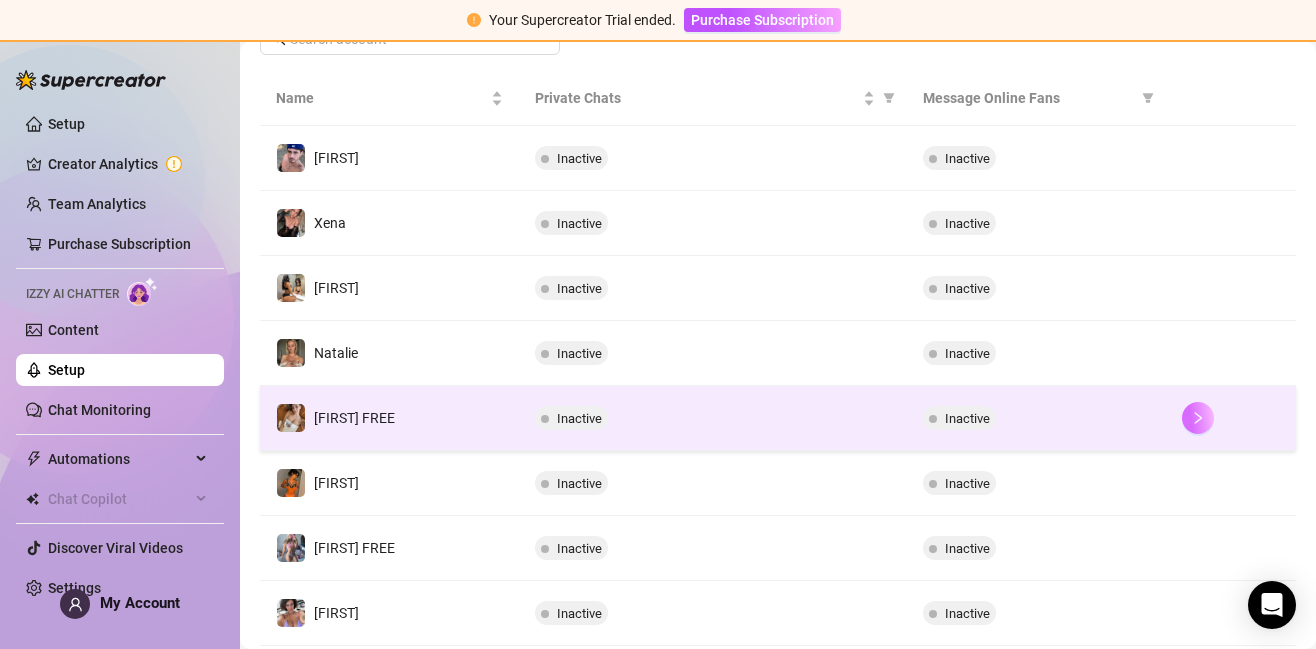 scroll, scrollTop: 597, scrollLeft: 0, axis: vertical 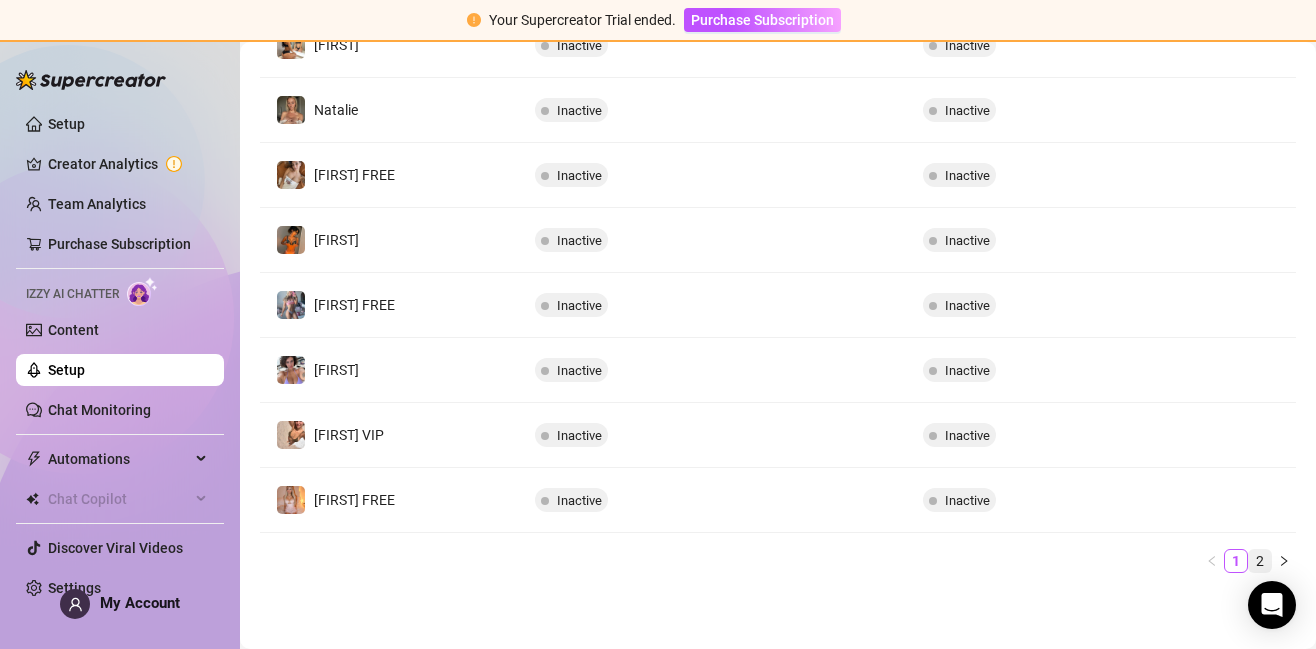 click on "2" at bounding box center [1260, 561] 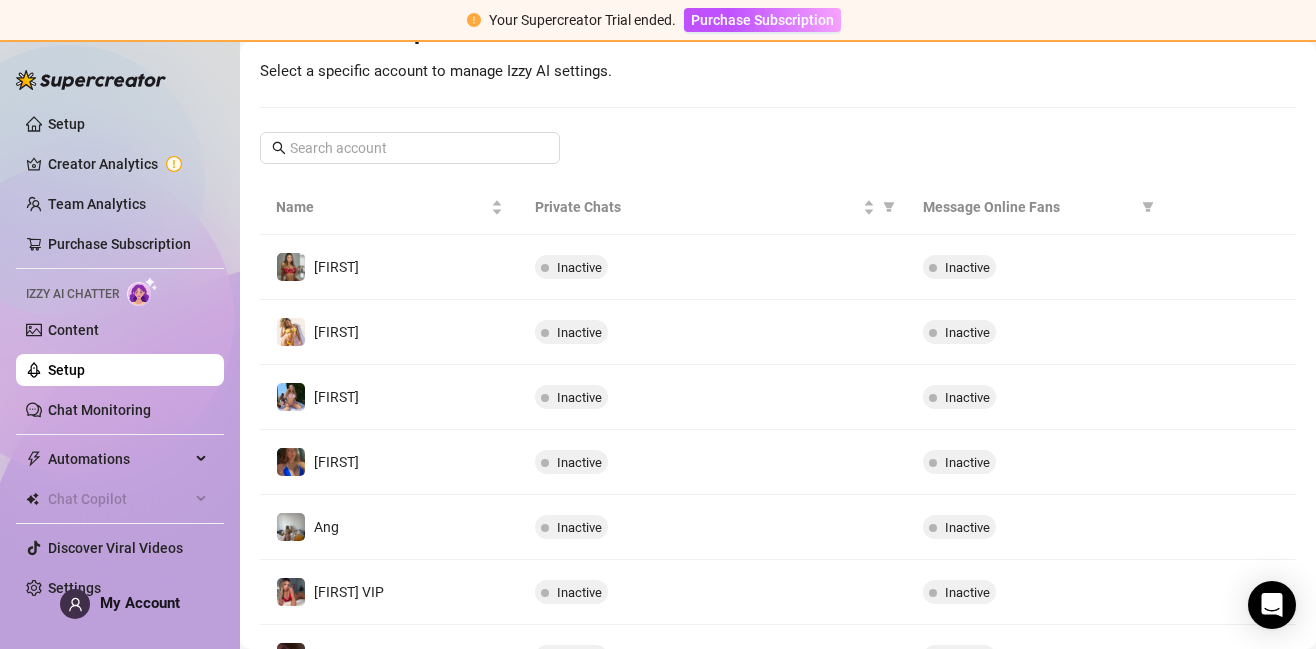 scroll, scrollTop: 143, scrollLeft: 0, axis: vertical 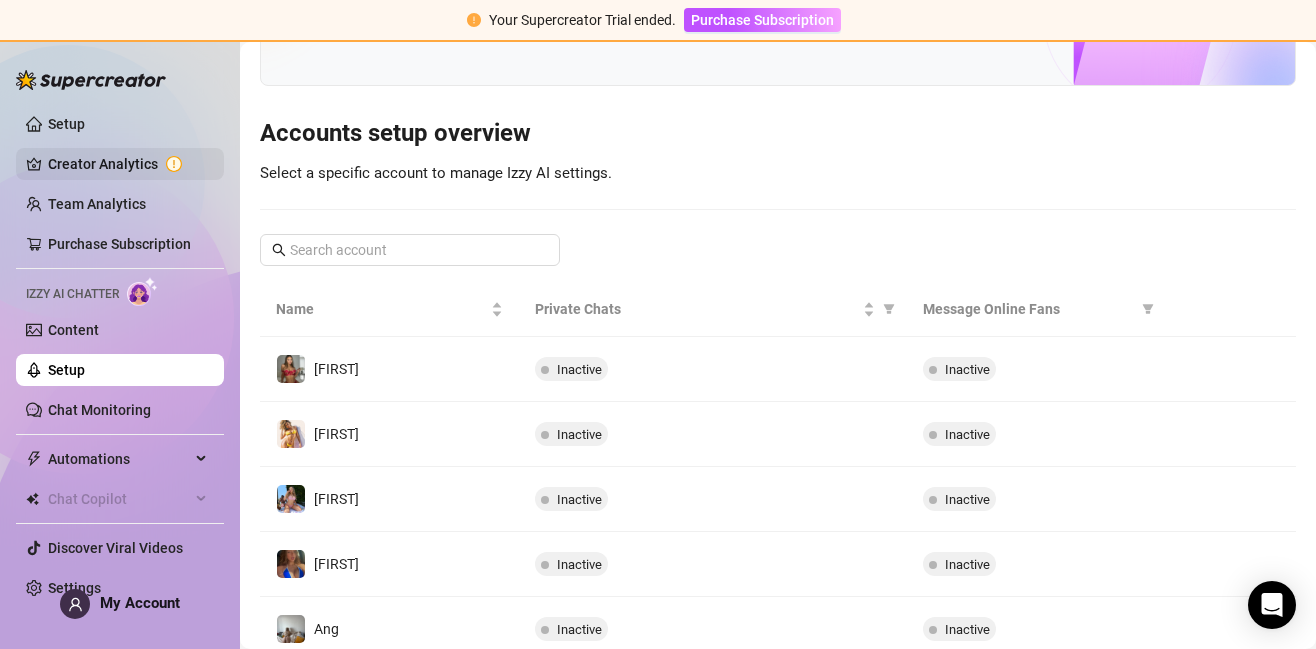 click on "Creator Analytics" at bounding box center [128, 164] 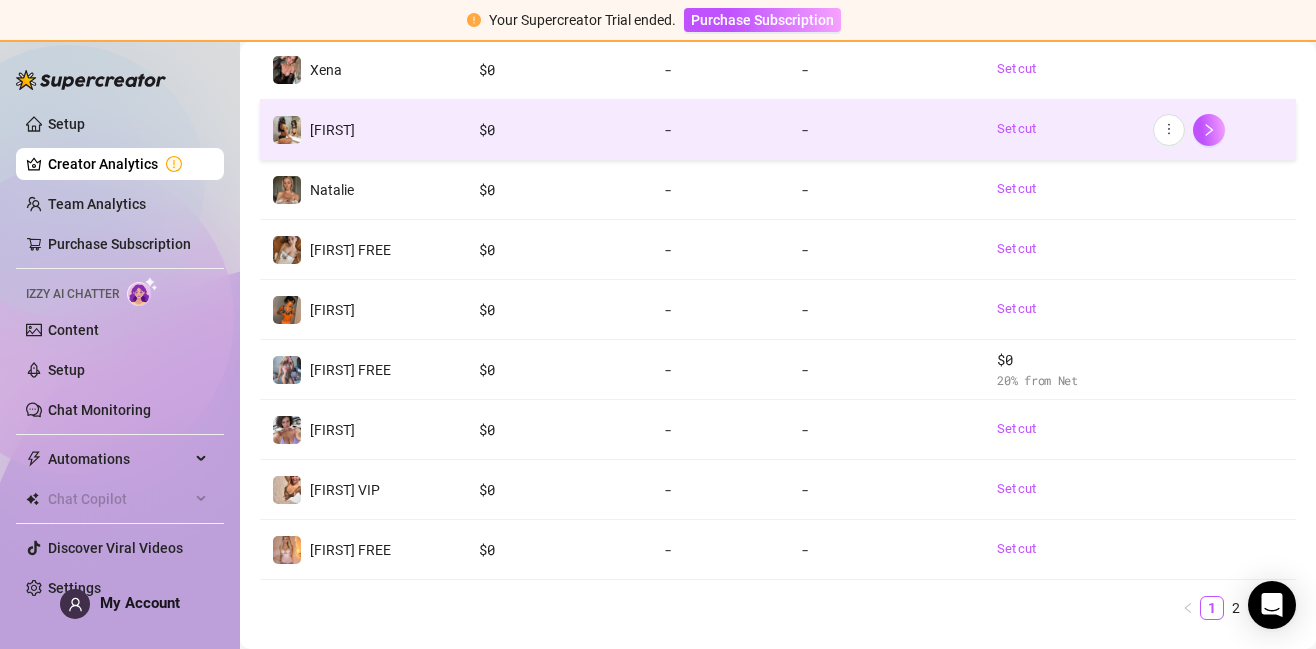 scroll, scrollTop: 455, scrollLeft: 0, axis: vertical 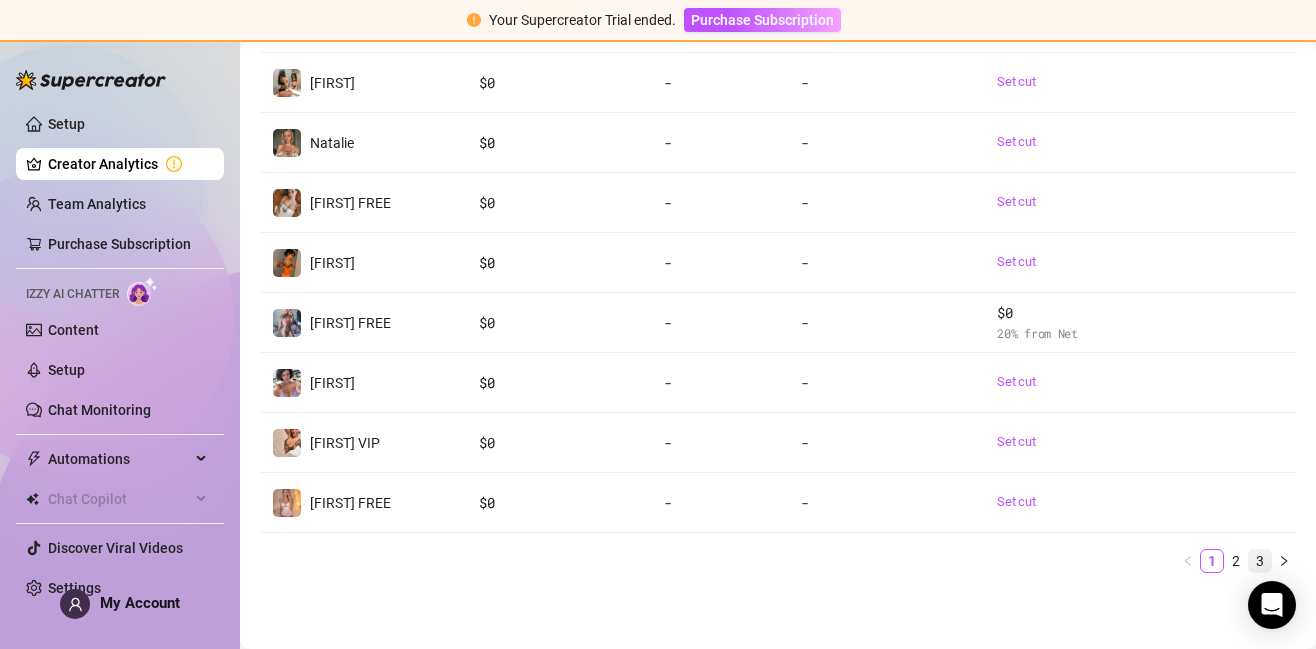 click on "3" at bounding box center [1260, 561] 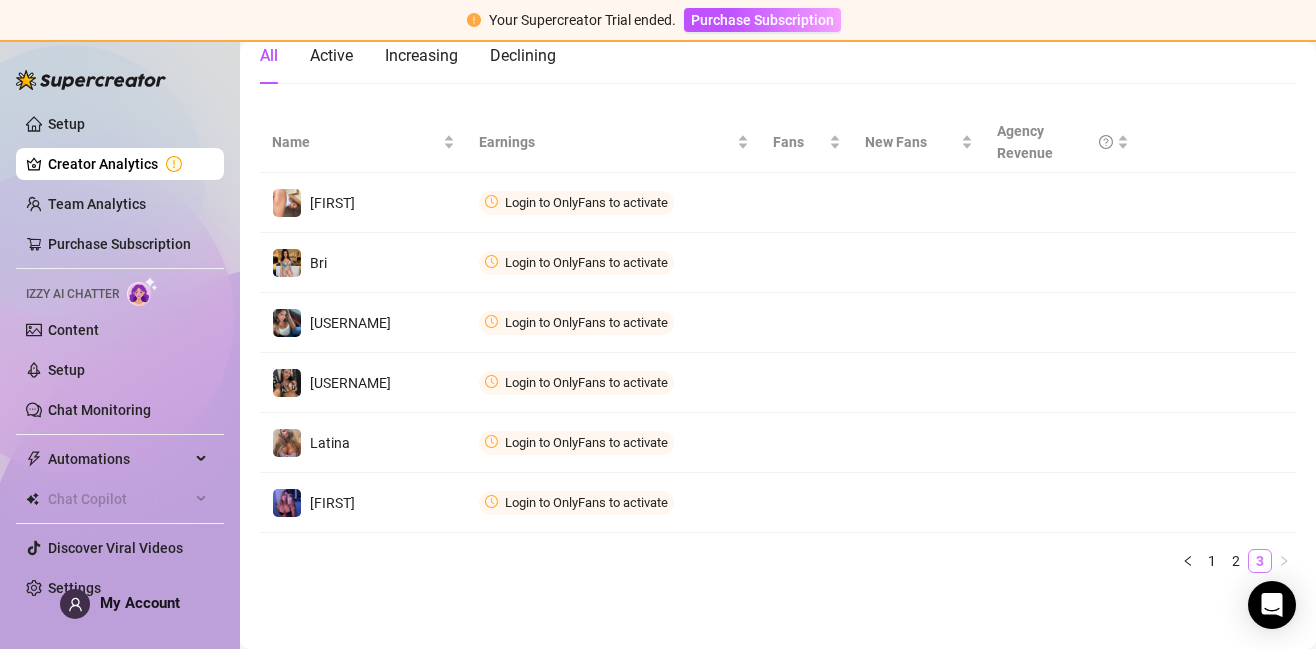 scroll, scrollTop: 215, scrollLeft: 0, axis: vertical 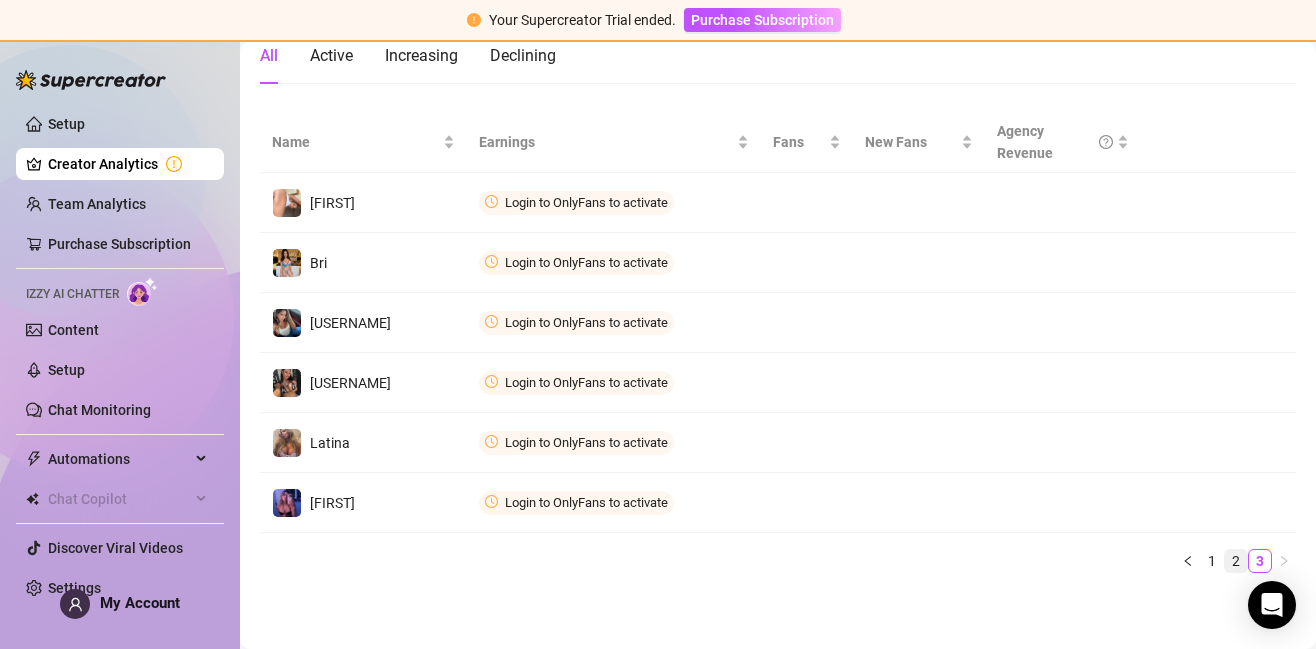 click on "2" at bounding box center (1236, 561) 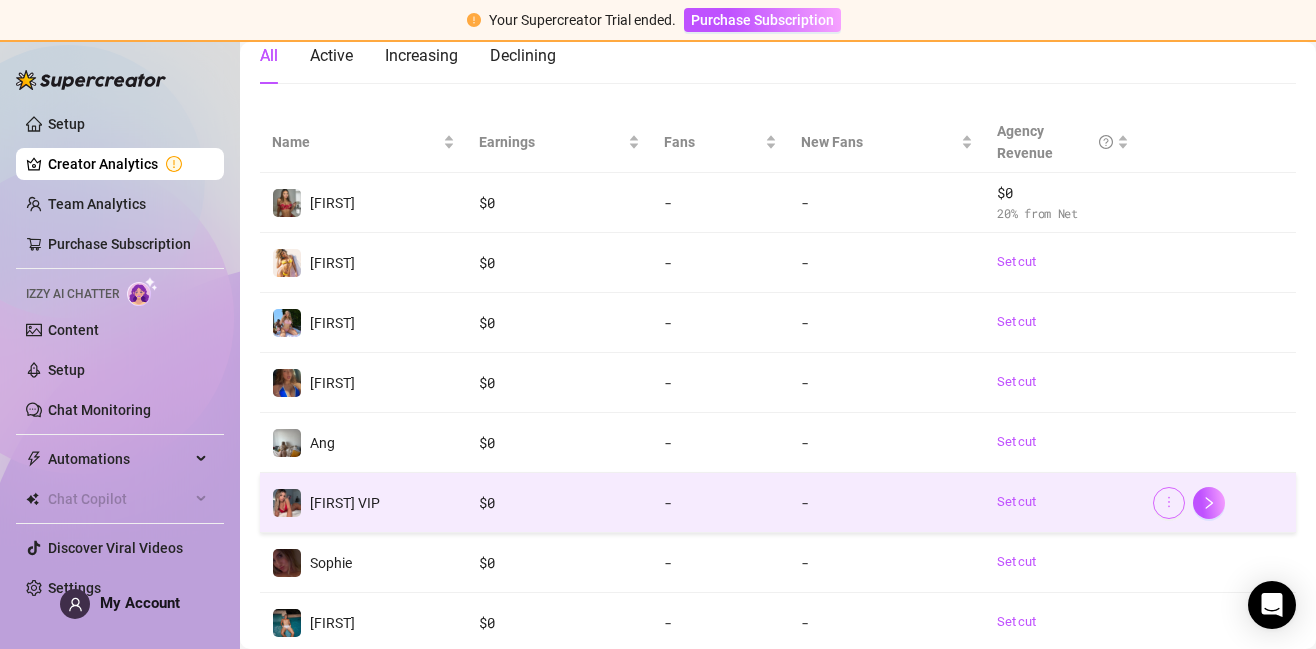 scroll, scrollTop: 455, scrollLeft: 0, axis: vertical 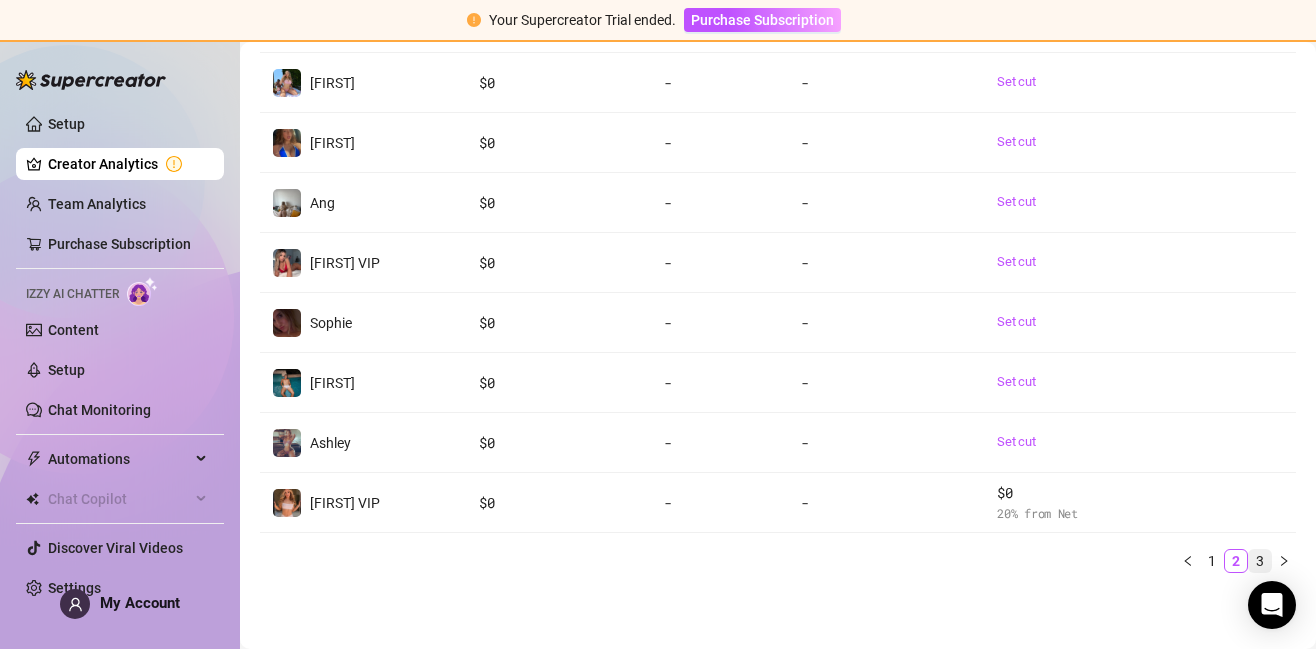 click on "3" at bounding box center [1260, 561] 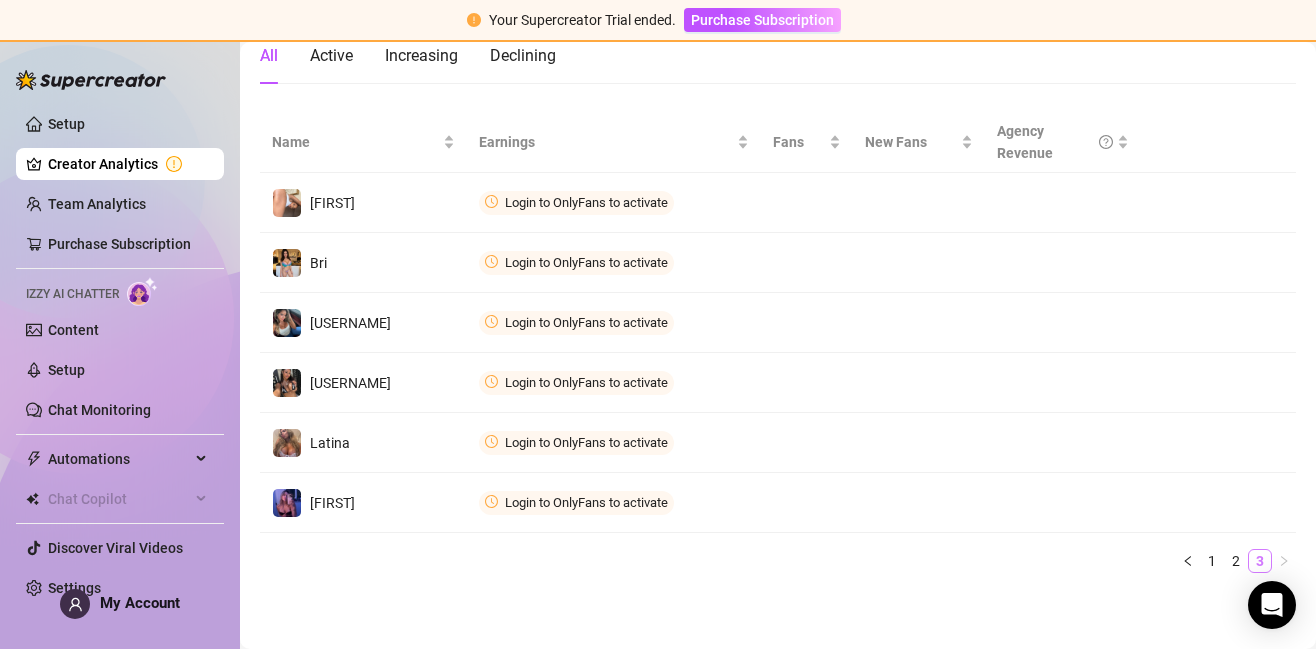 scroll, scrollTop: 215, scrollLeft: 0, axis: vertical 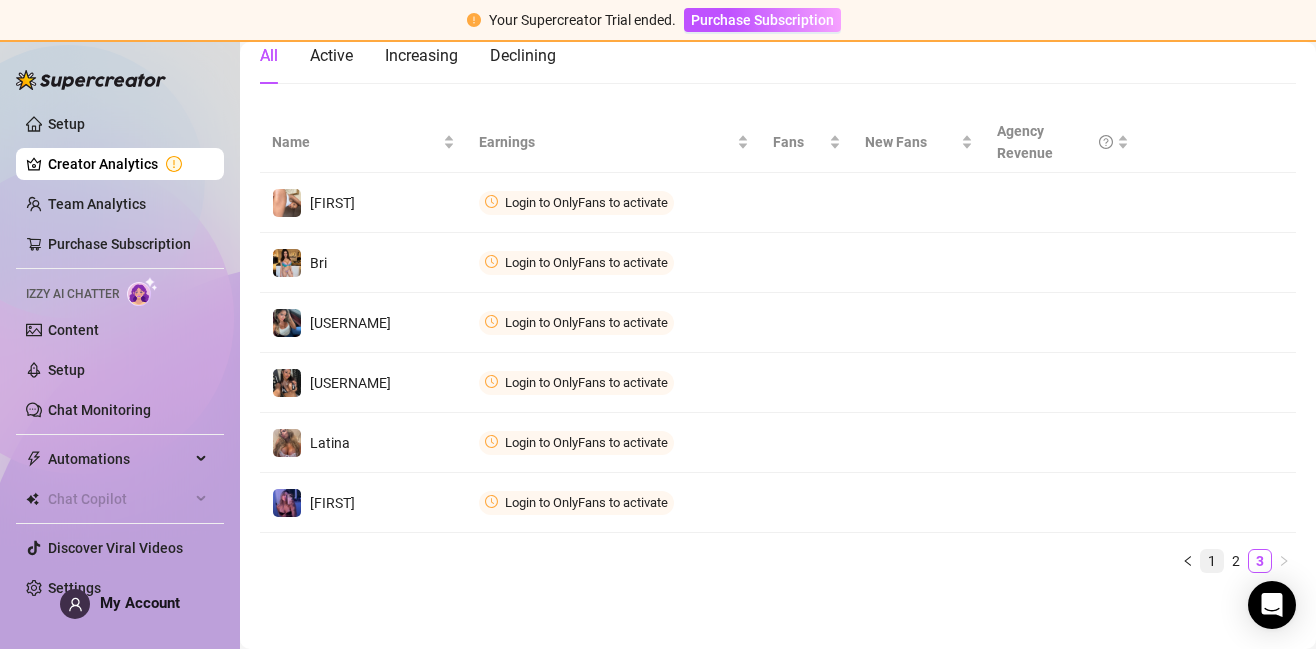 click on "1" at bounding box center [1212, 561] 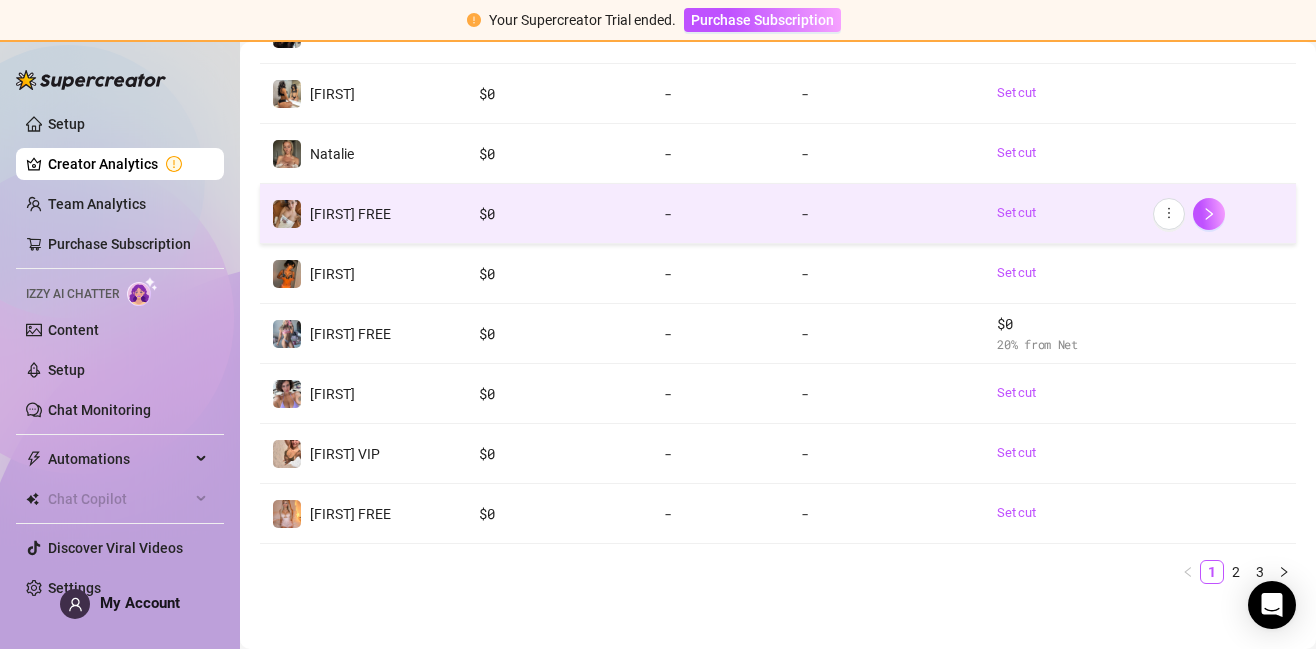 scroll, scrollTop: 455, scrollLeft: 0, axis: vertical 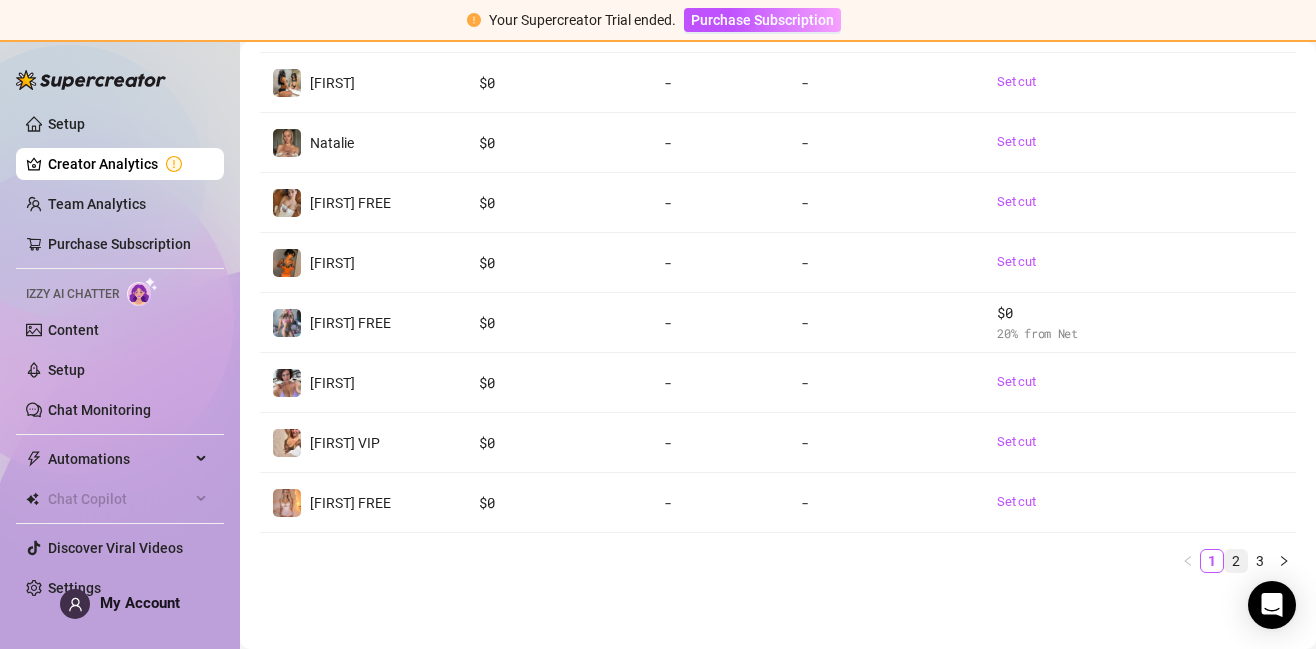 click on "2" at bounding box center (1236, 561) 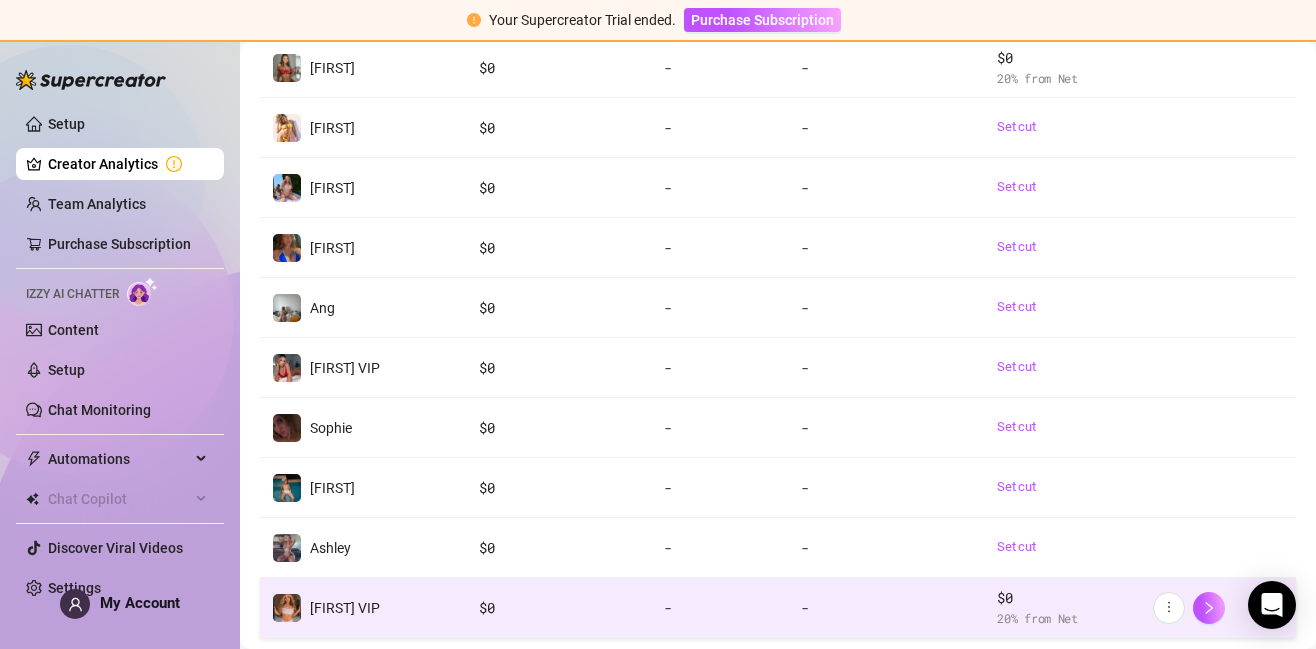 scroll, scrollTop: 455, scrollLeft: 0, axis: vertical 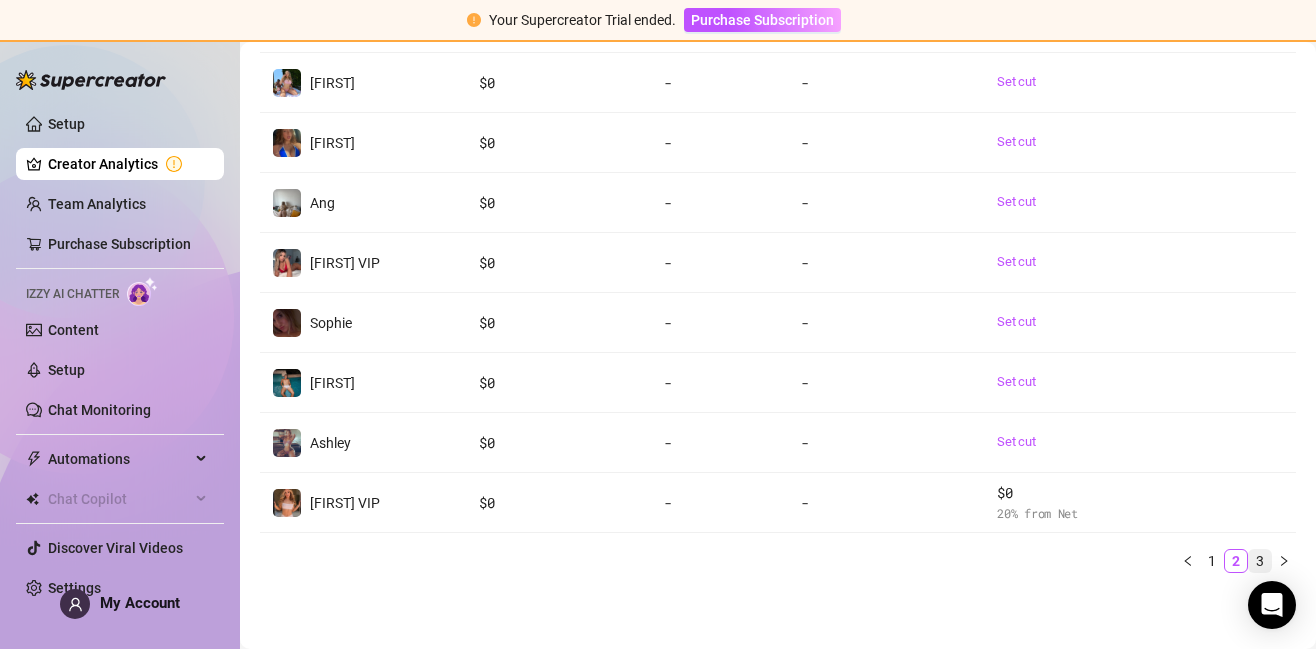 click on "3" at bounding box center [1260, 561] 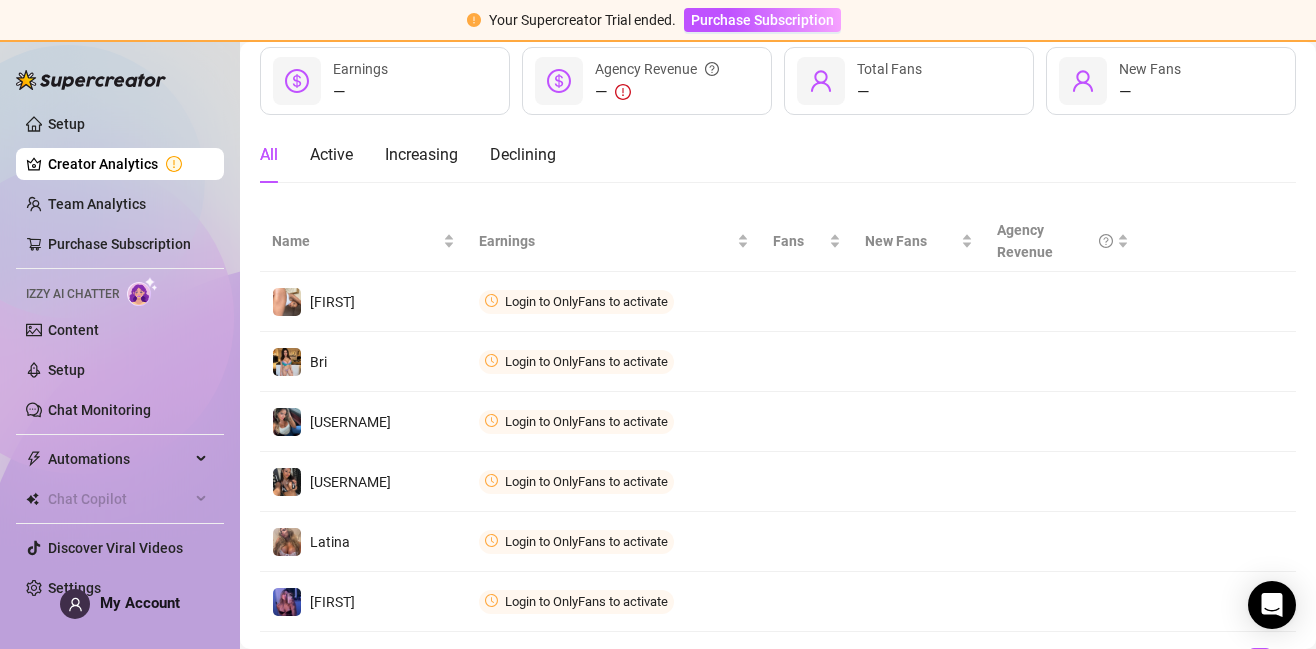 scroll, scrollTop: 0, scrollLeft: 0, axis: both 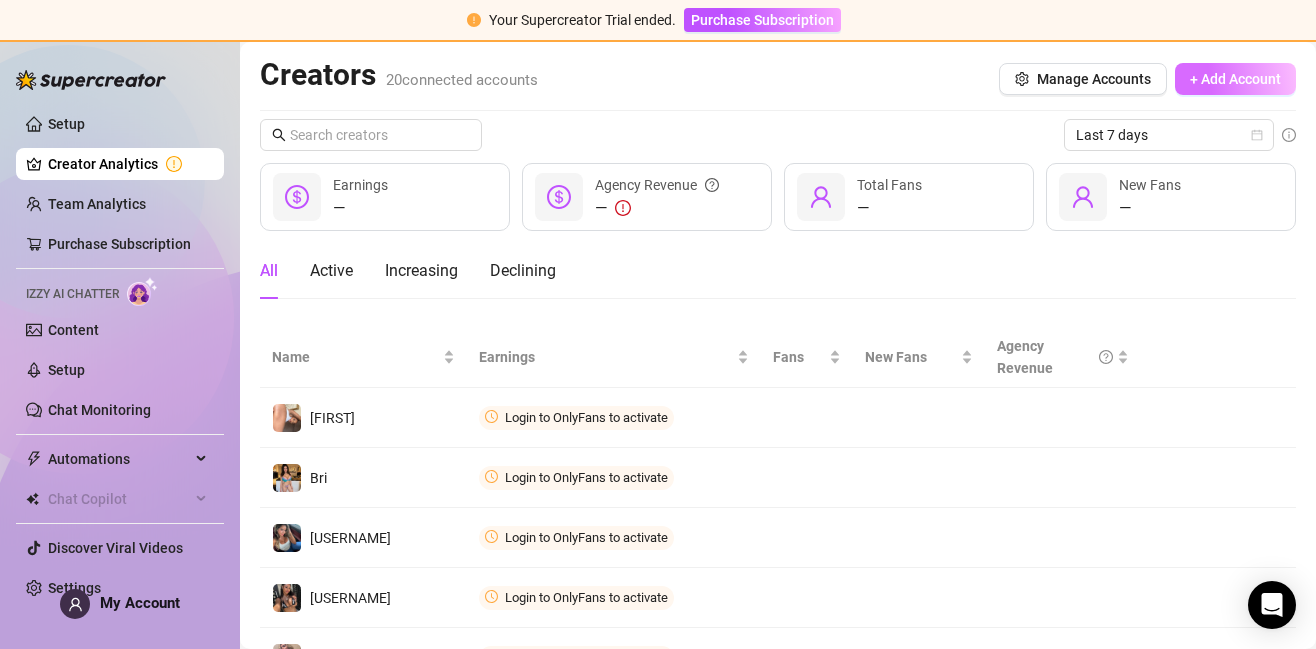 click on "+ Add Account" at bounding box center [1235, 79] 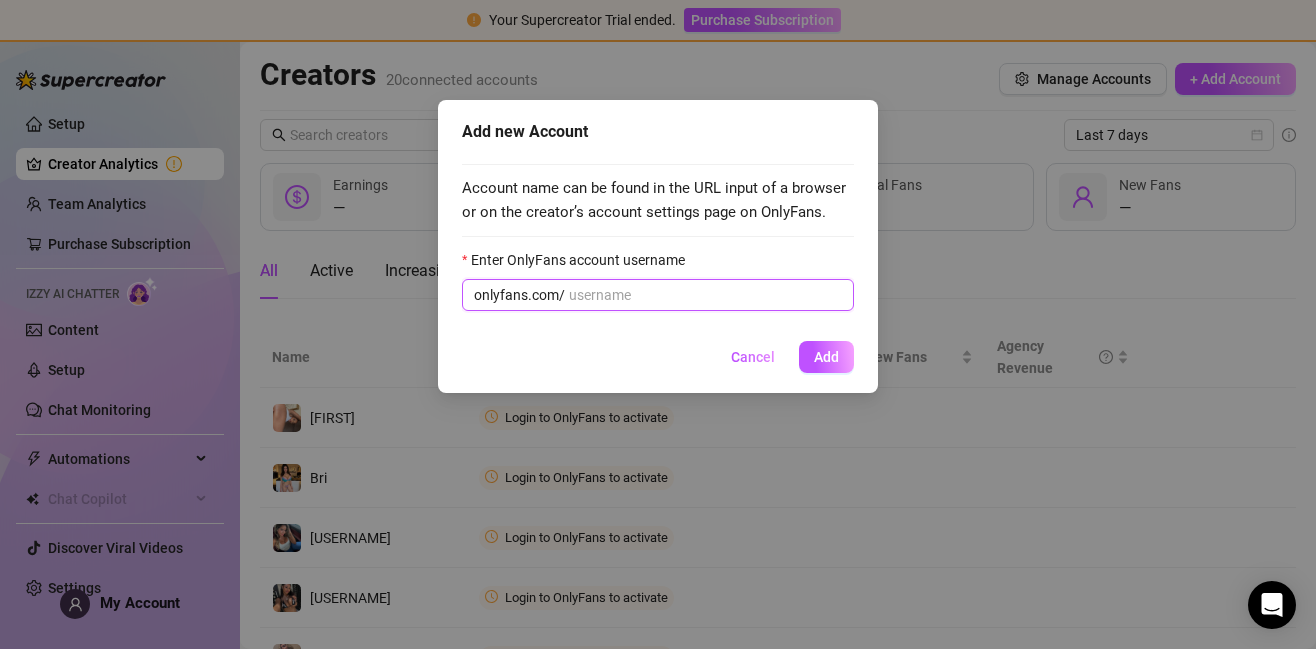 paste on "[USERNAME]" 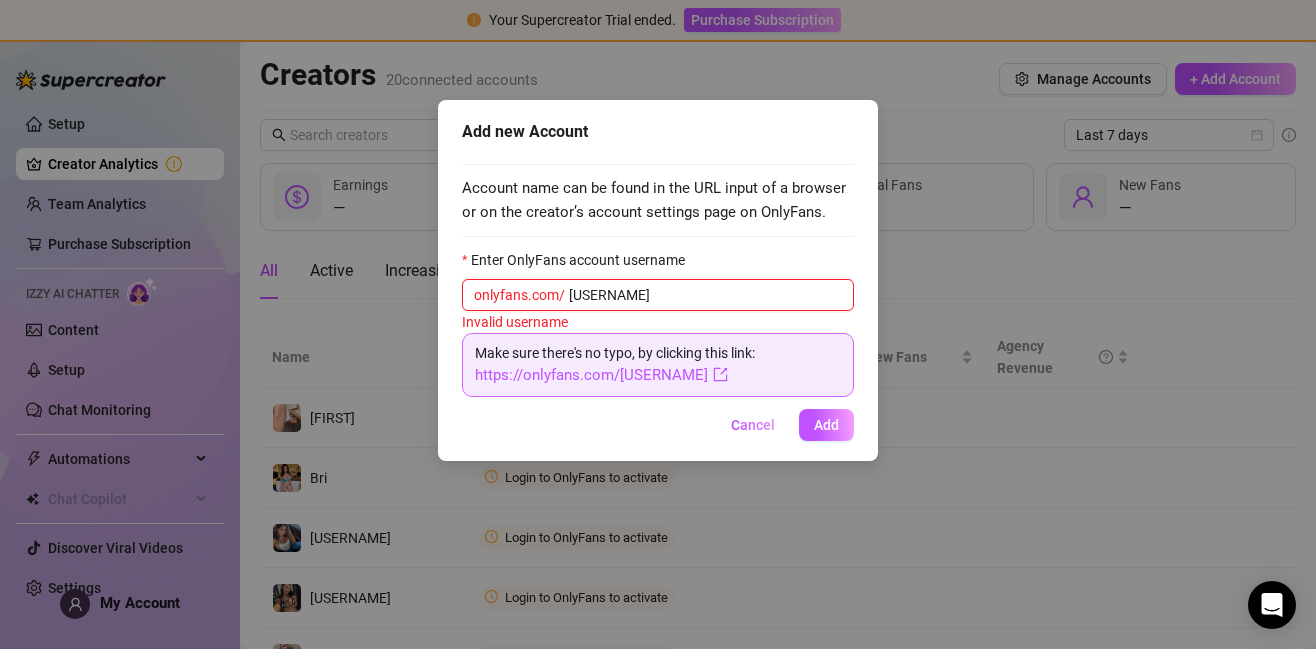 click on "[USERNAME]" at bounding box center (705, 295) 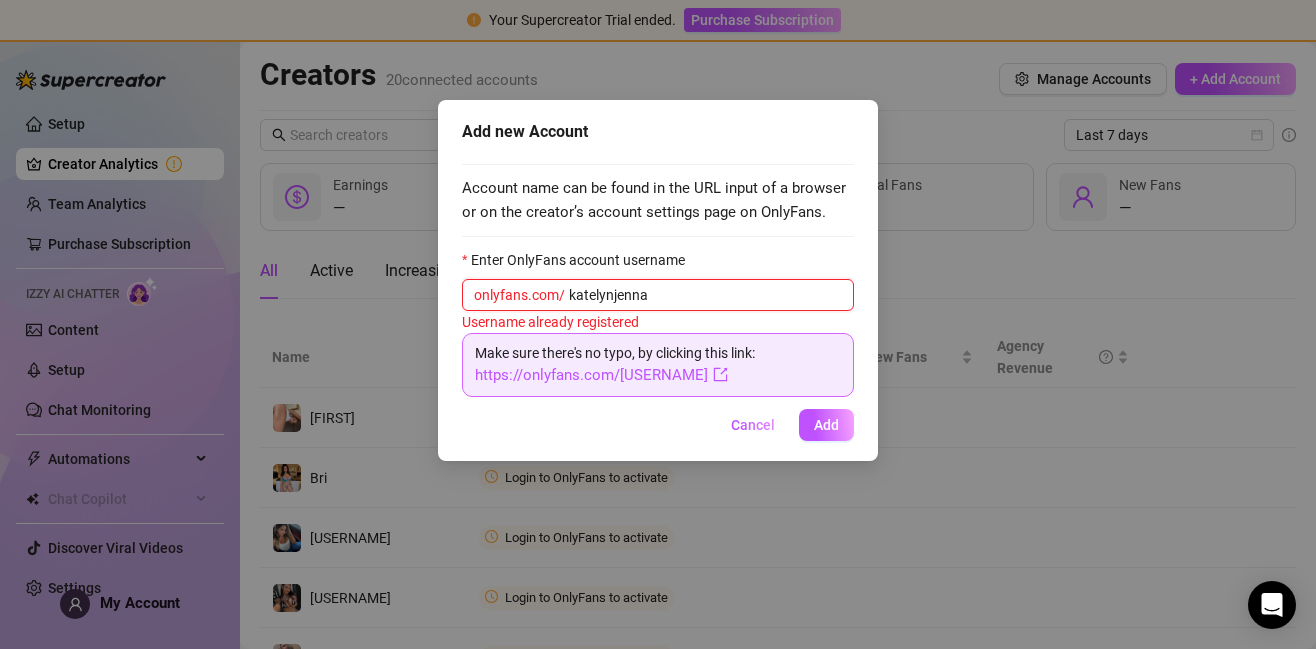 drag, startPoint x: 664, startPoint y: 296, endPoint x: 580, endPoint y: 295, distance: 84.00595 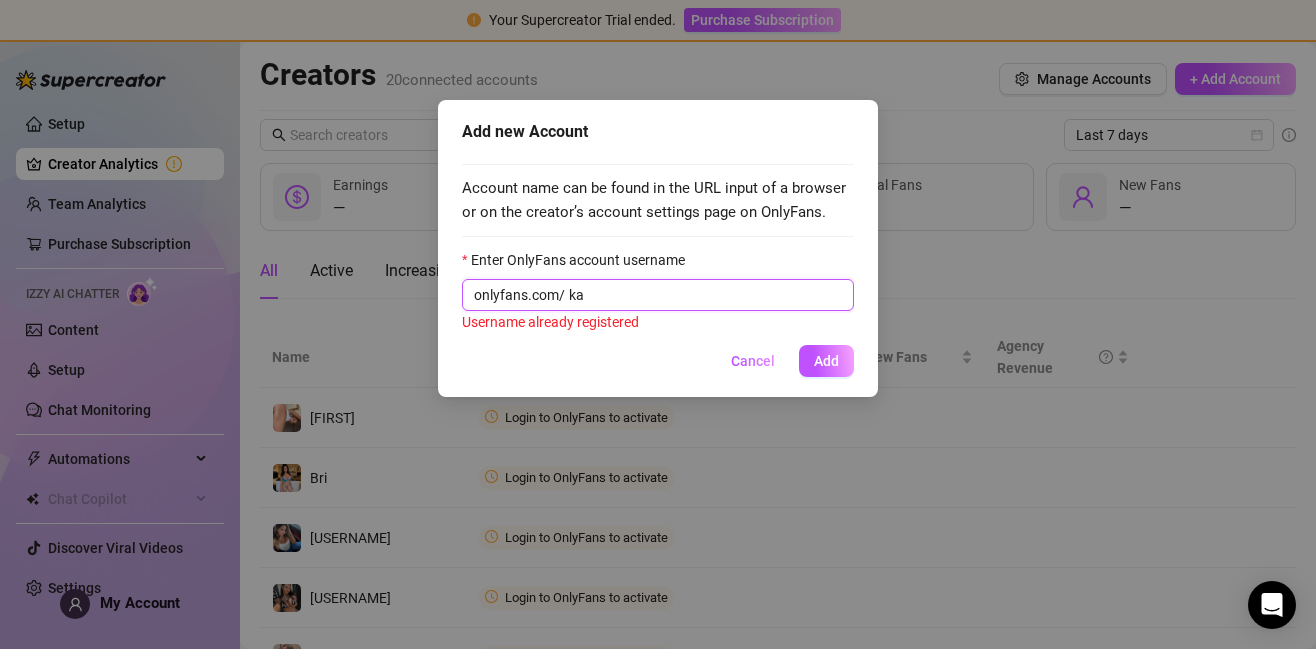 type on "k" 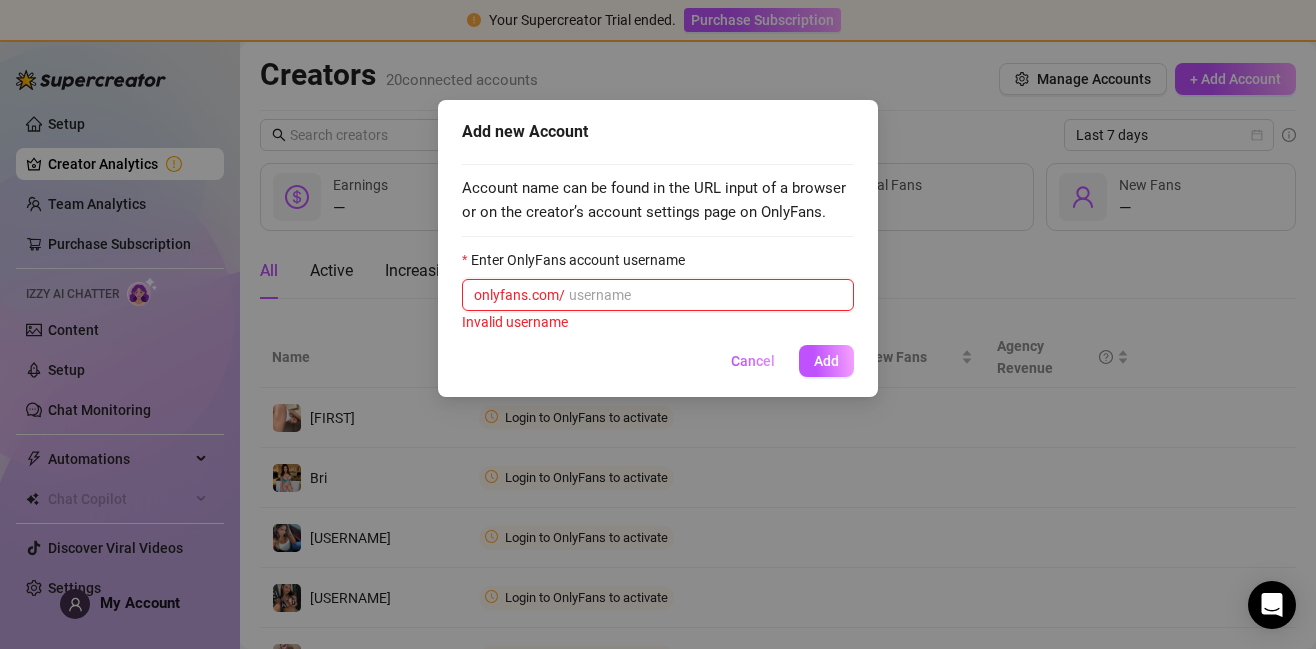 paste on "xeeleigh" 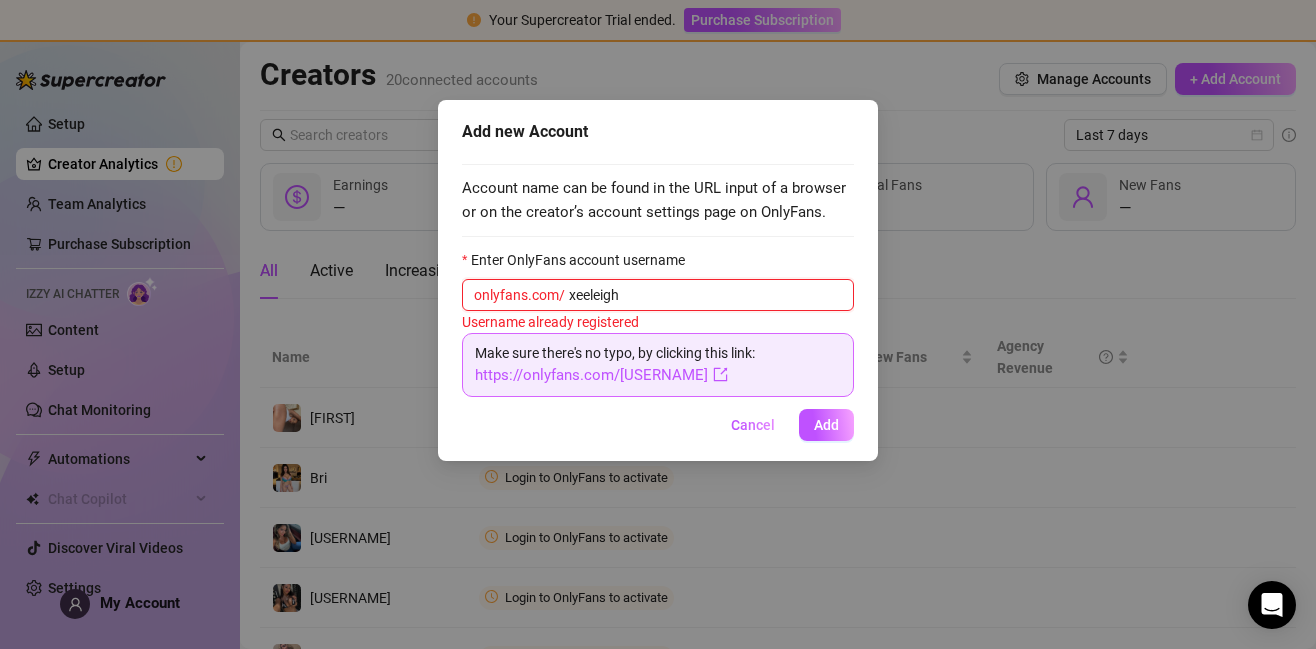 drag, startPoint x: 638, startPoint y: 297, endPoint x: 568, endPoint y: 296, distance: 70.00714 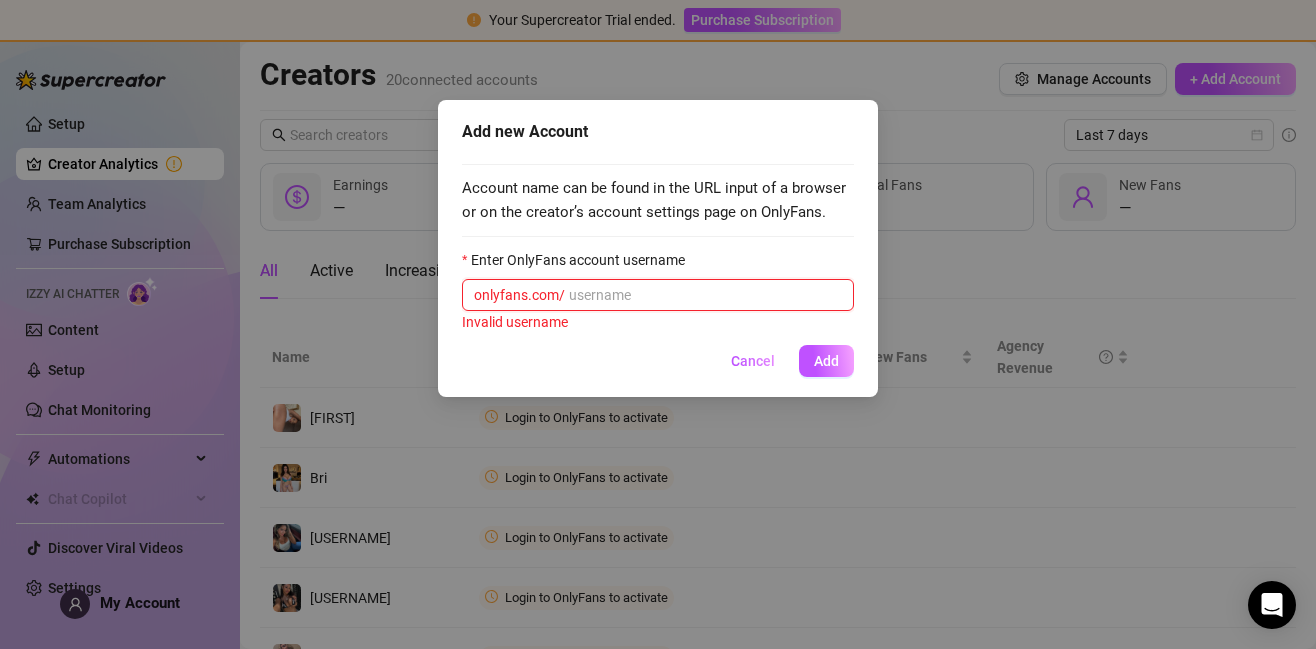 paste on "[USERNAME]" 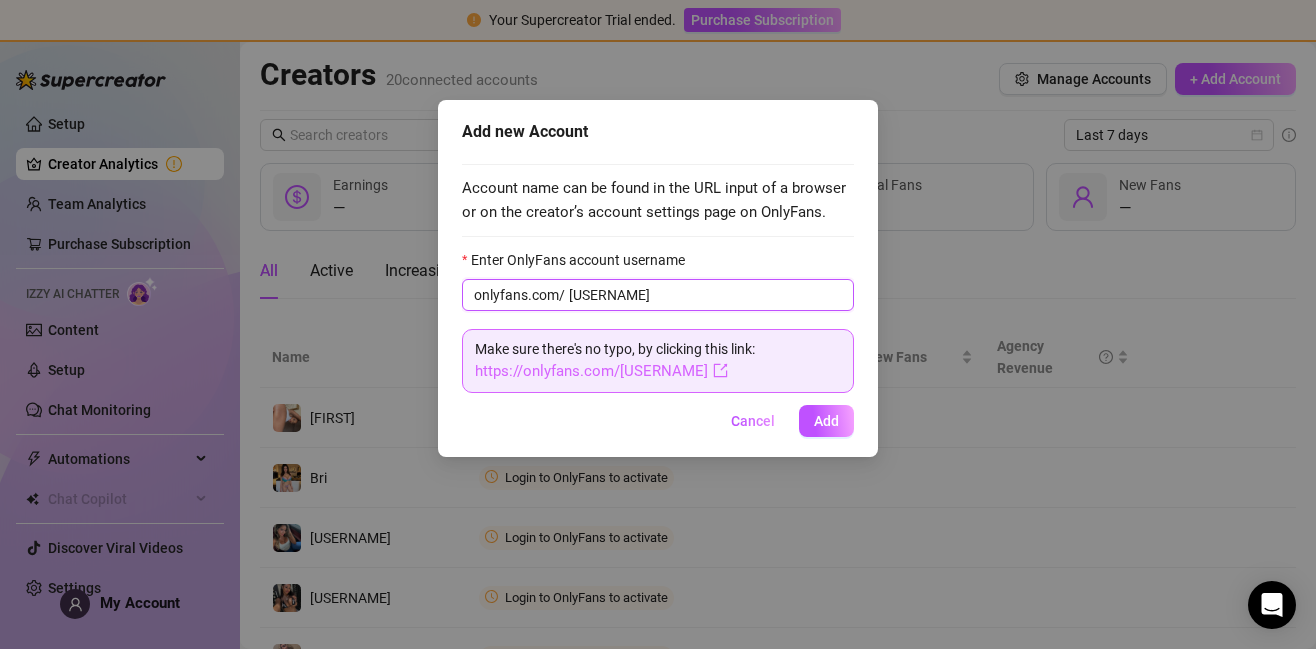 type on "[USERNAME]" 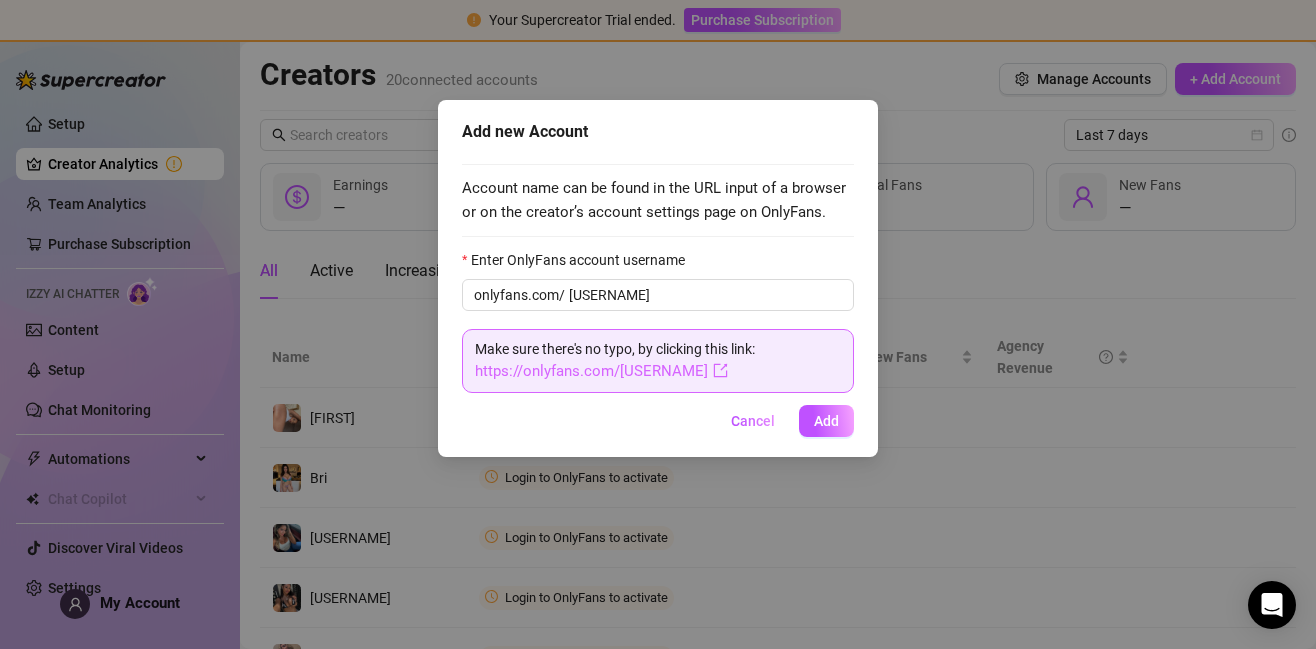 click on "https://onlyfans.com/[USERNAME]" at bounding box center (601, 371) 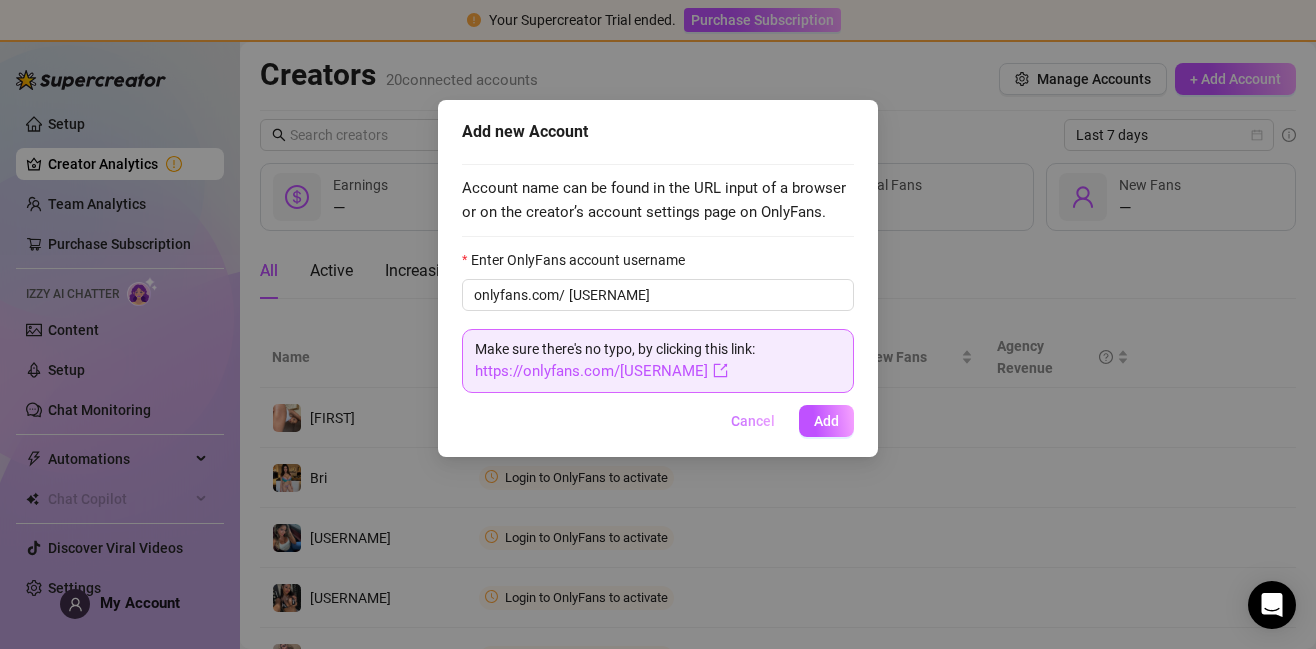 click on "Cancel" at bounding box center (753, 421) 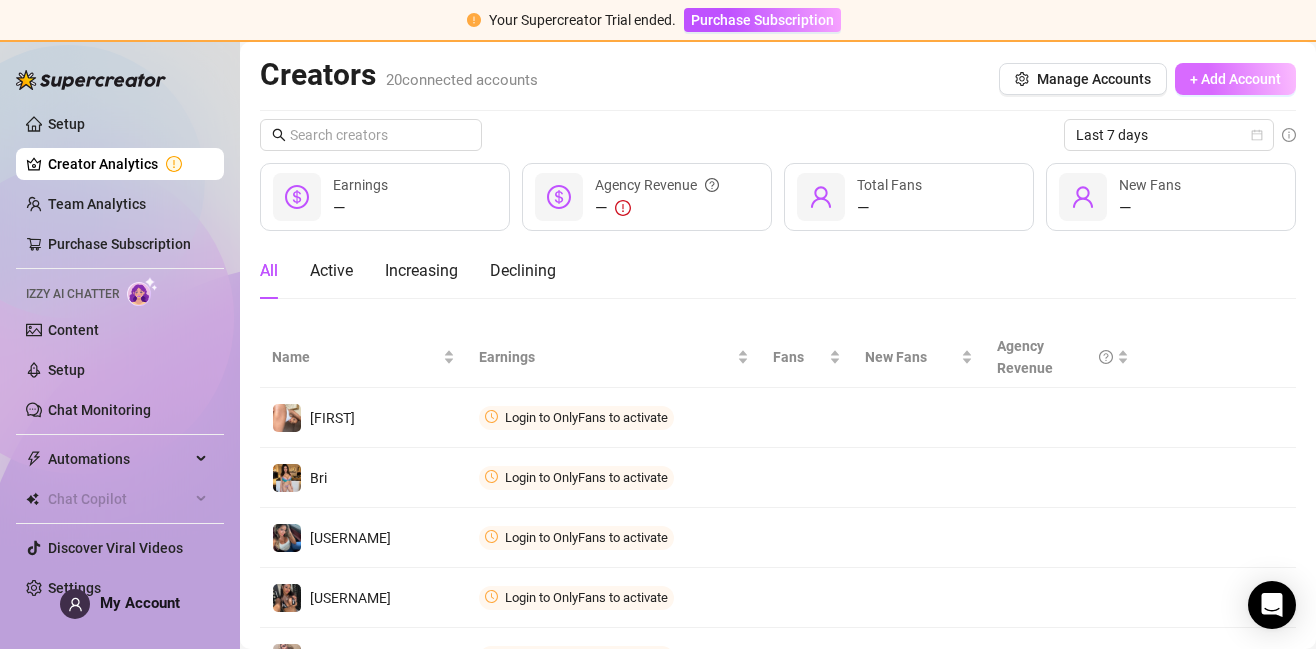 click on "+ Add Account" at bounding box center (1235, 79) 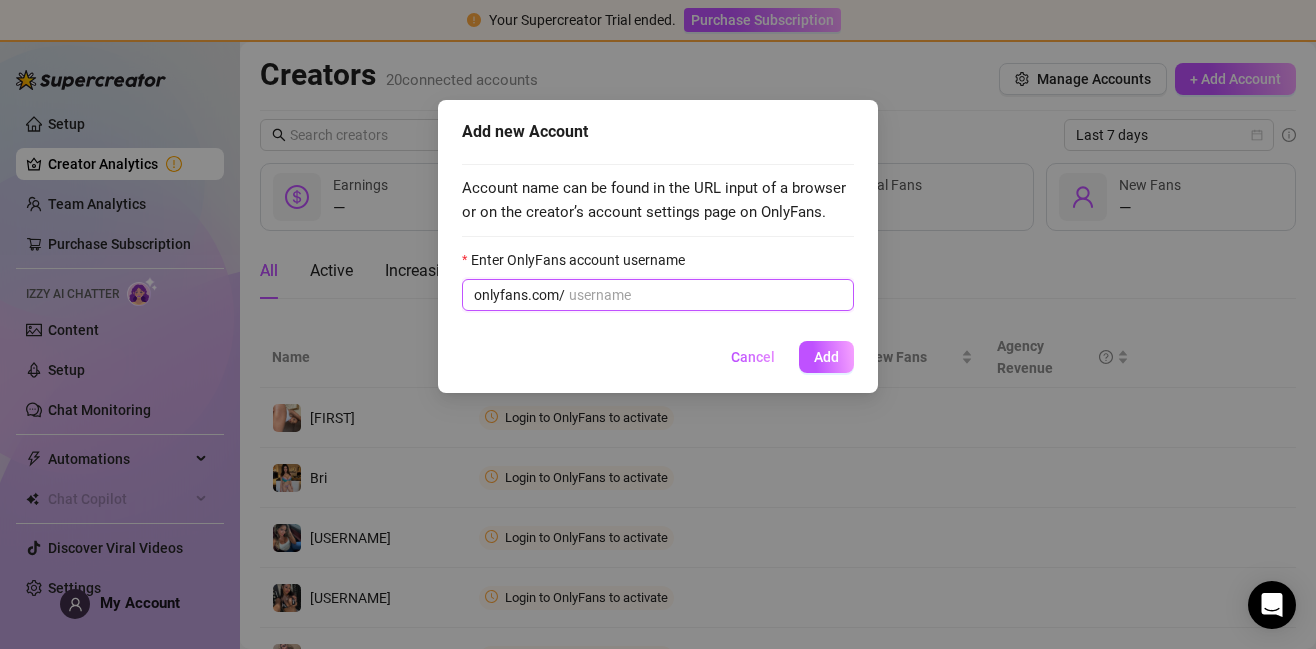 paste on "[USERNAME]" 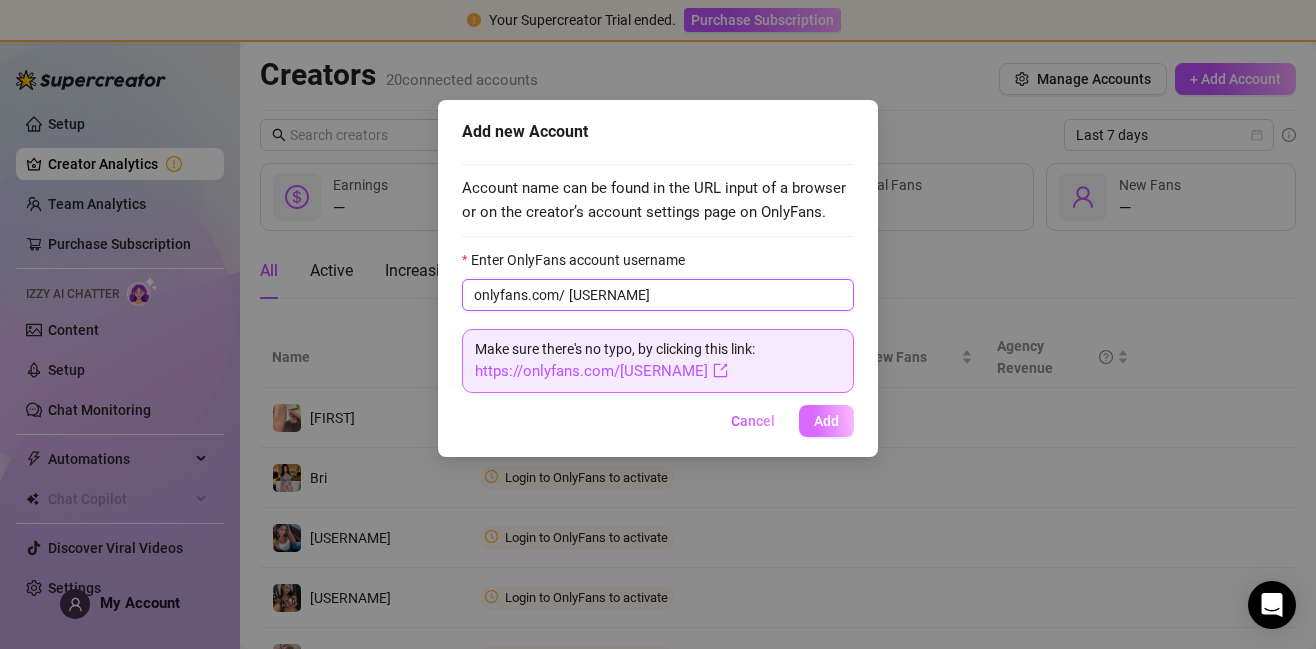 type on "[USERNAME]" 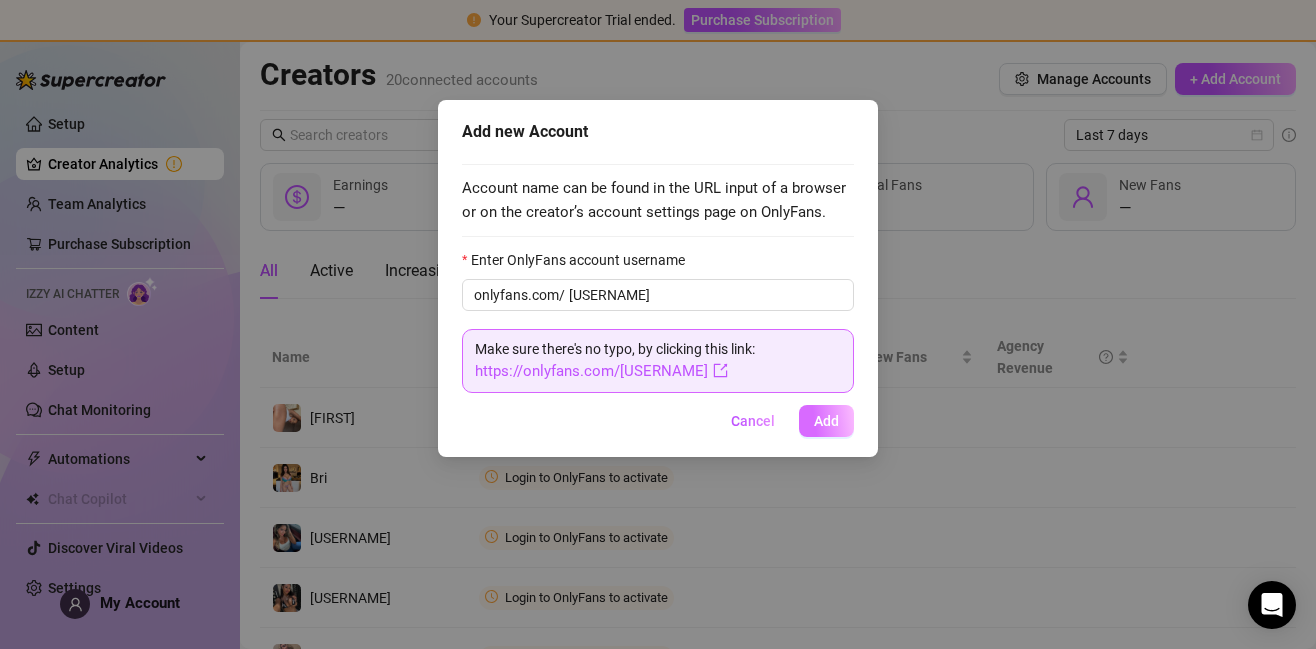 click on "Add" at bounding box center (826, 421) 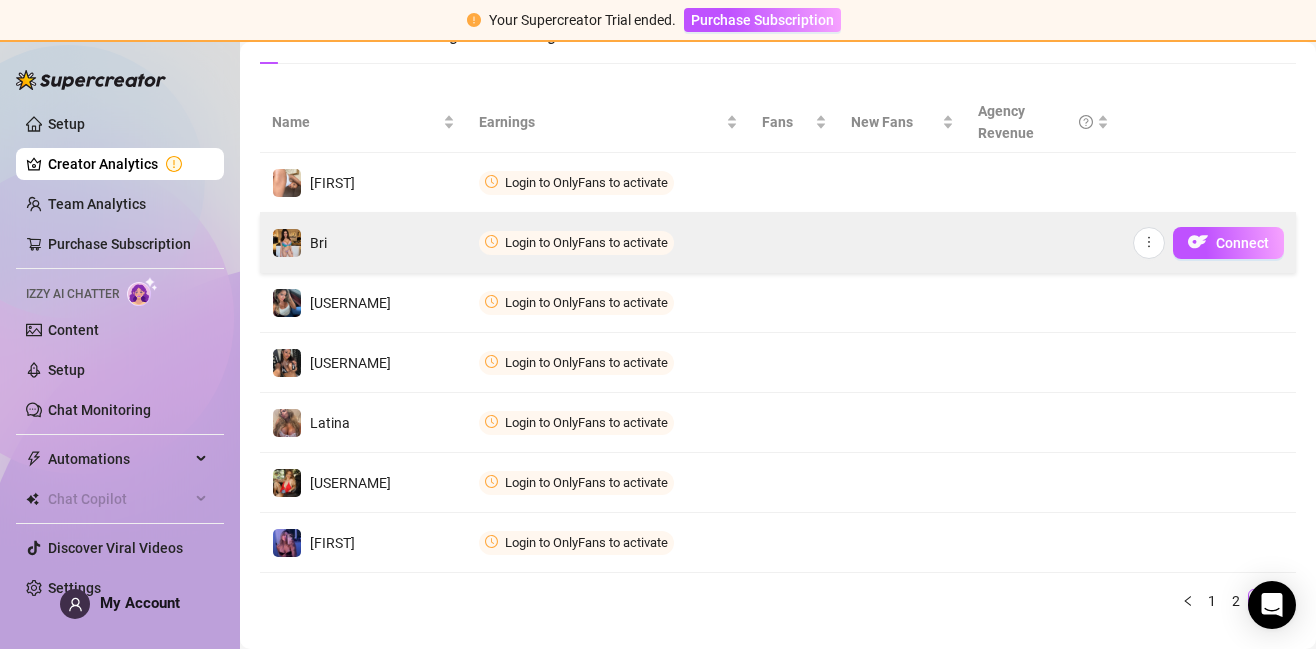 scroll, scrollTop: 240, scrollLeft: 0, axis: vertical 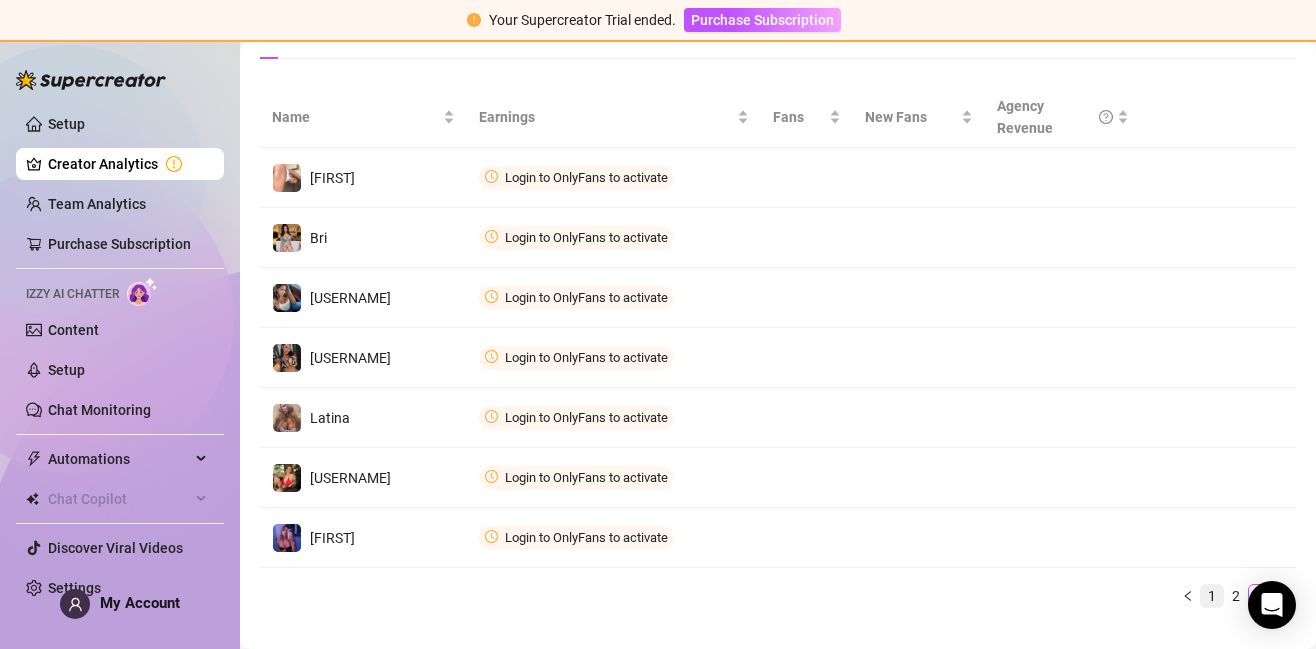 click on "1" at bounding box center [1212, 596] 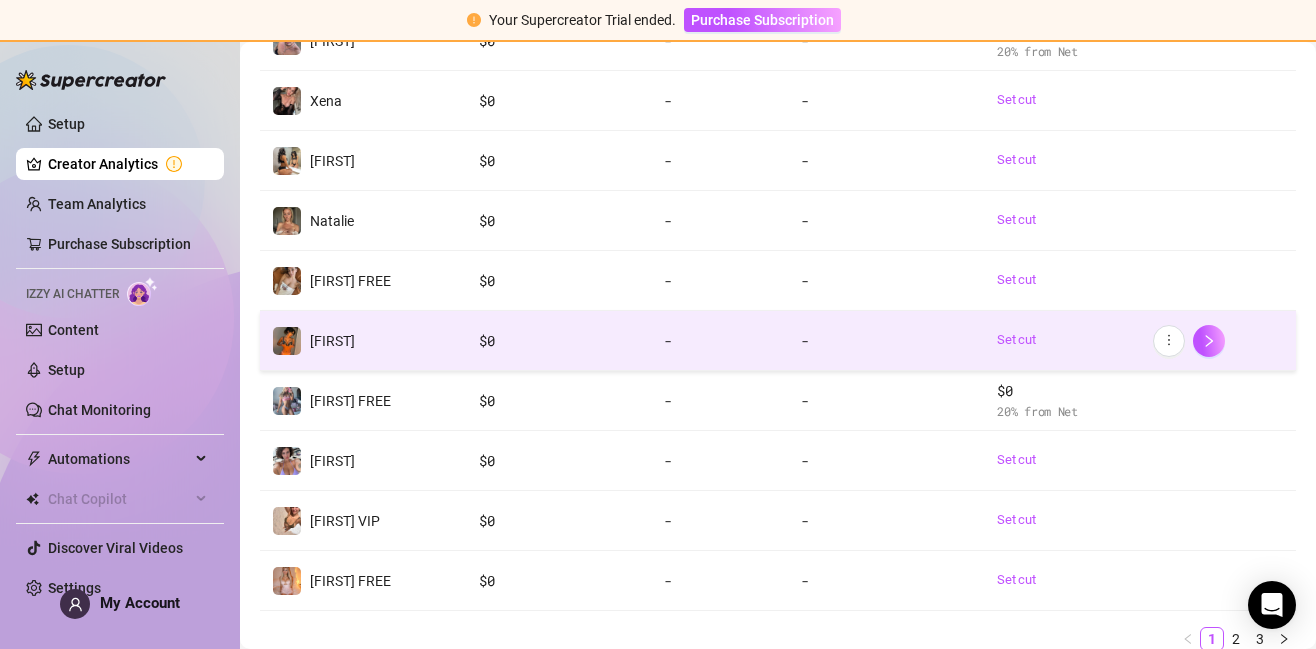scroll, scrollTop: 405, scrollLeft: 0, axis: vertical 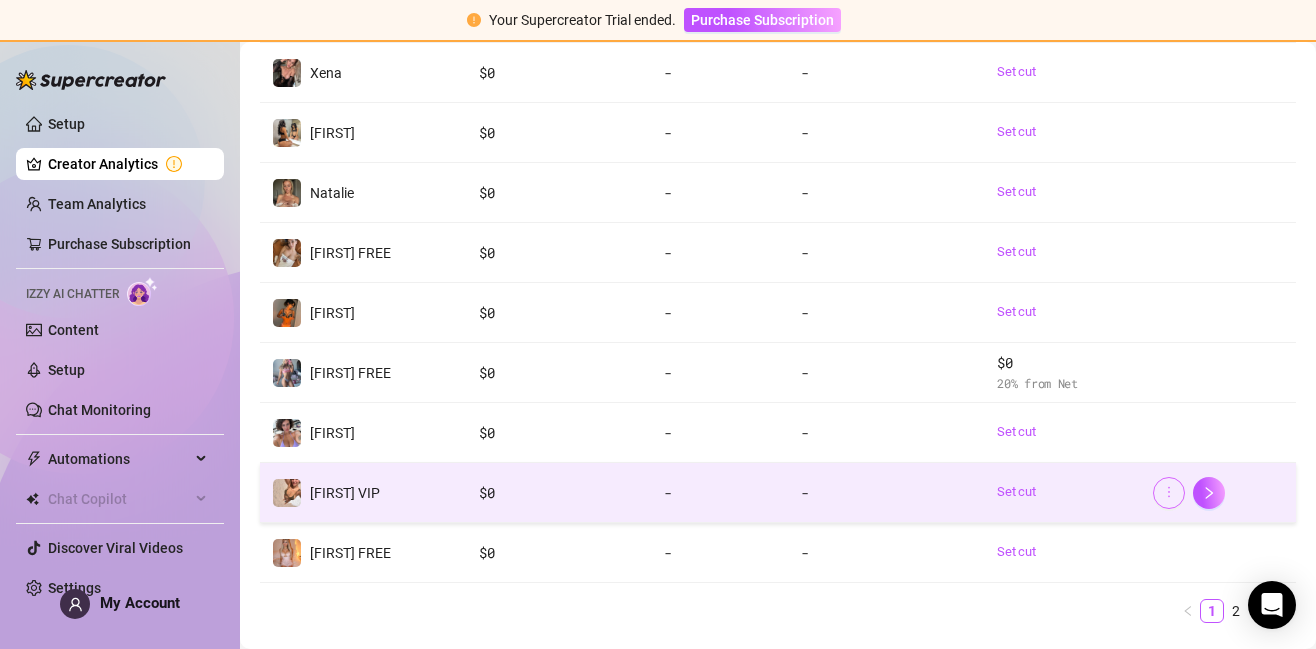 click 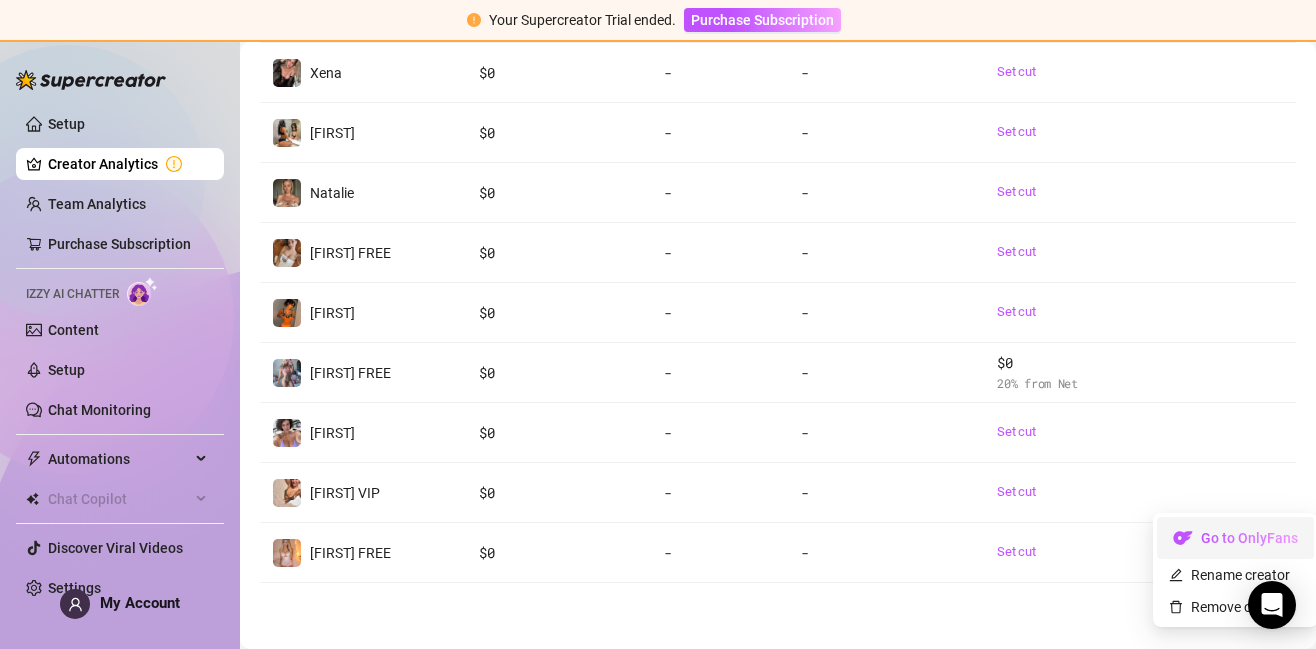 click on "Go to OnlyFans" at bounding box center [1235, 543] 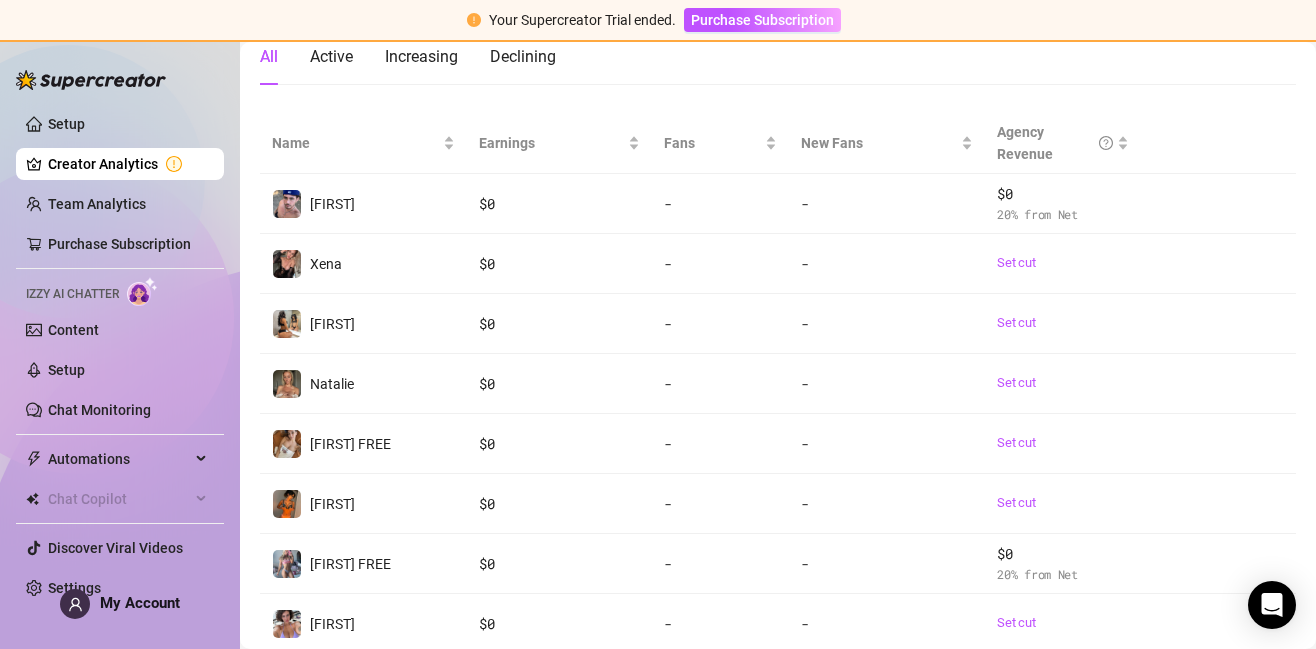 scroll, scrollTop: 455, scrollLeft: 0, axis: vertical 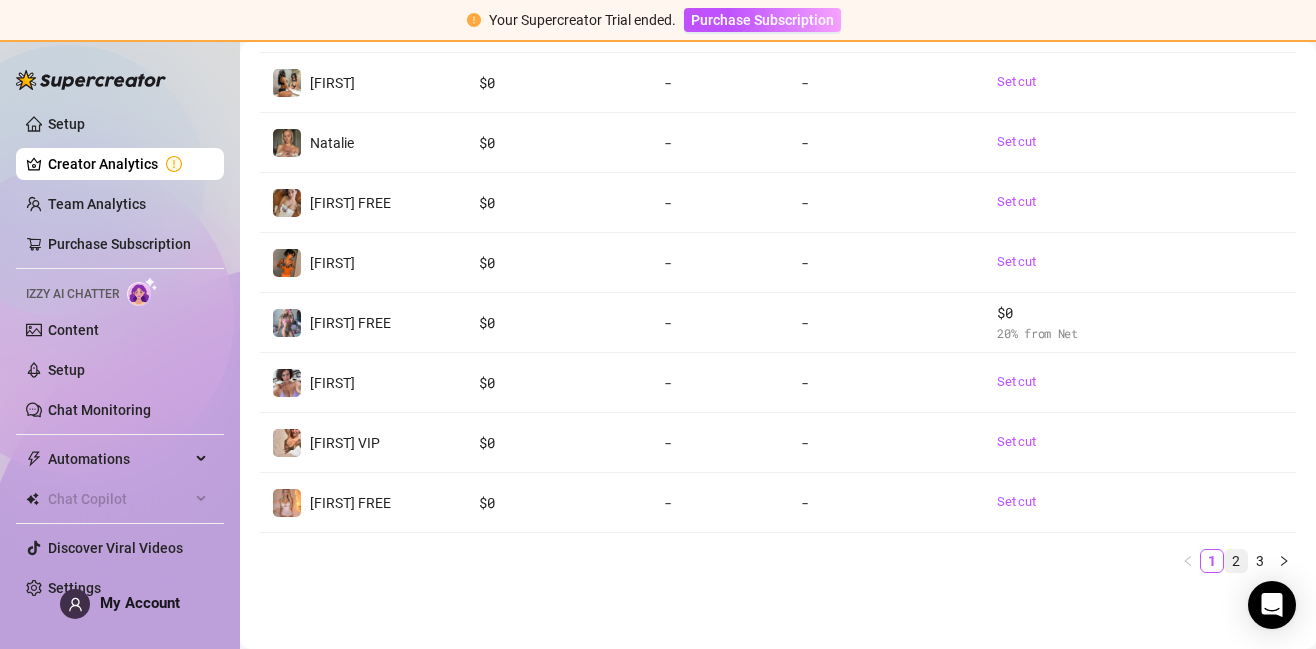 click on "2" at bounding box center [1236, 561] 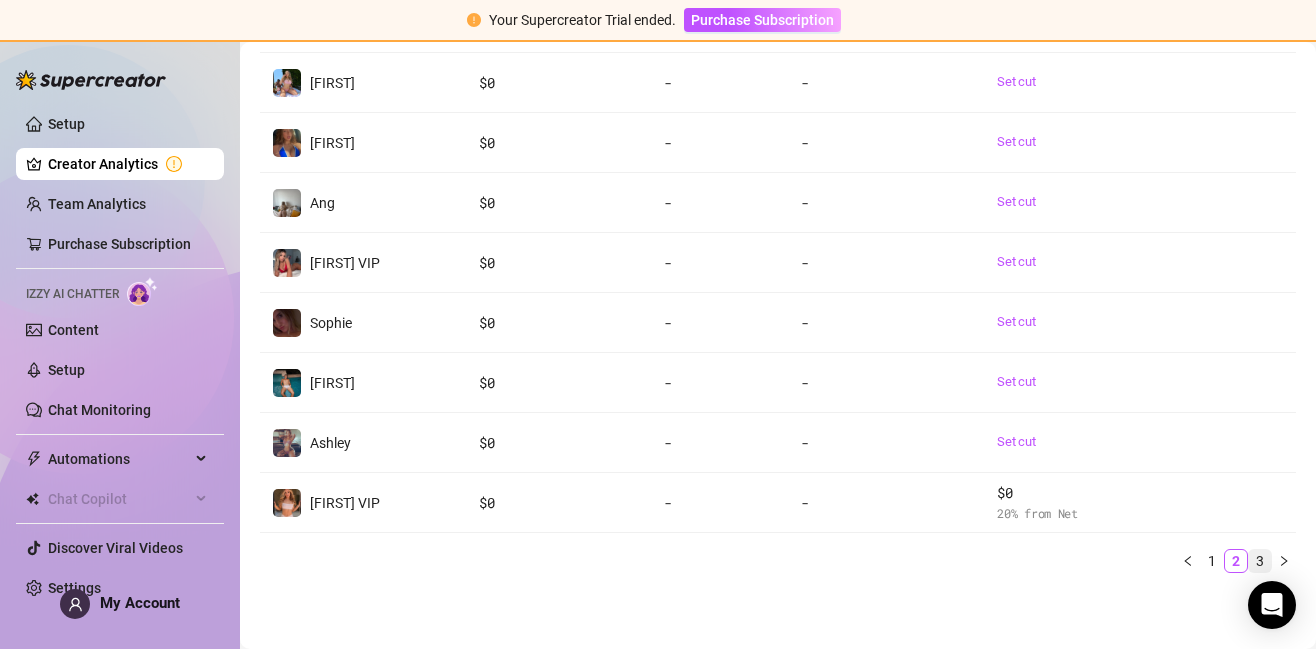 click on "3" at bounding box center (1260, 561) 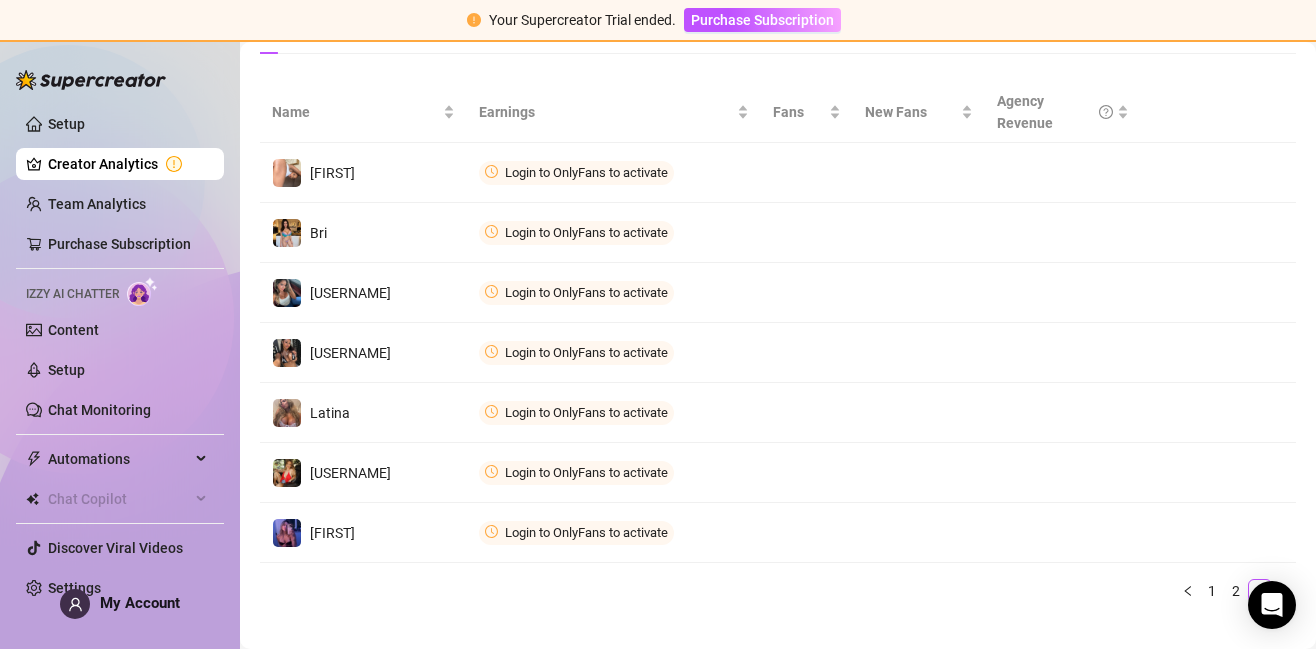 scroll, scrollTop: 249, scrollLeft: 0, axis: vertical 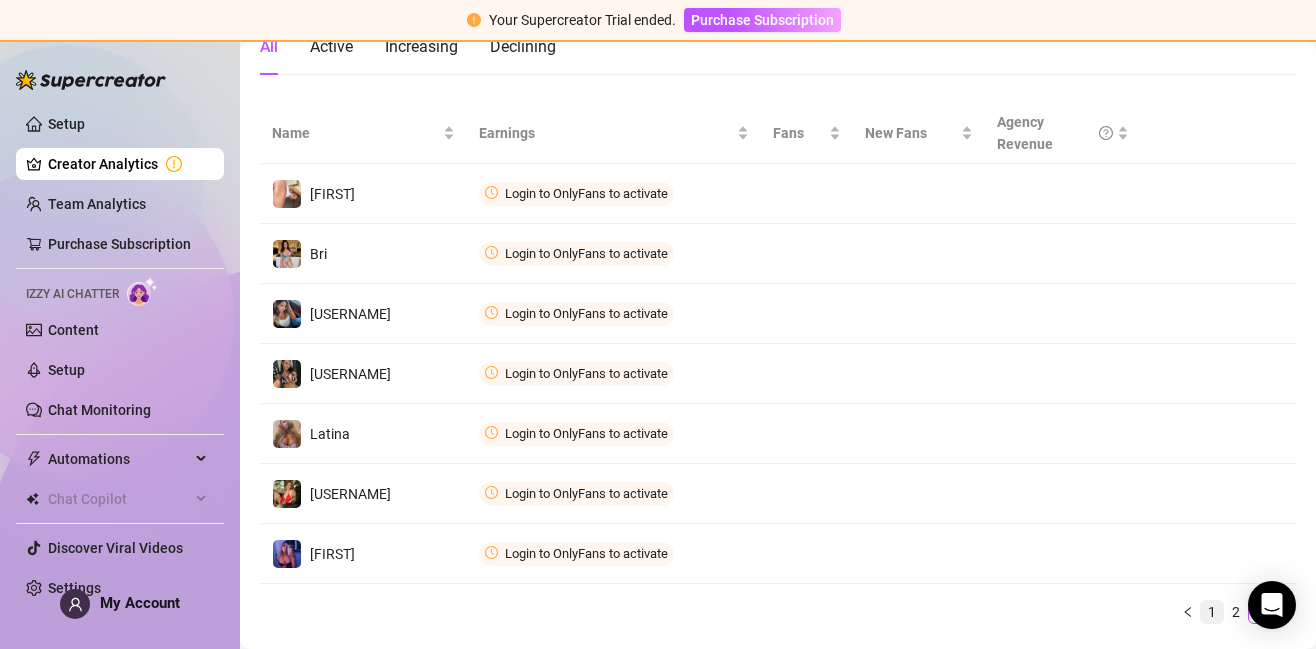 click on "1" at bounding box center [1212, 612] 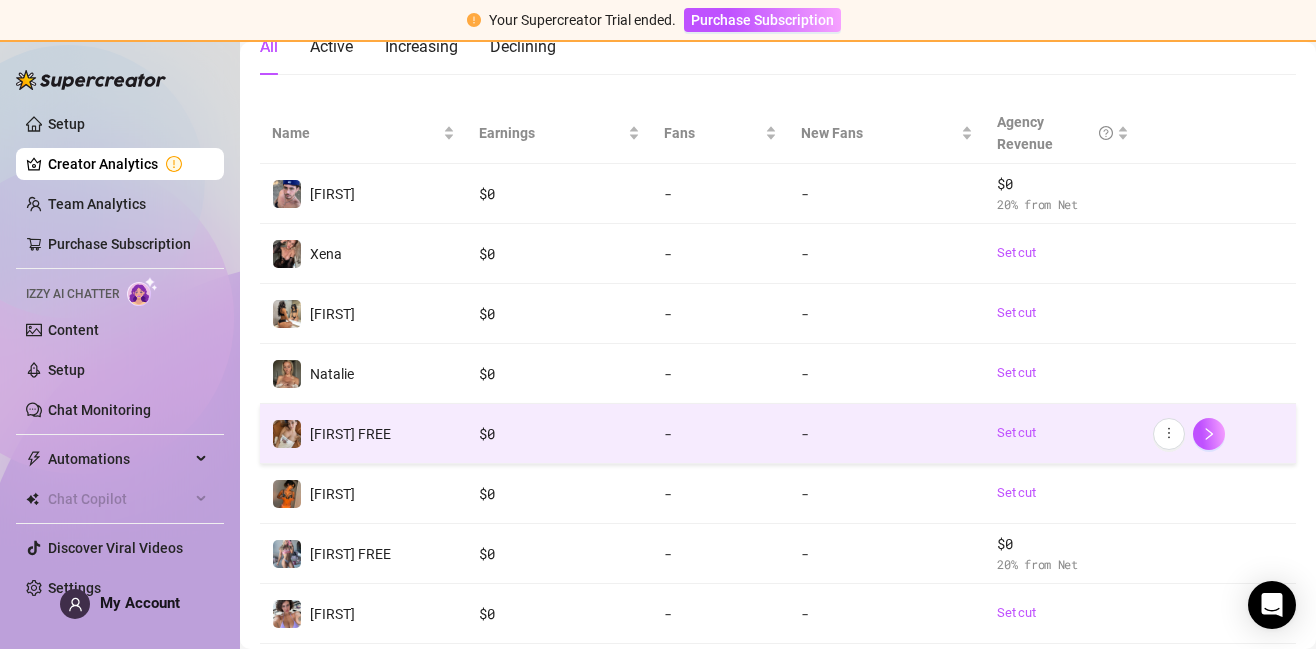 scroll, scrollTop: 254, scrollLeft: 0, axis: vertical 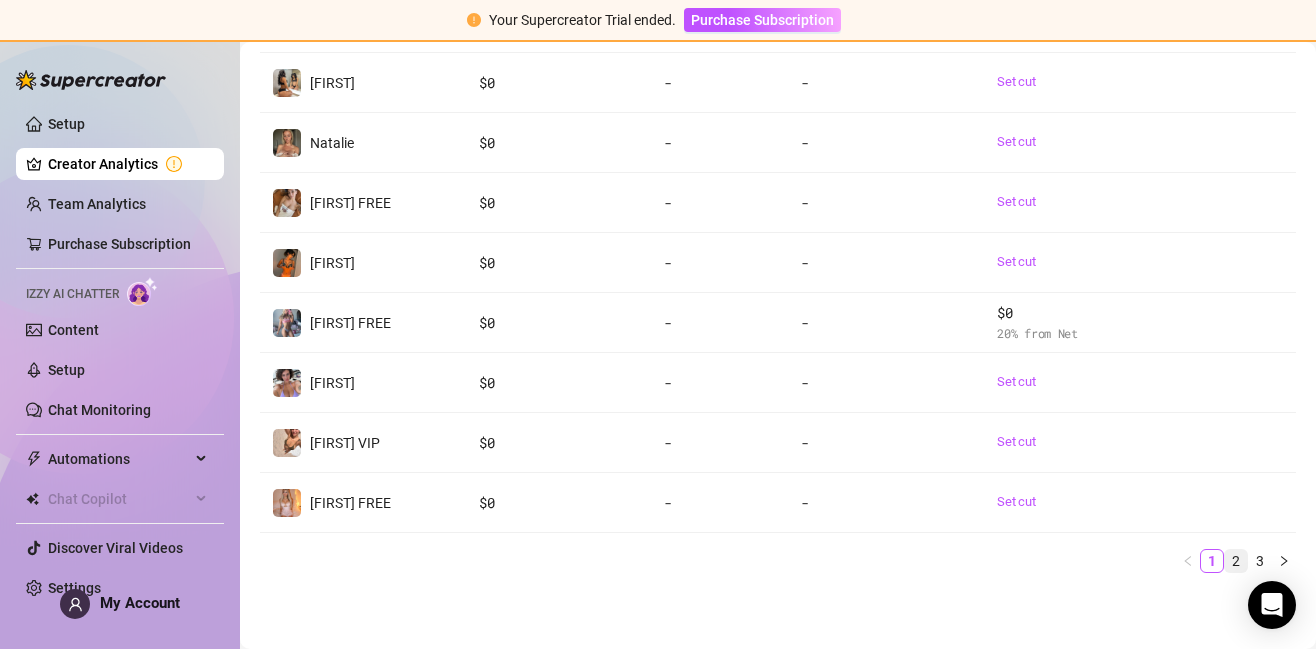 click on "2" at bounding box center (1236, 561) 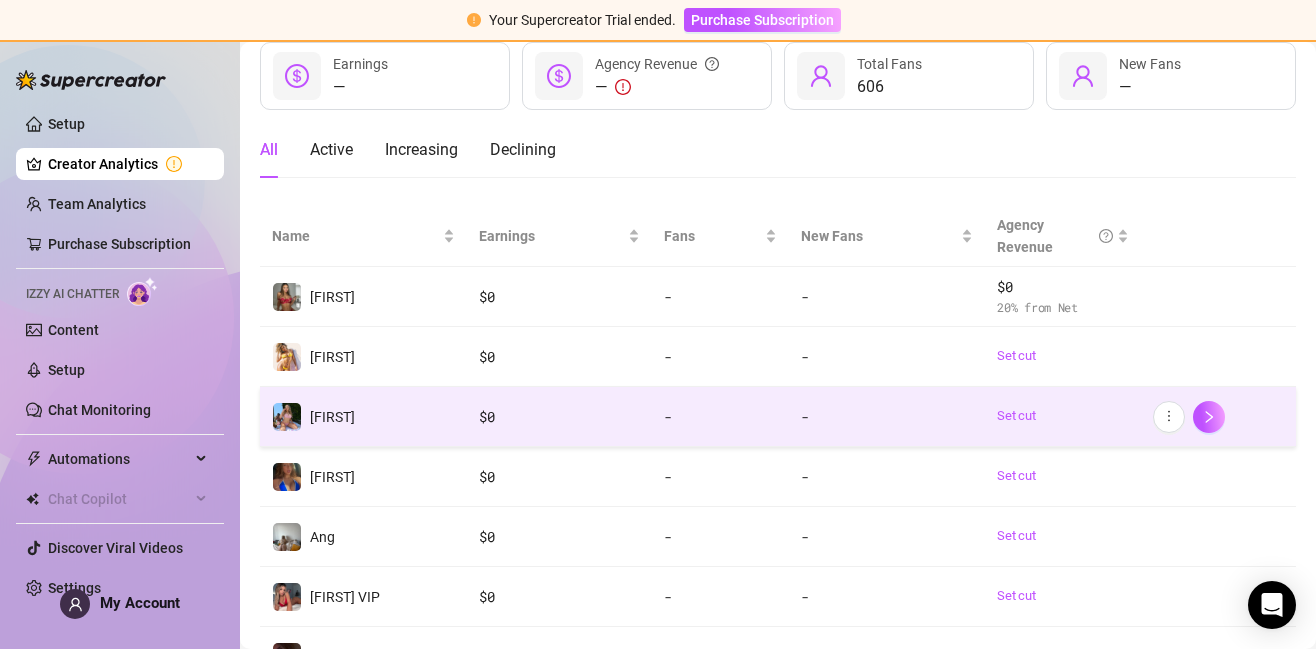 scroll, scrollTop: 179, scrollLeft: 0, axis: vertical 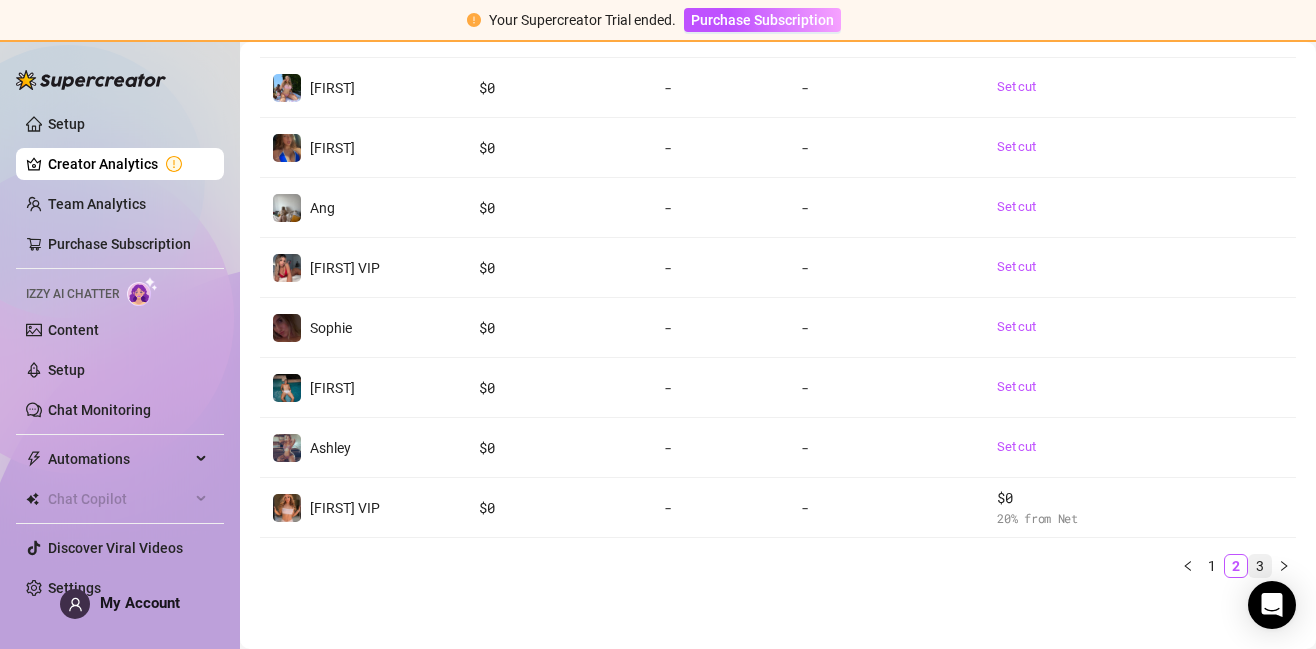 click on "3" at bounding box center (1260, 566) 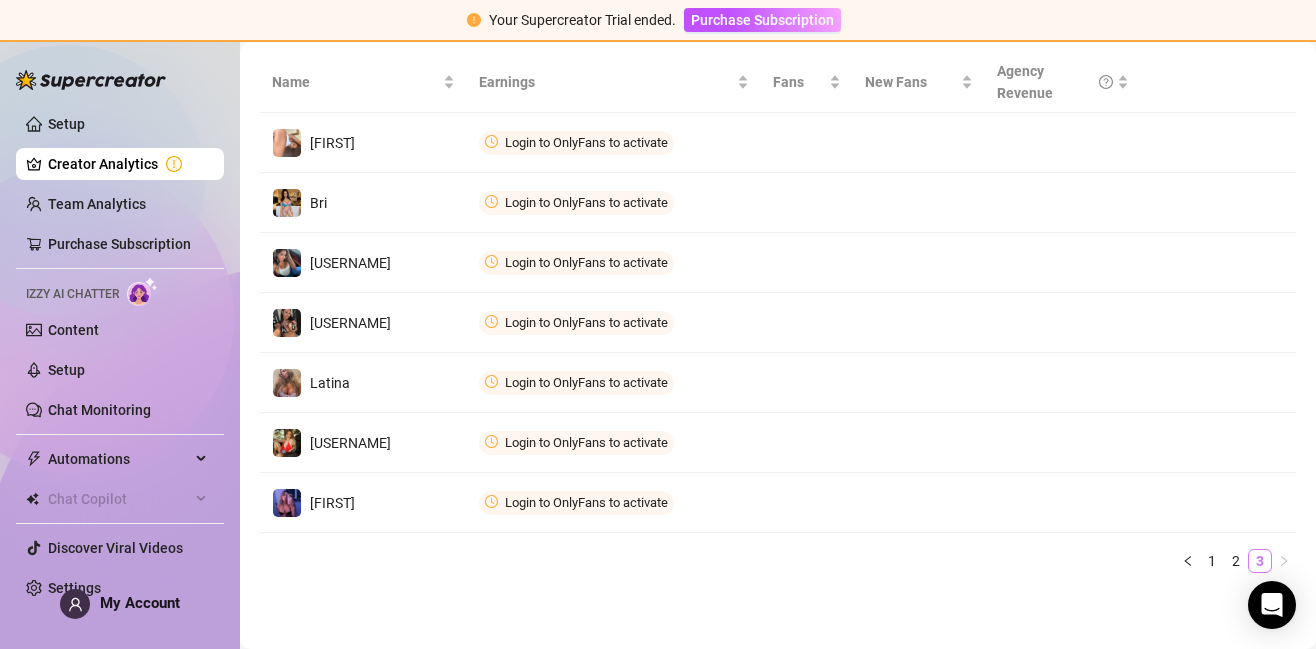 scroll, scrollTop: 275, scrollLeft: 0, axis: vertical 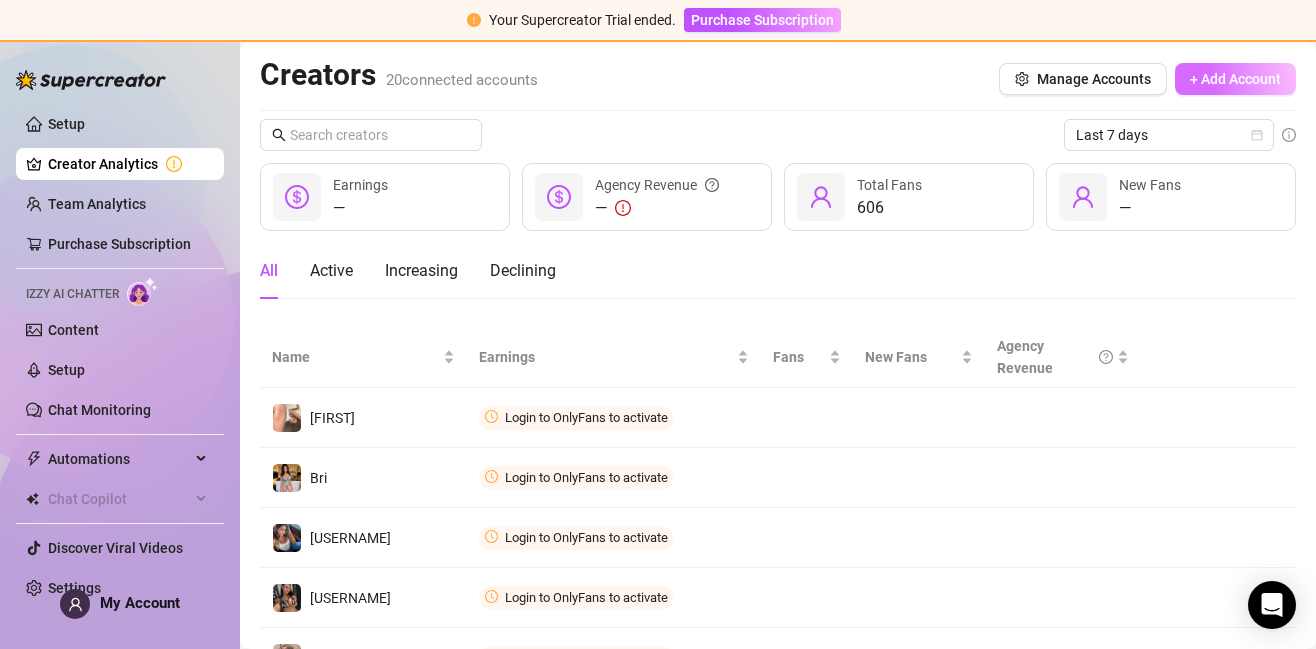 click on "+ Add Account" at bounding box center (1235, 79) 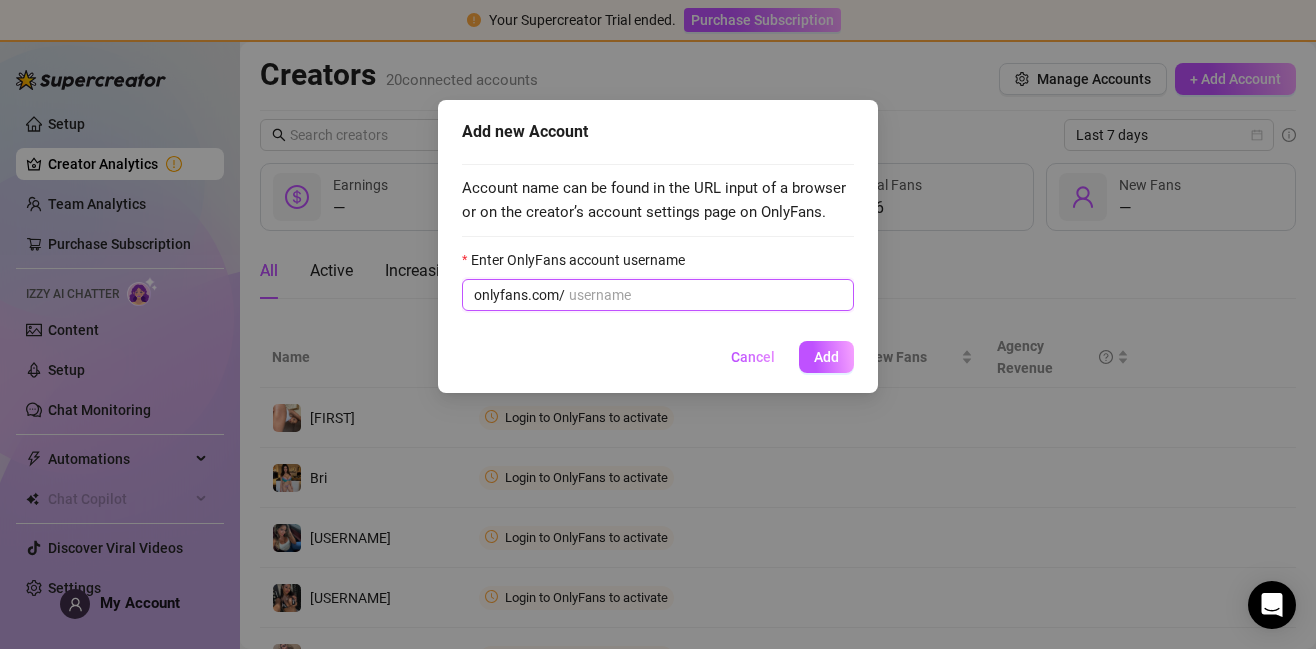 paste on "[USERNAME]" 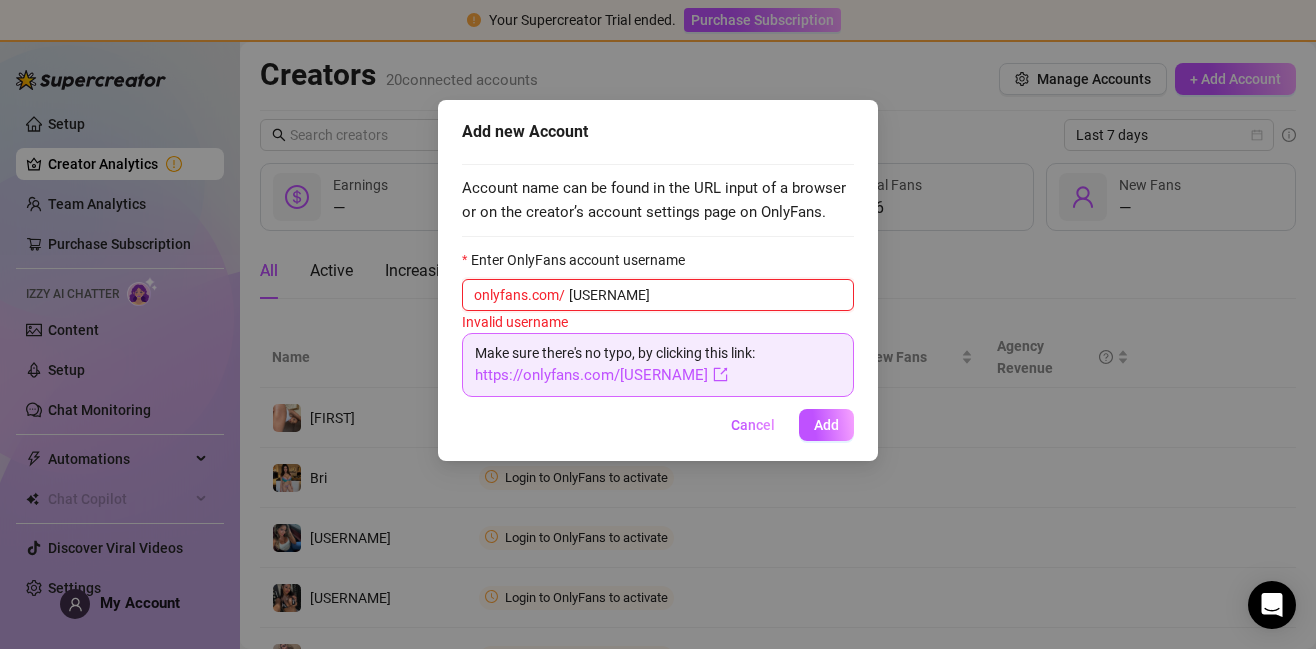 click on "[USERNAME]" at bounding box center (705, 295) 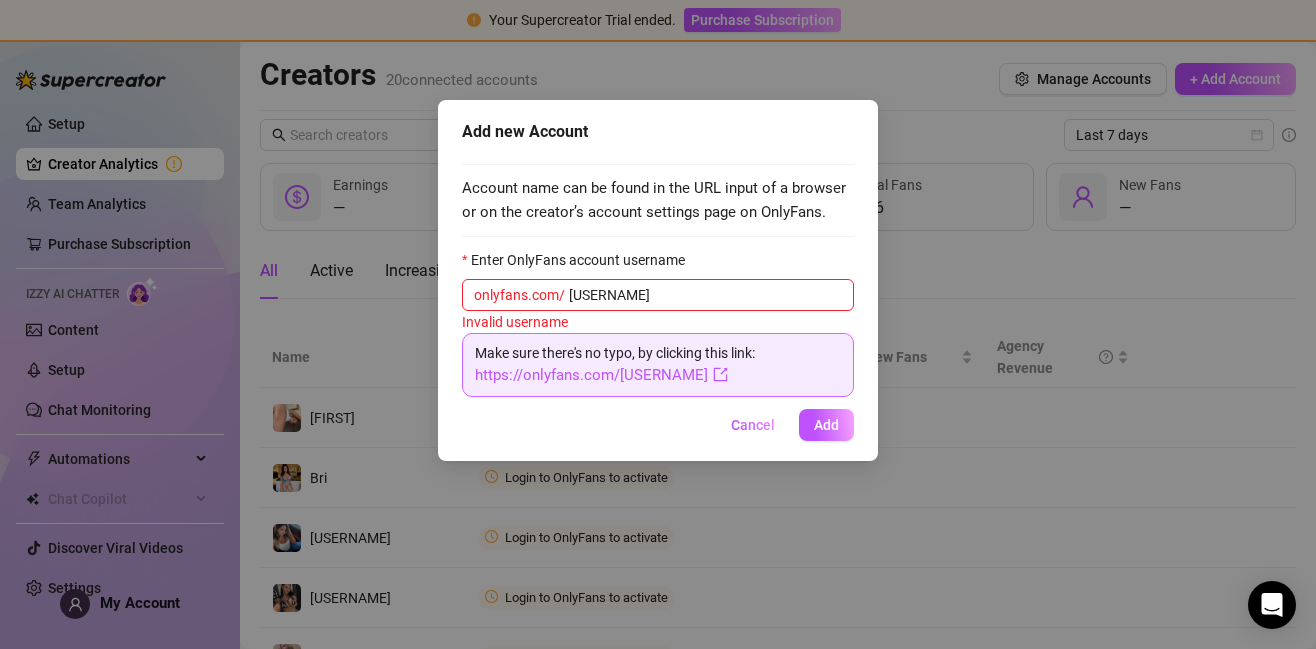 click on "Cancel Add" at bounding box center (658, 425) 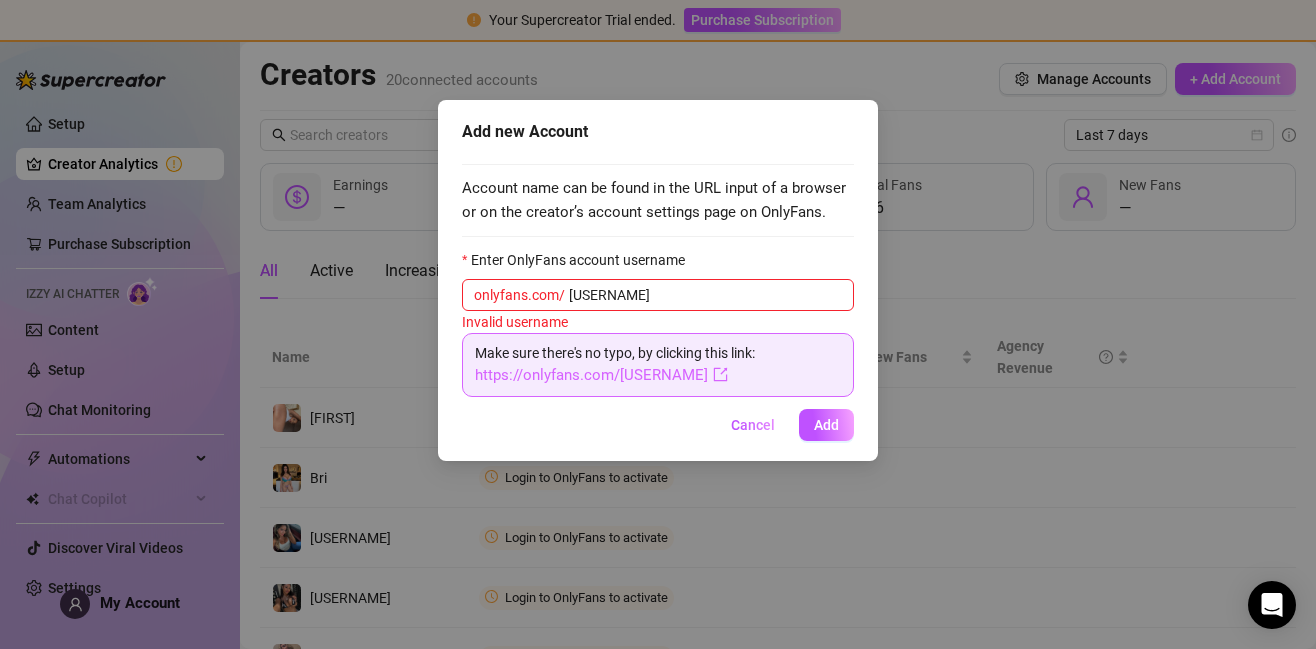 click on "https://onlyfans.com/[USERNAME]" at bounding box center [601, 375] 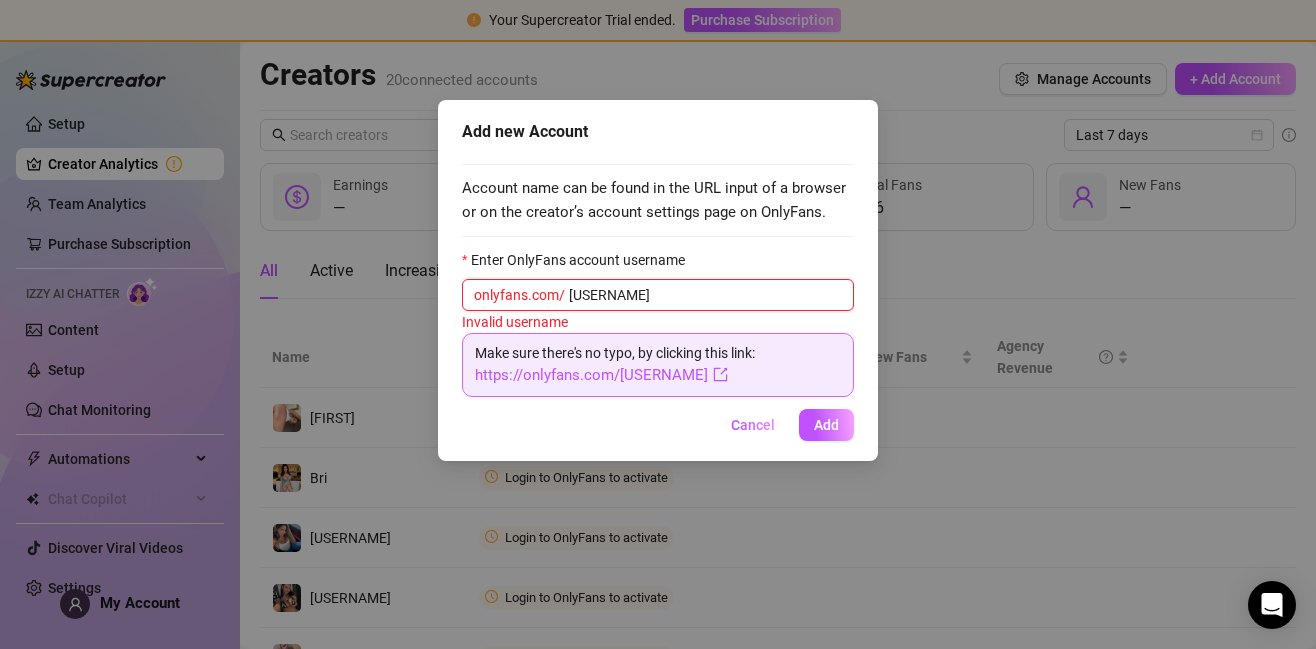 click on "[USERNAME]" at bounding box center [705, 295] 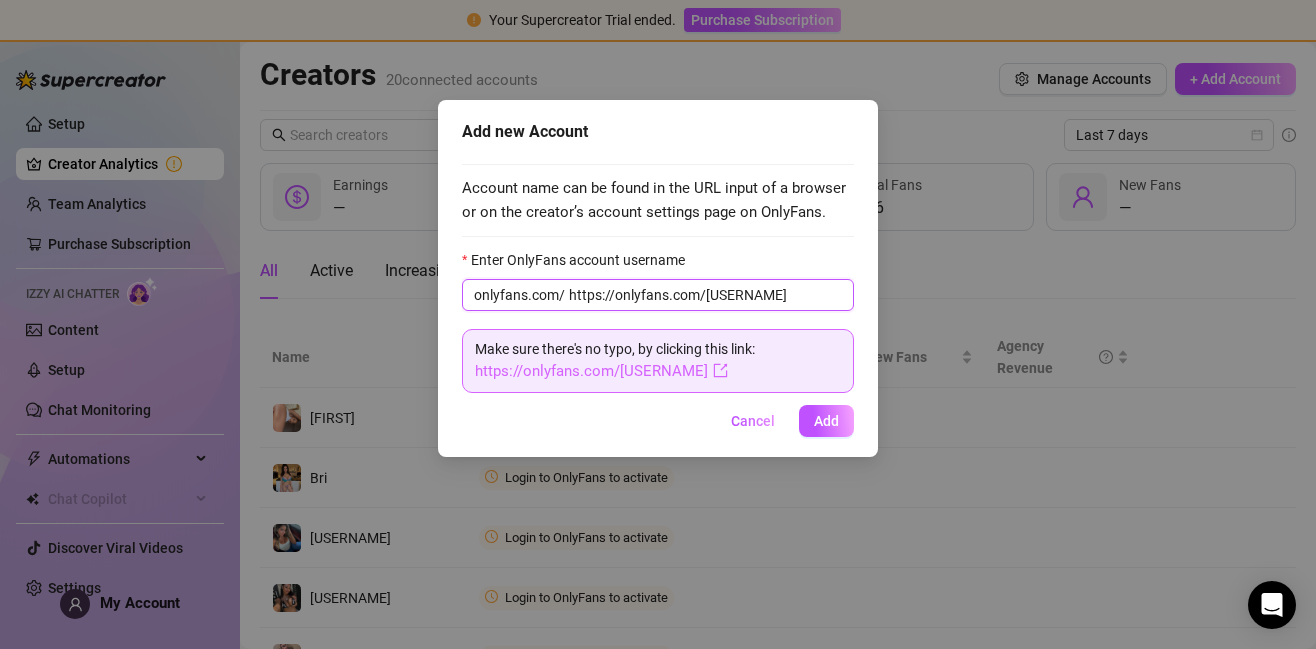 type on "https://onlyfans.com/[USERNAME]" 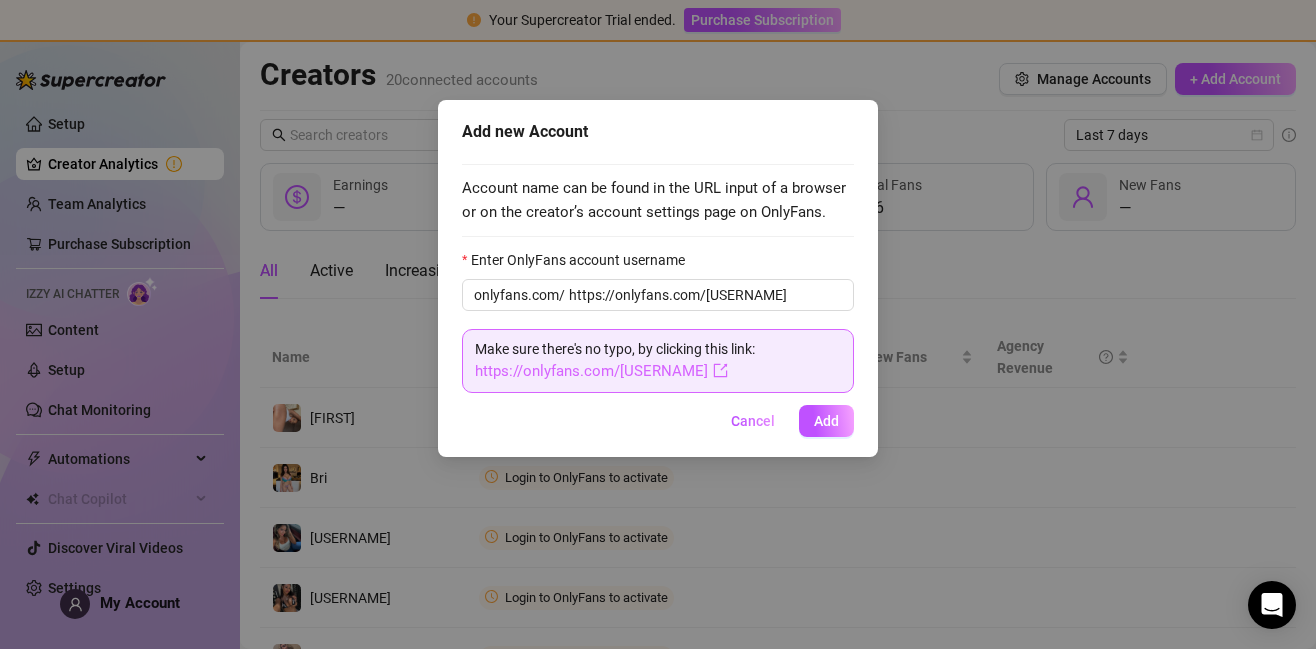 click on "https://onlyfans.com/[USERNAME]" at bounding box center [601, 371] 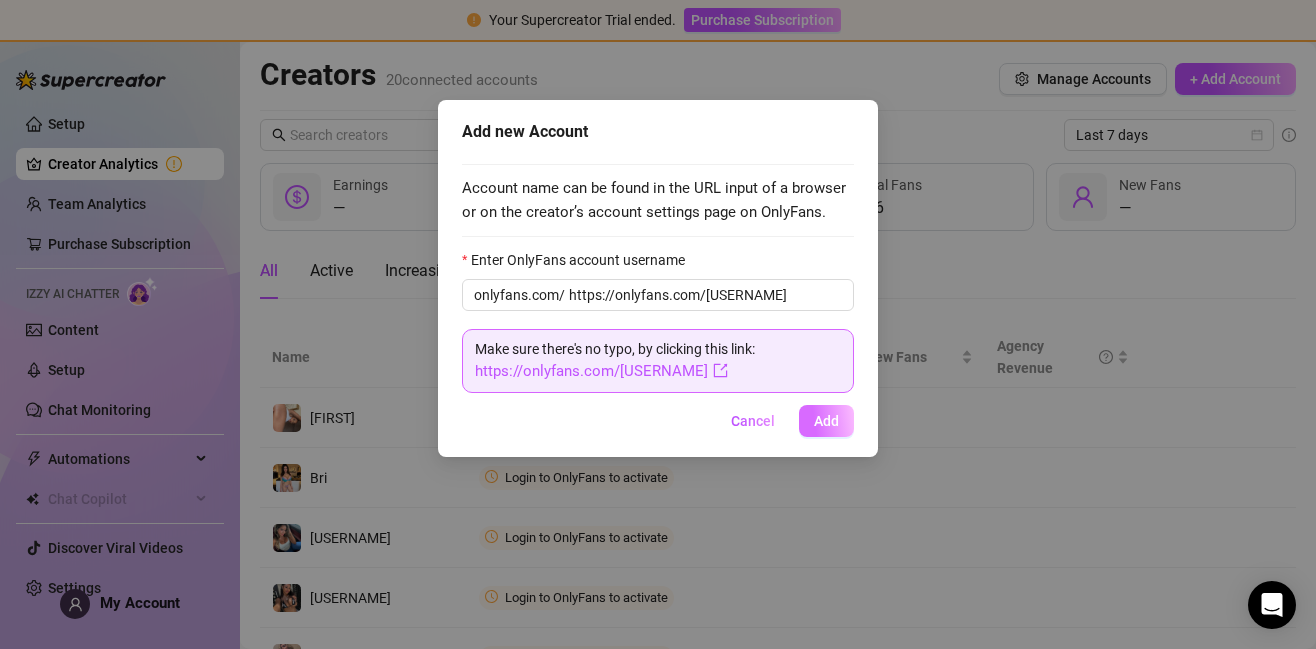 click on "Add" at bounding box center [826, 421] 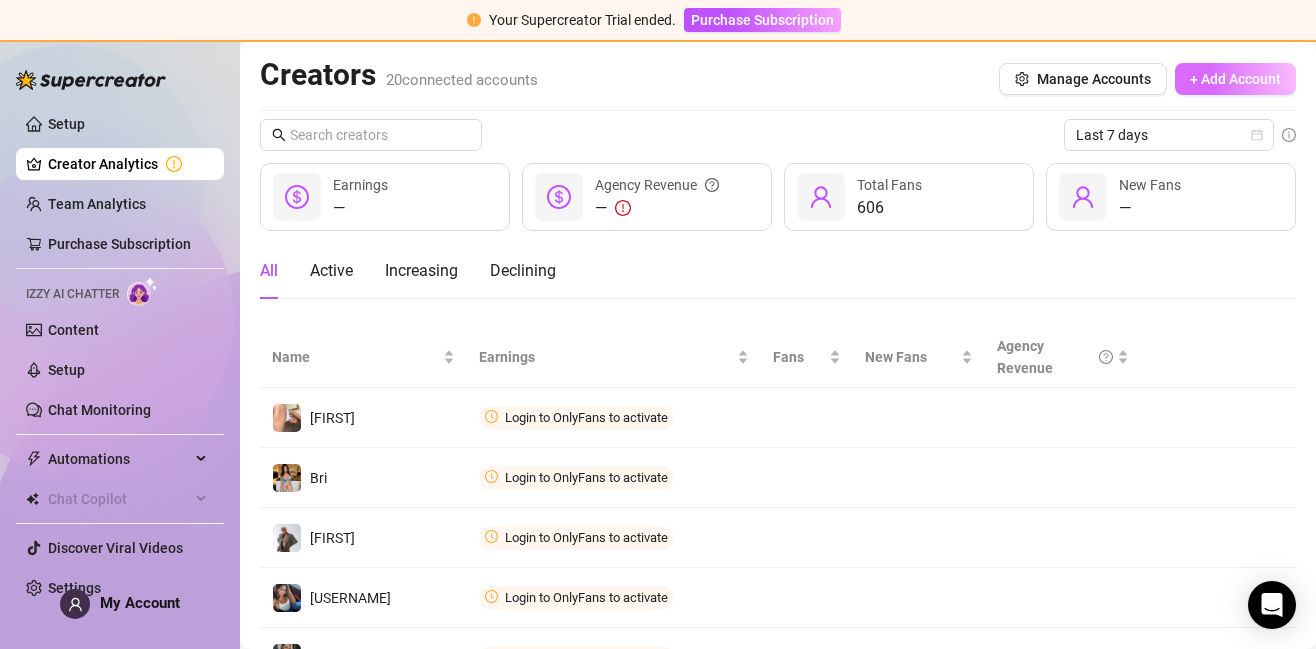 click on "+ Add Account" at bounding box center (1235, 79) 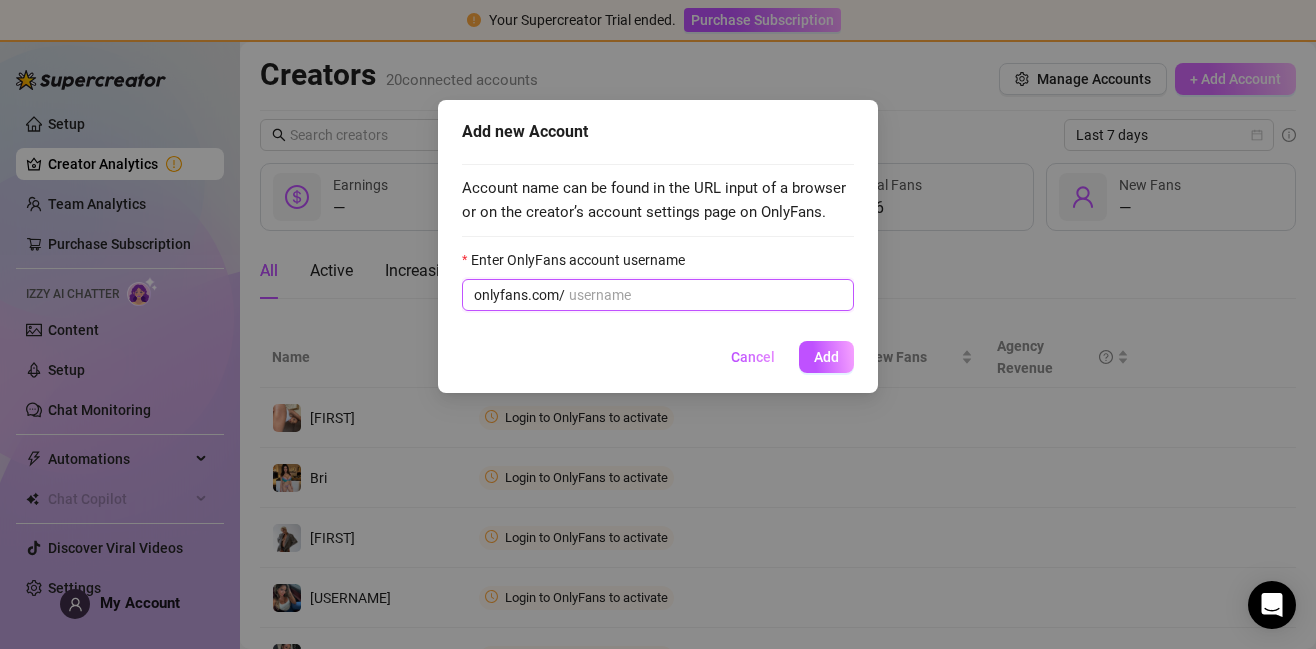 paste on "[USERNAME]" 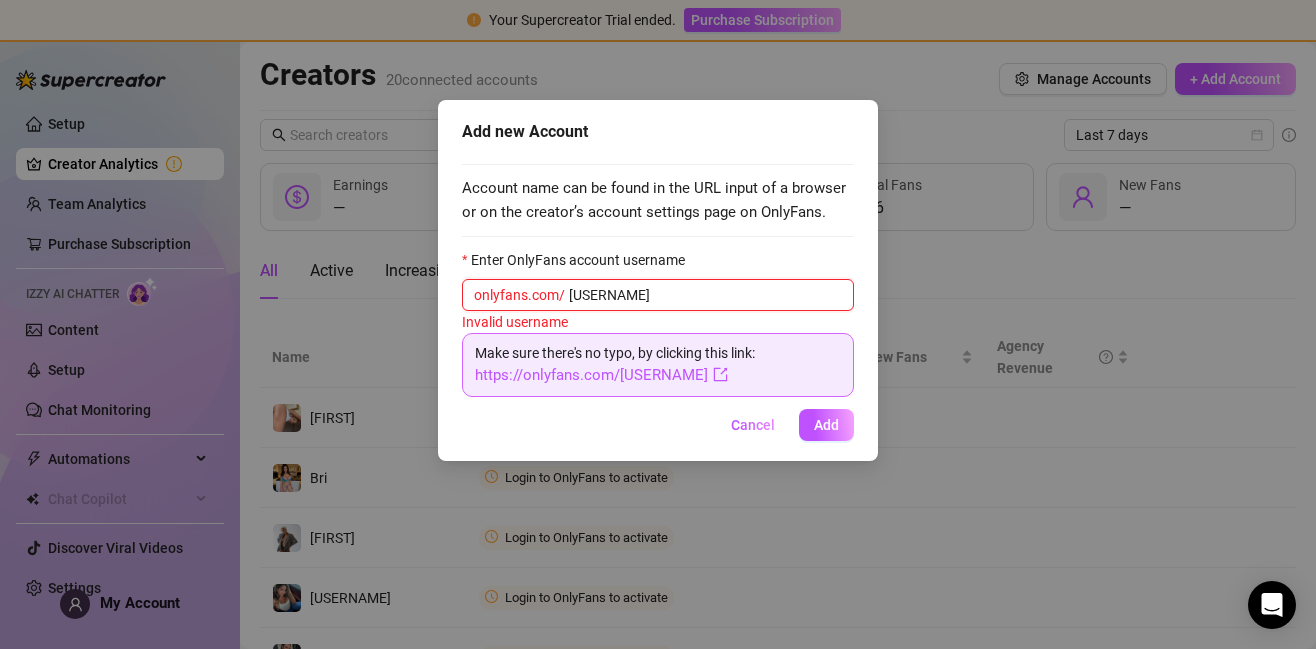 click on "[USERNAME]" at bounding box center (705, 295) 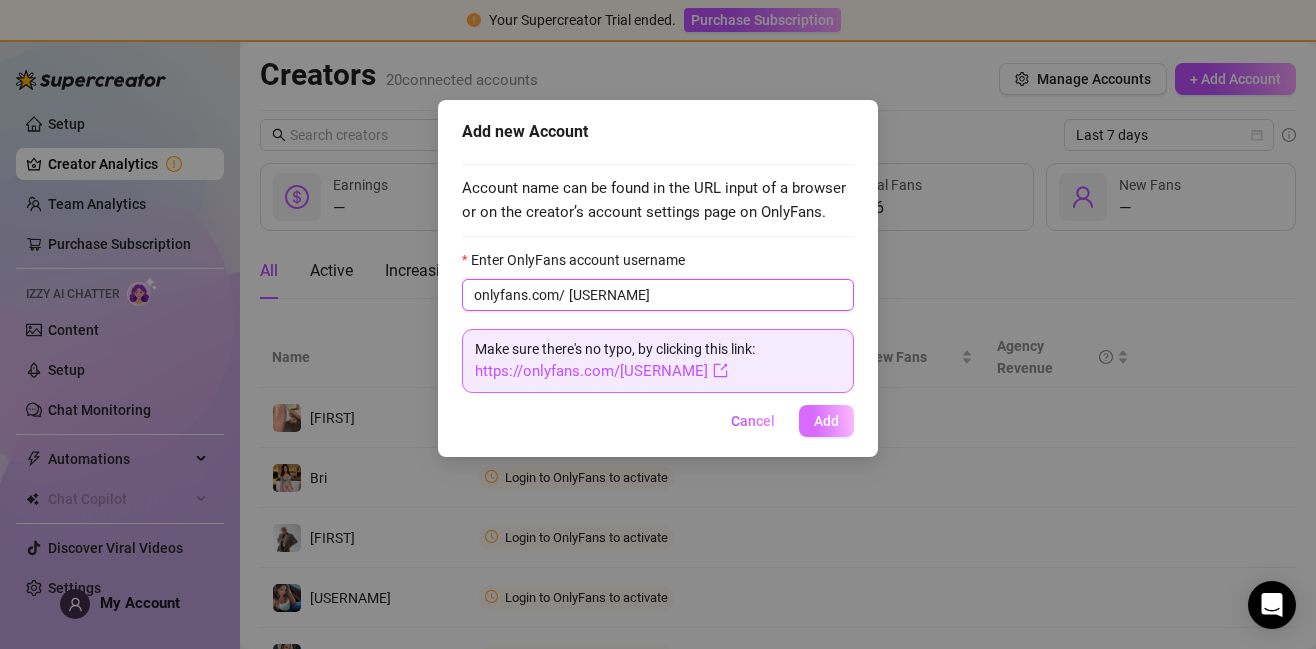 type on "[USERNAME]" 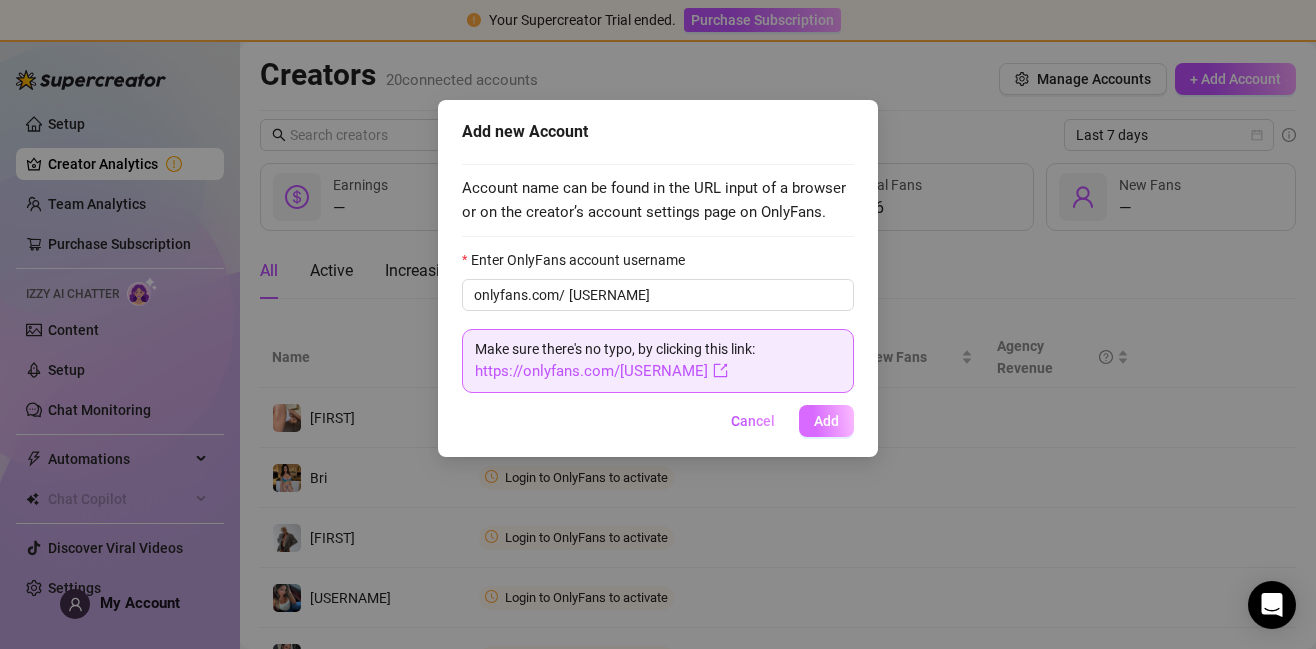 click on "Add" at bounding box center (826, 421) 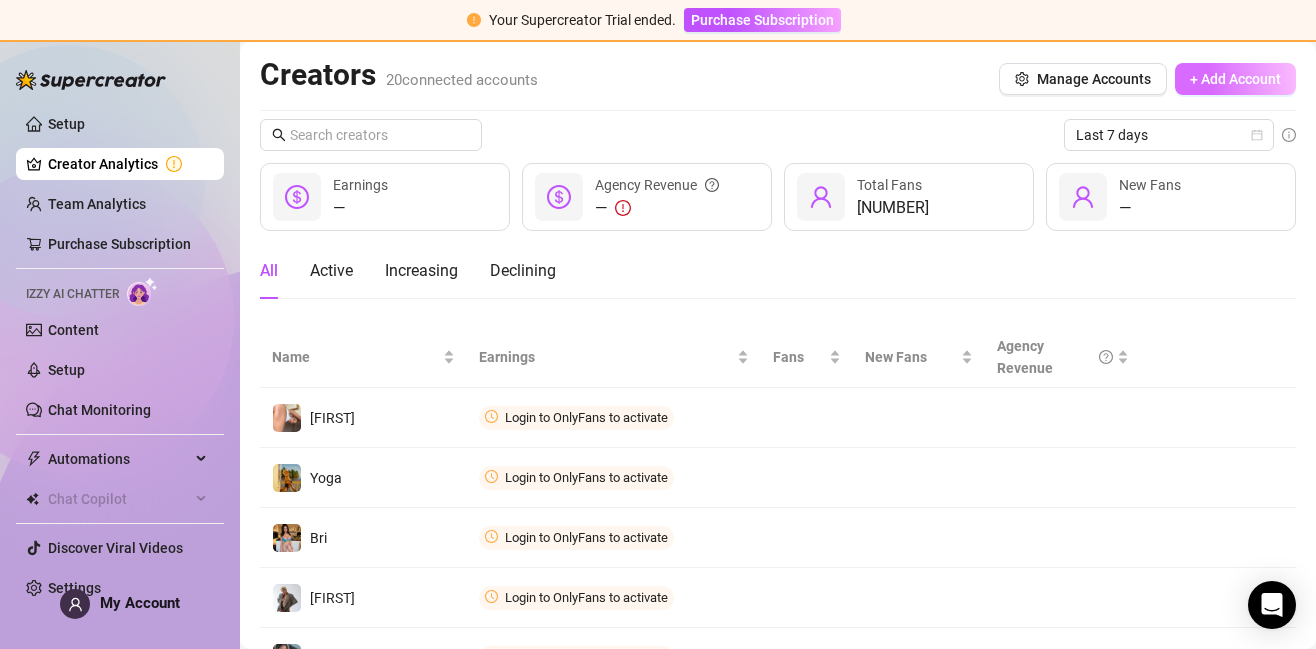 click on "+ Add Account" at bounding box center (1235, 79) 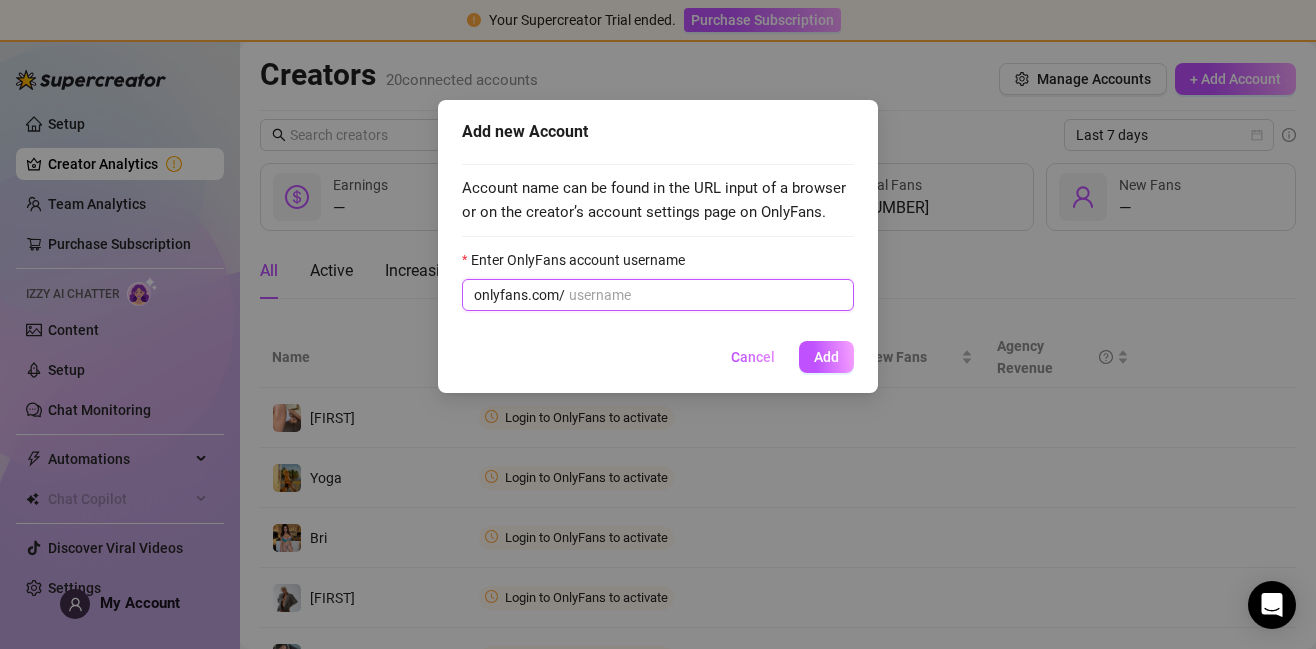paste on "[USERNAME]" 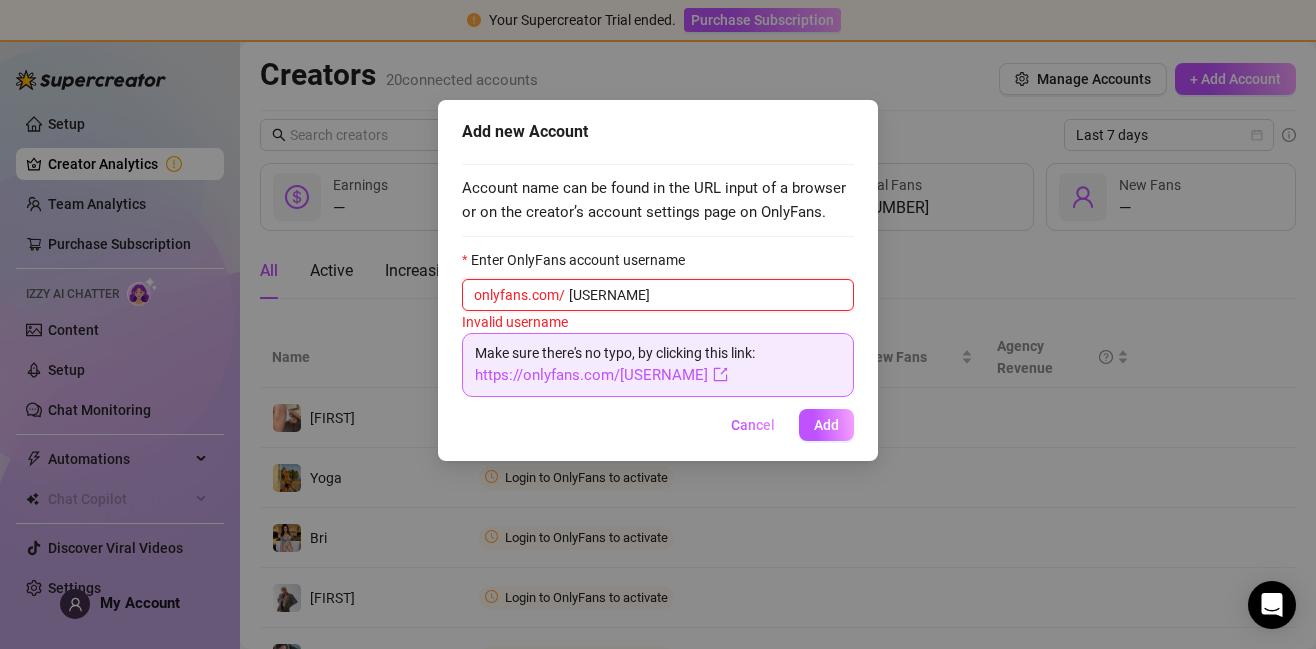 click on "[USERNAME]" at bounding box center [705, 295] 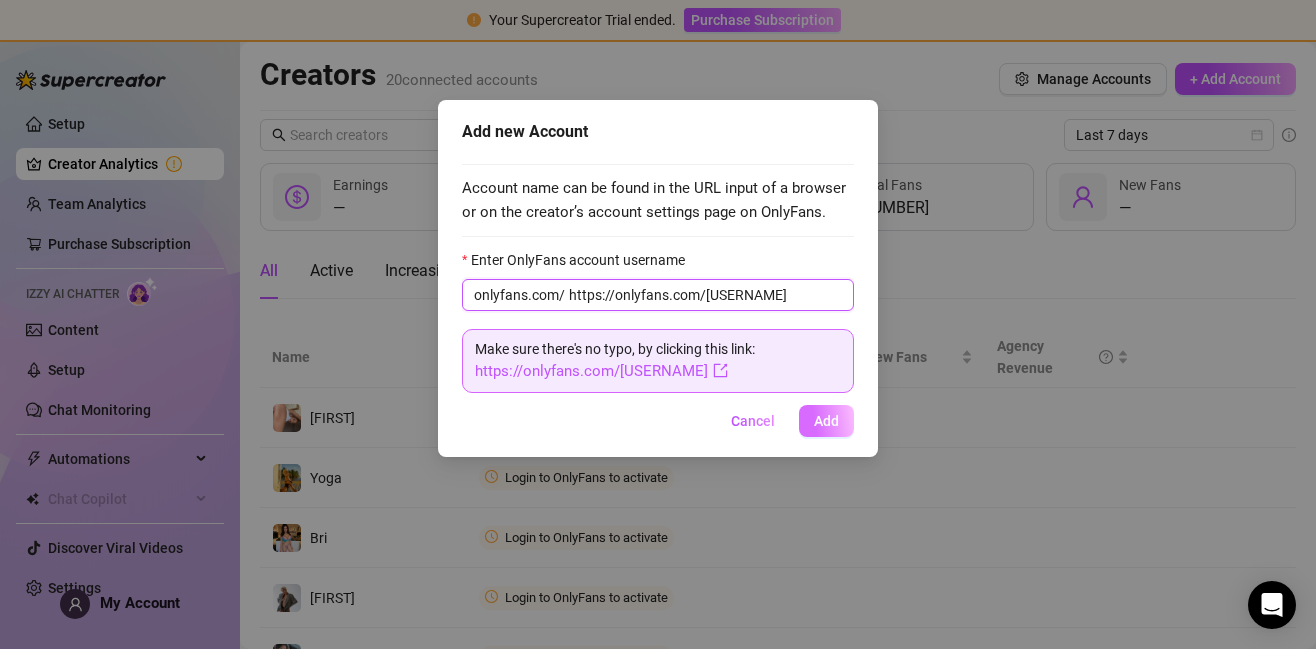 type on "https://onlyfans.com/[USERNAME]" 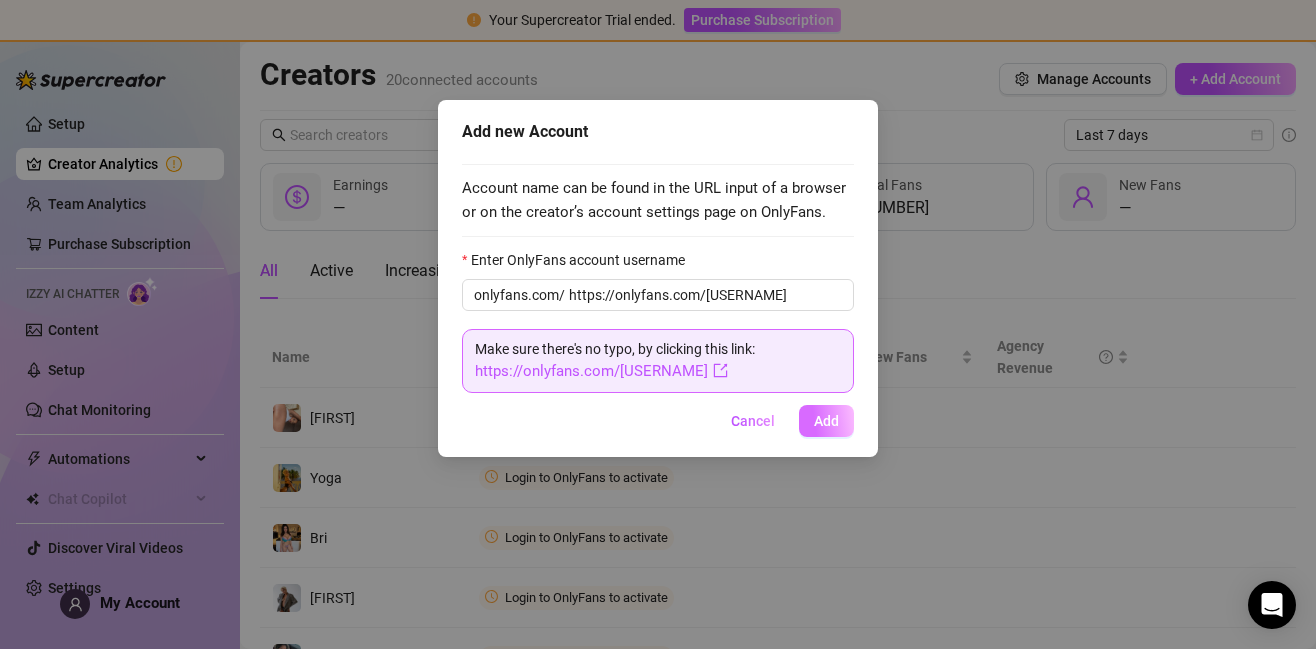 click on "Add" at bounding box center [826, 421] 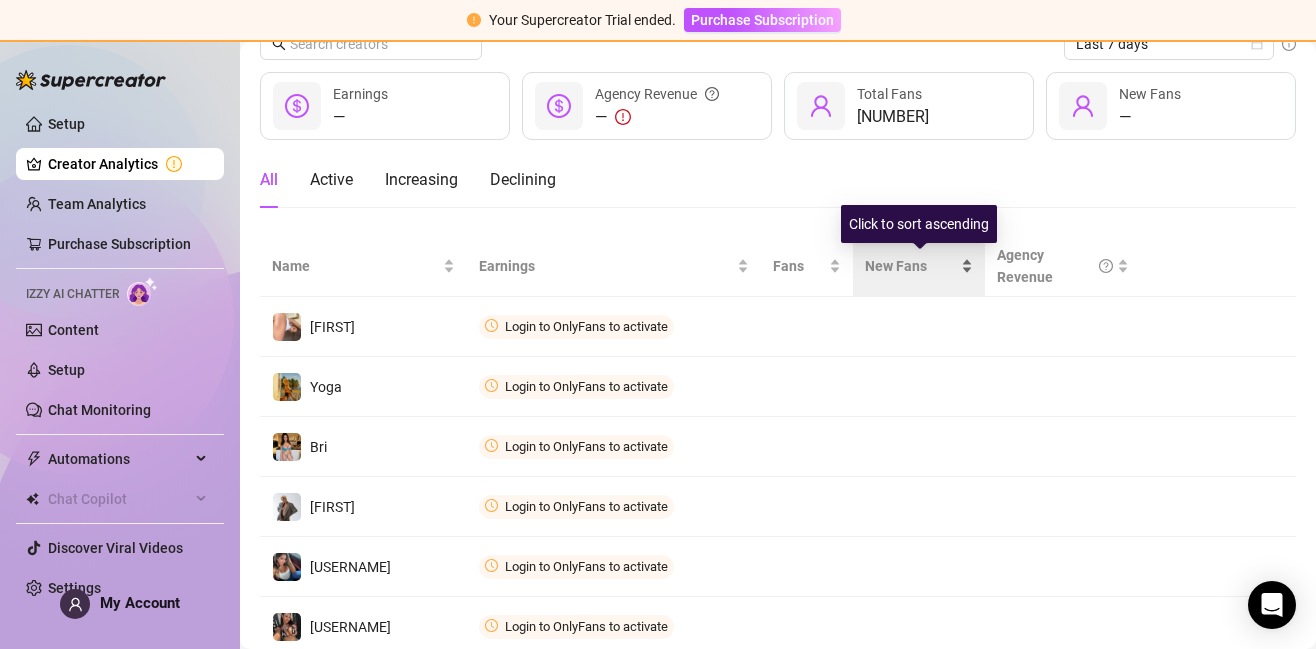 scroll, scrollTop: 0, scrollLeft: 0, axis: both 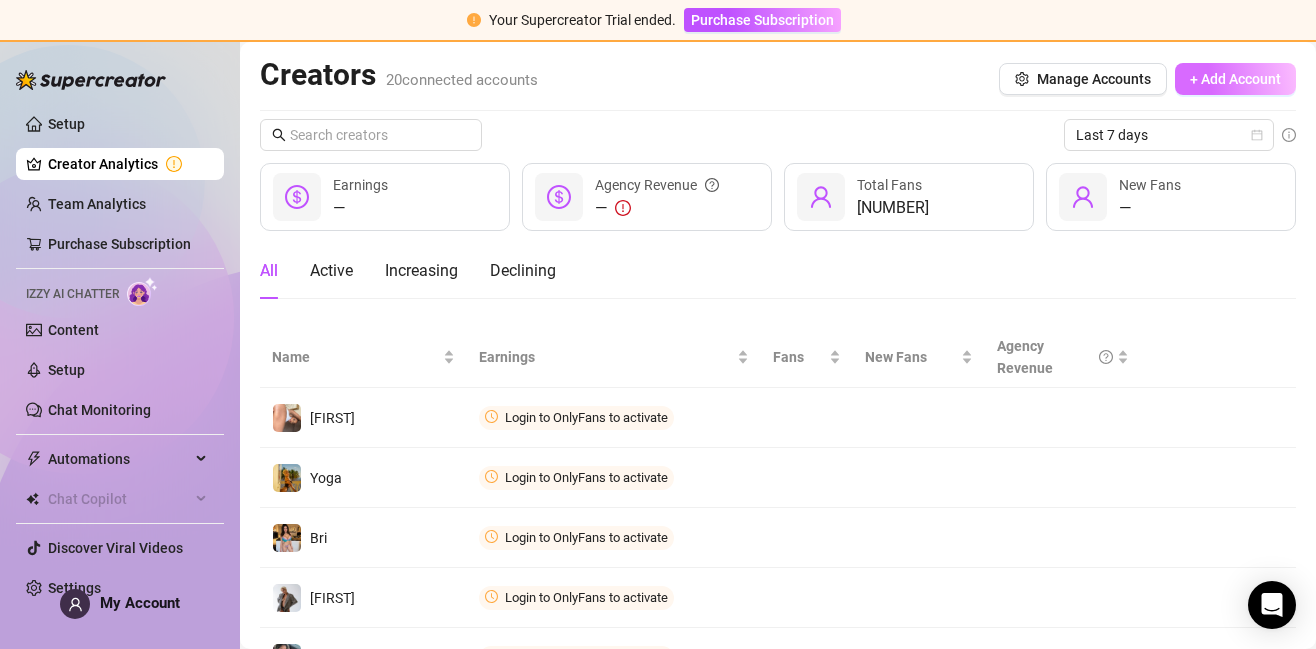 click on "+ Add Account" at bounding box center [1235, 79] 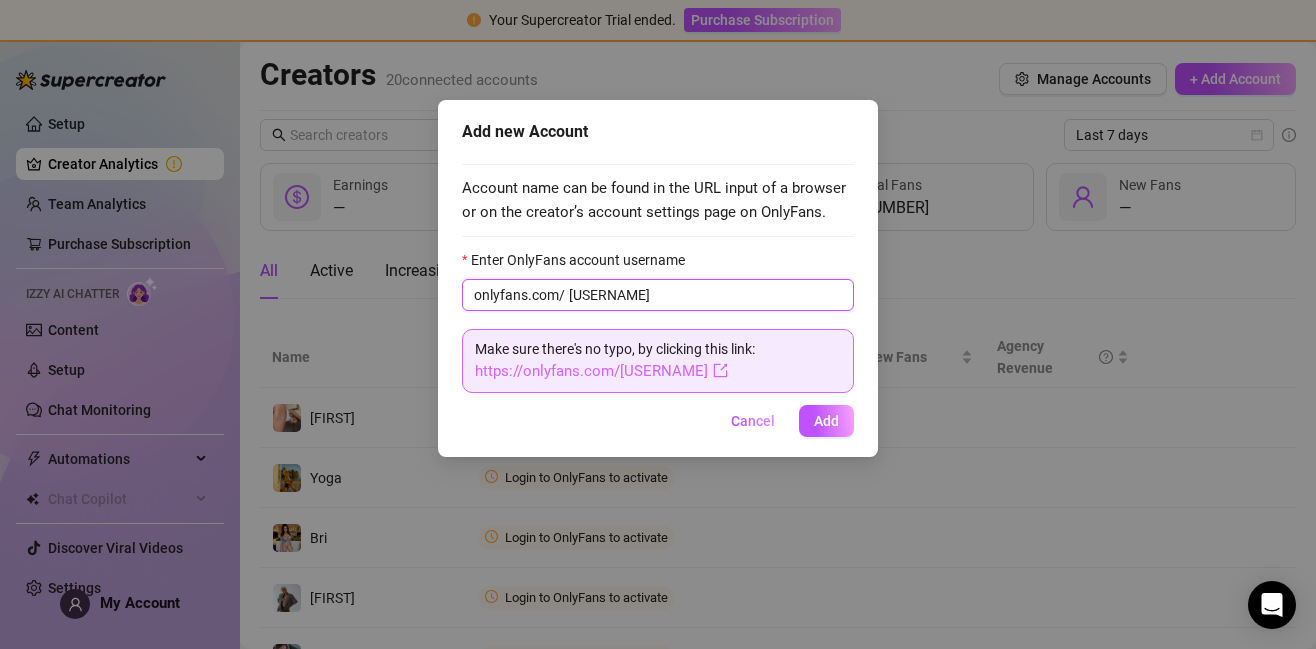 type on "[USERNAME]" 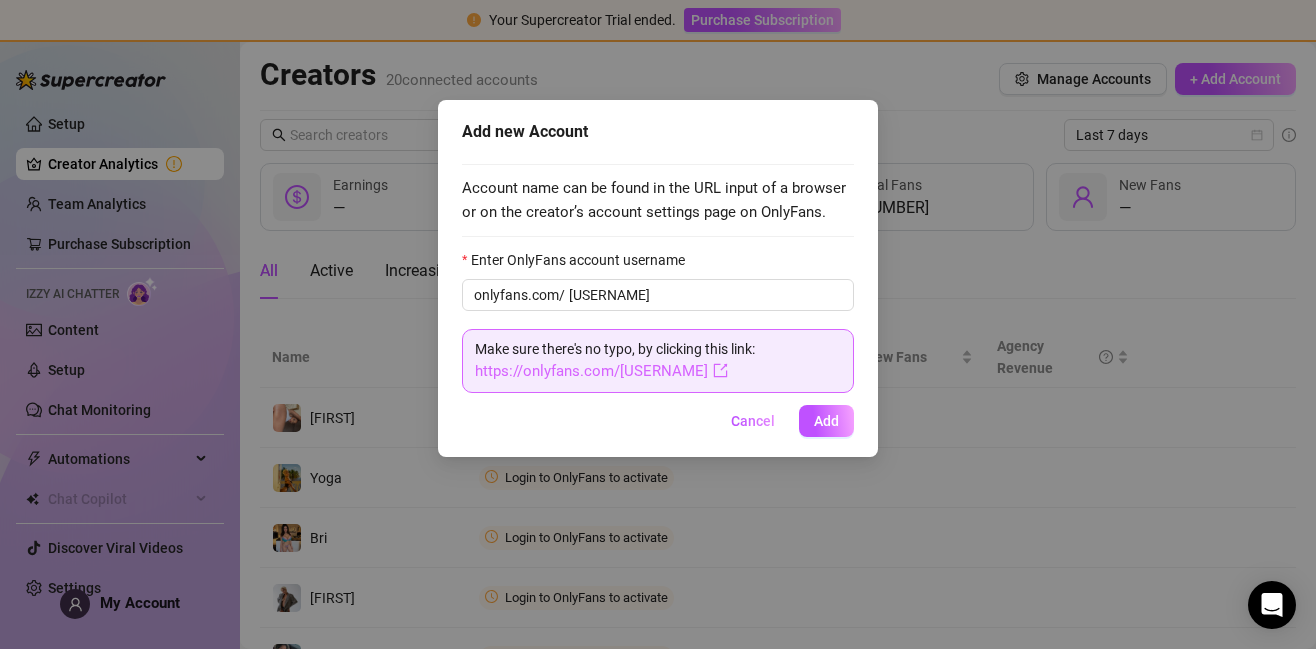 click on "https://onlyfans.com/[USERNAME]" at bounding box center (601, 371) 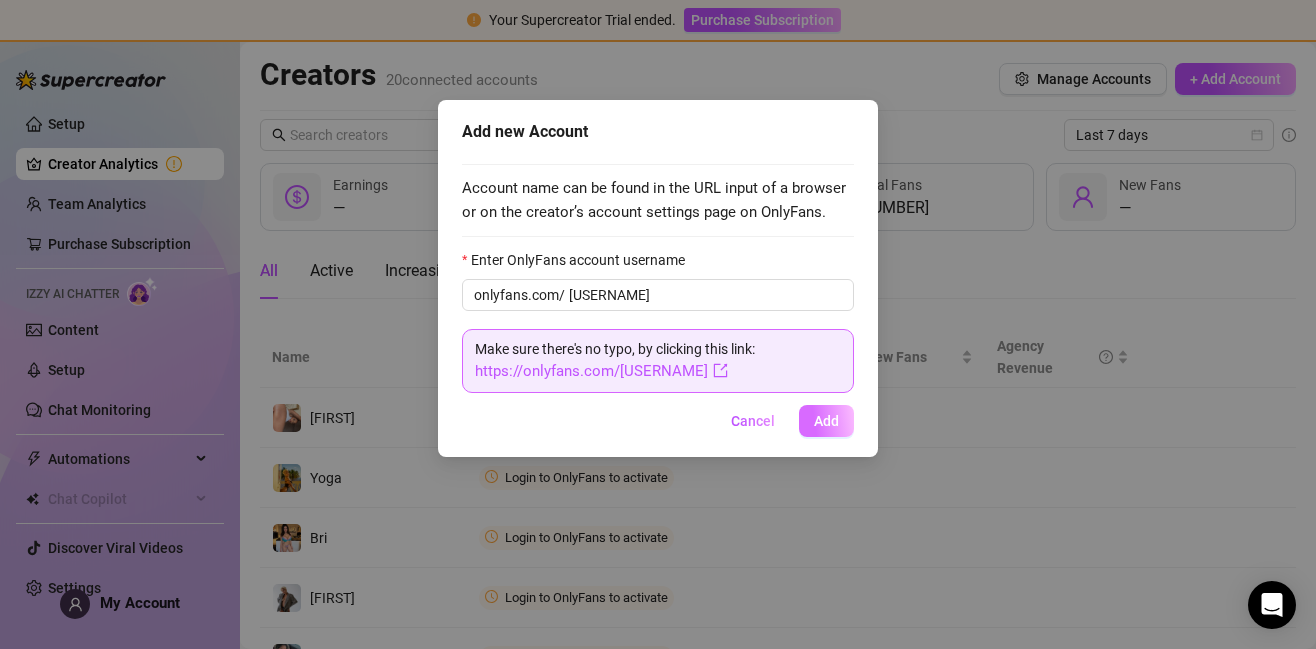 click on "Add" at bounding box center [826, 421] 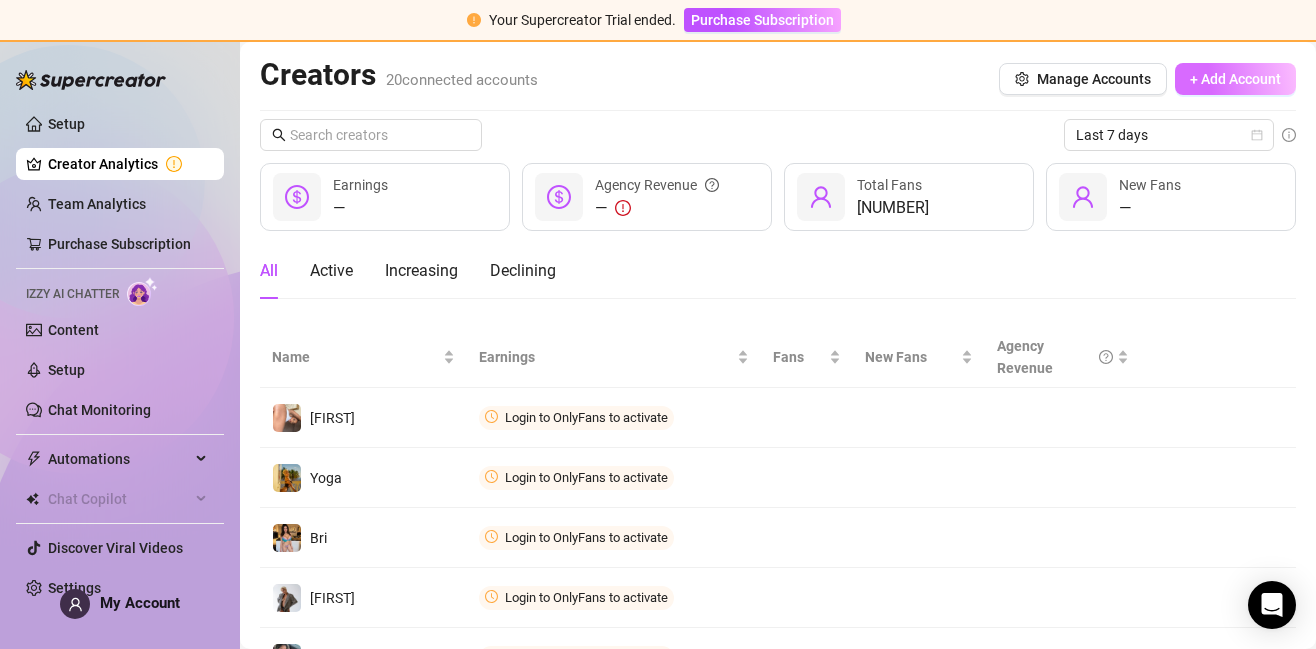 click on "+ Add Account" at bounding box center (1235, 79) 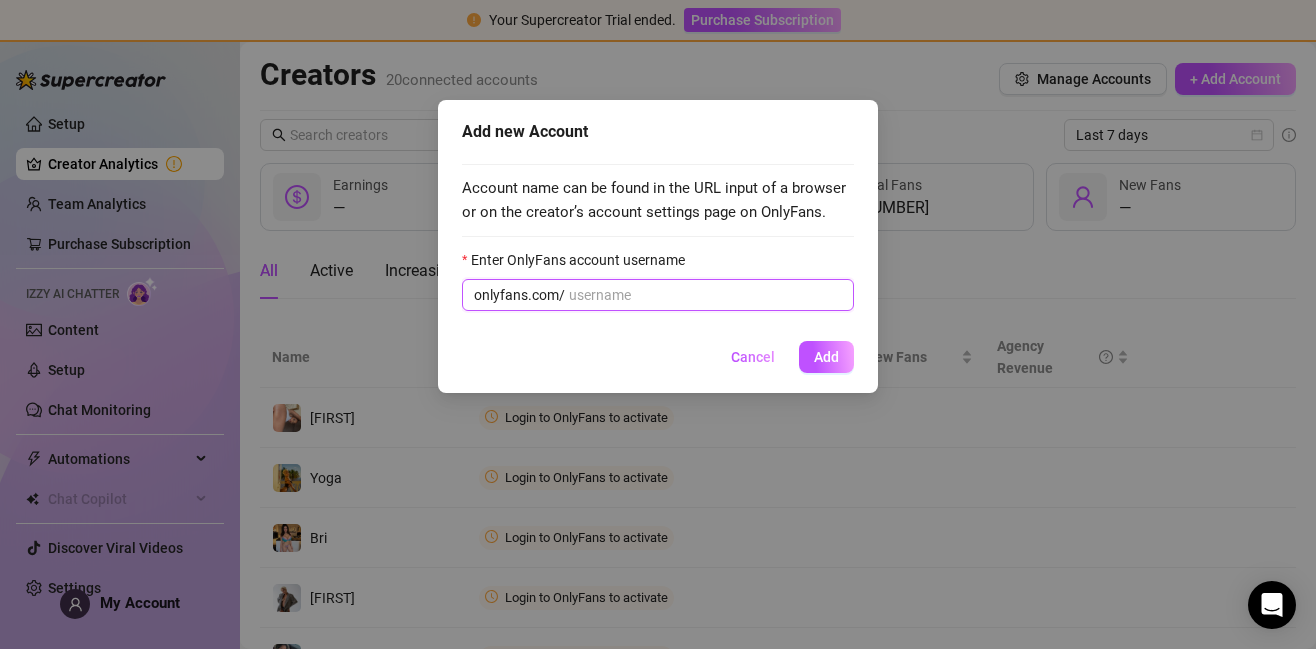 paste on "manifestbae" 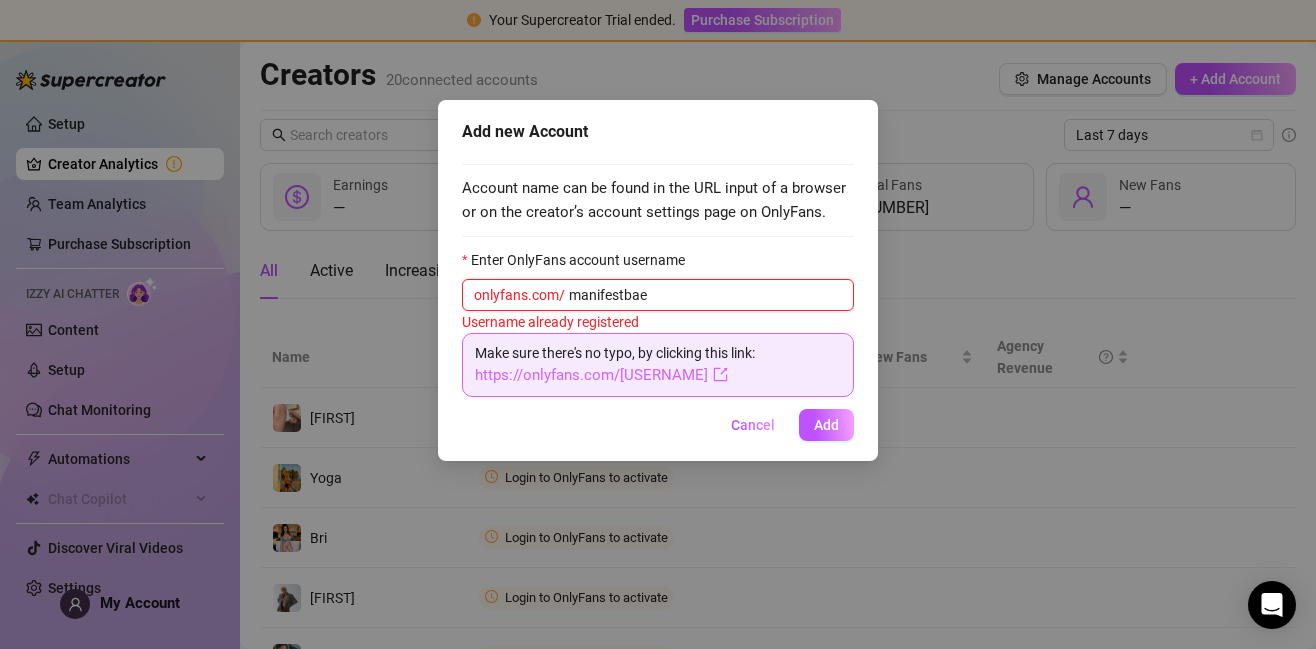 type on "manifestbae" 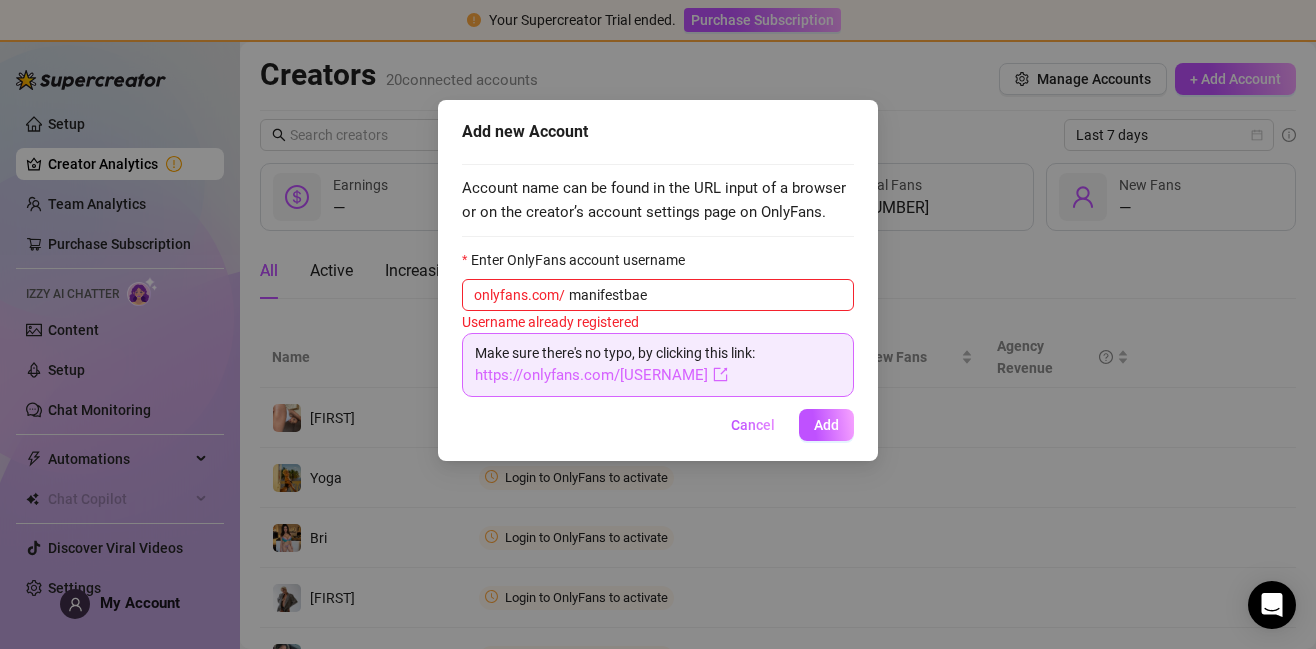 click on "https://onlyfans.com/[USERNAME]" at bounding box center (601, 375) 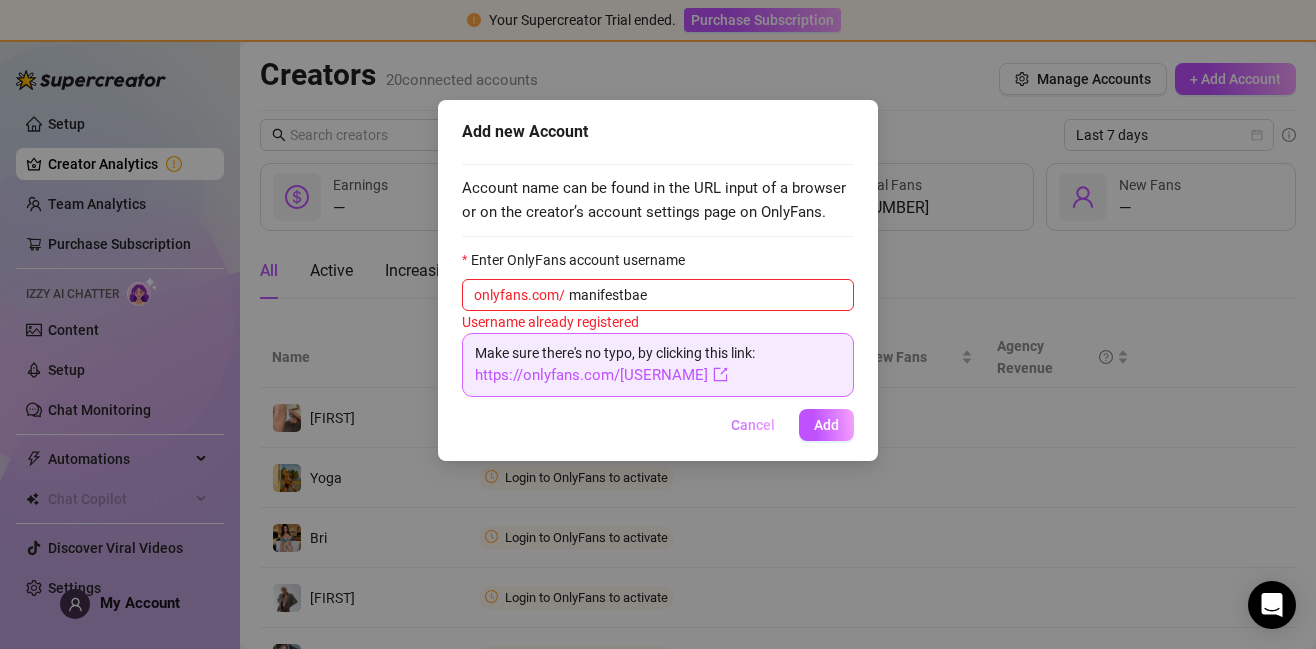 click on "Cancel" at bounding box center (753, 425) 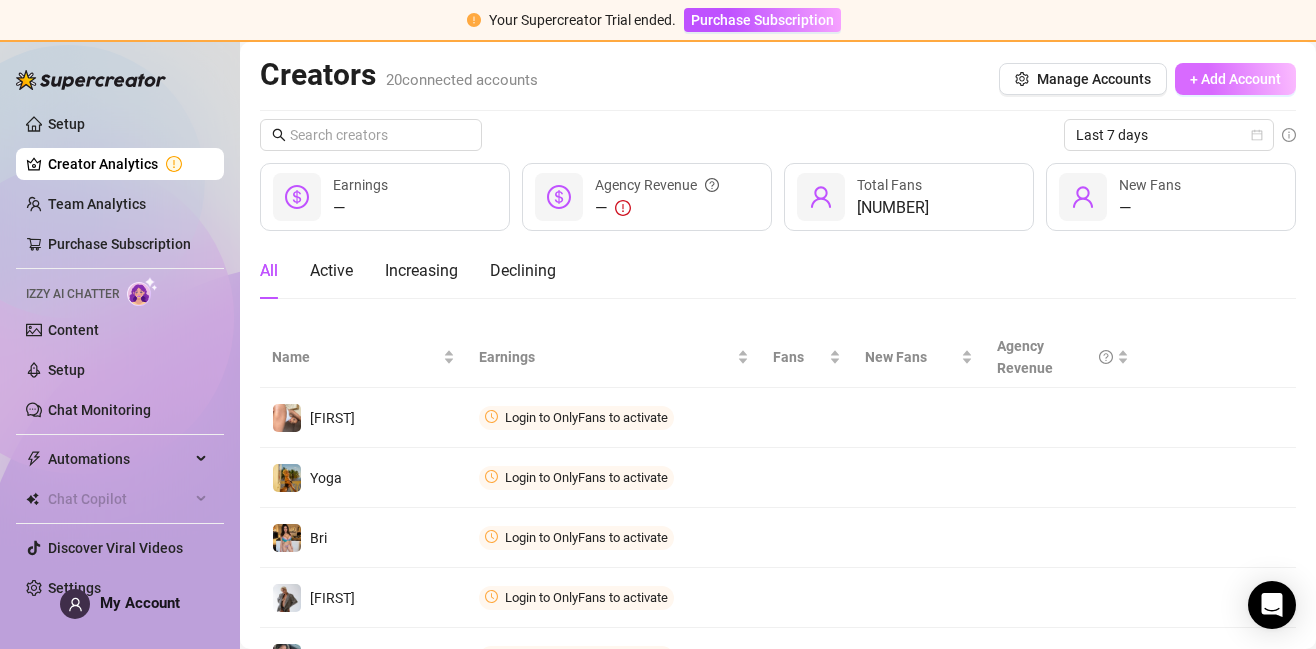 click on "+ Add Account" at bounding box center (1235, 79) 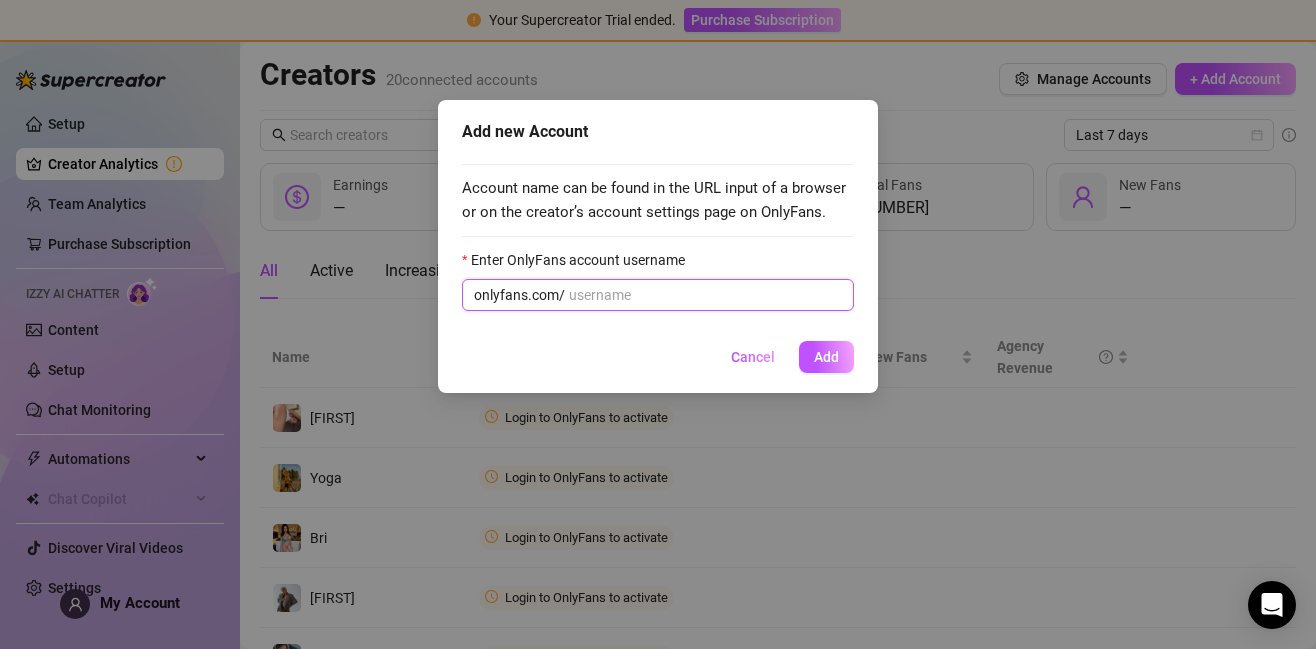 paste on "[USERNAME]" 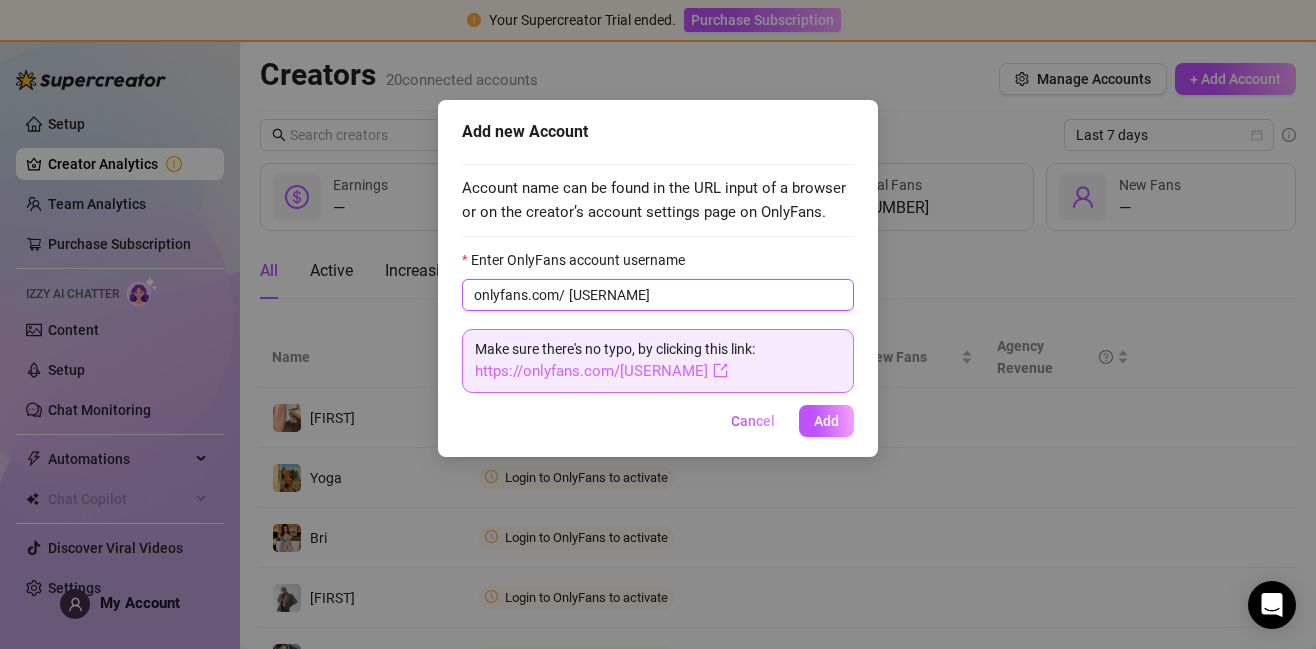 type on "[USERNAME]" 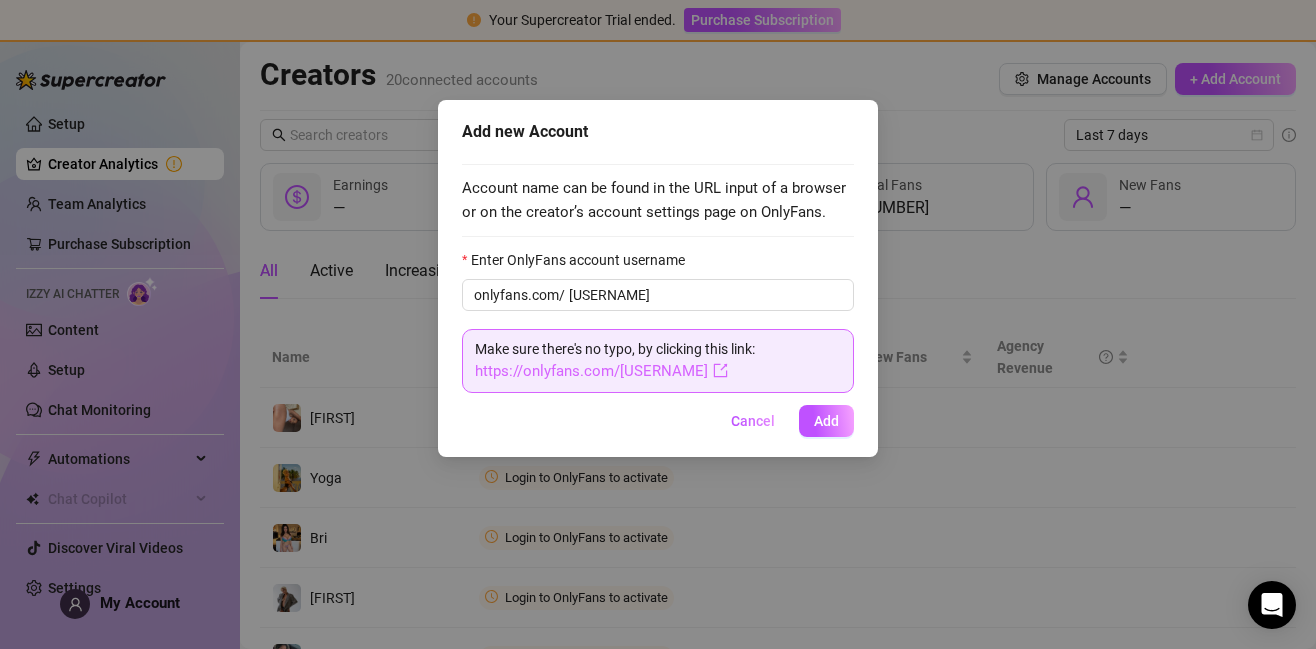 click on "https://onlyfans.com/[USERNAME]" at bounding box center (601, 371) 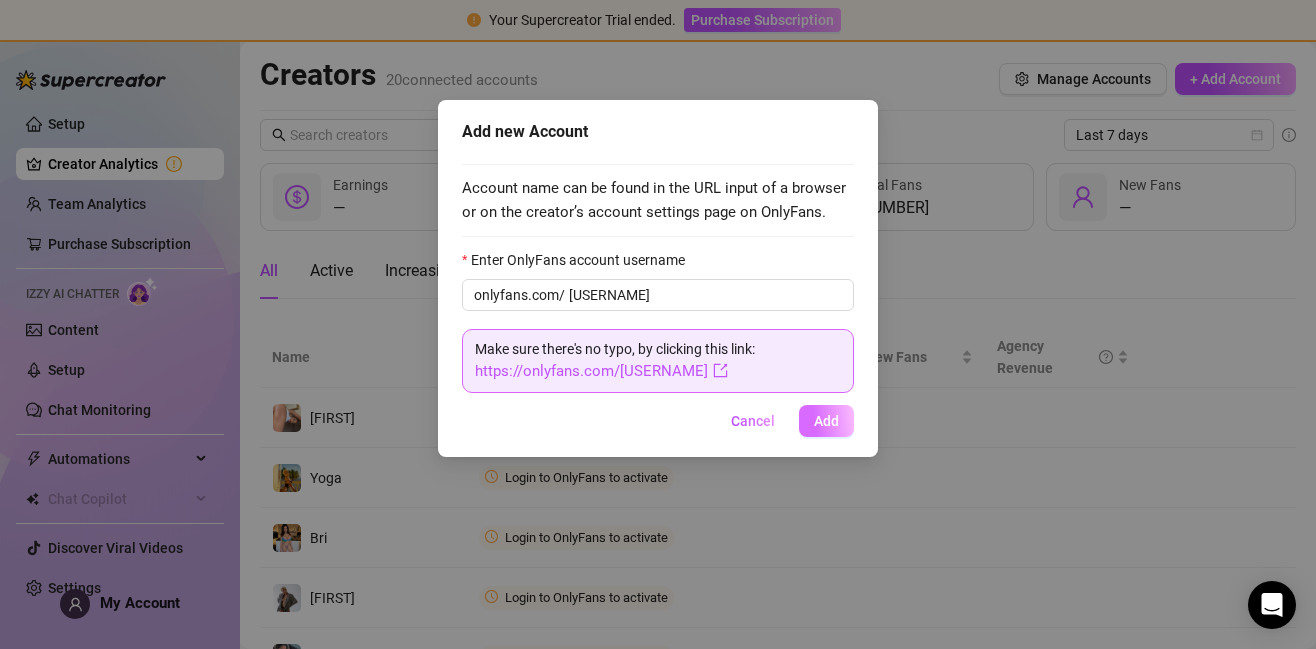 click on "Add" at bounding box center (826, 421) 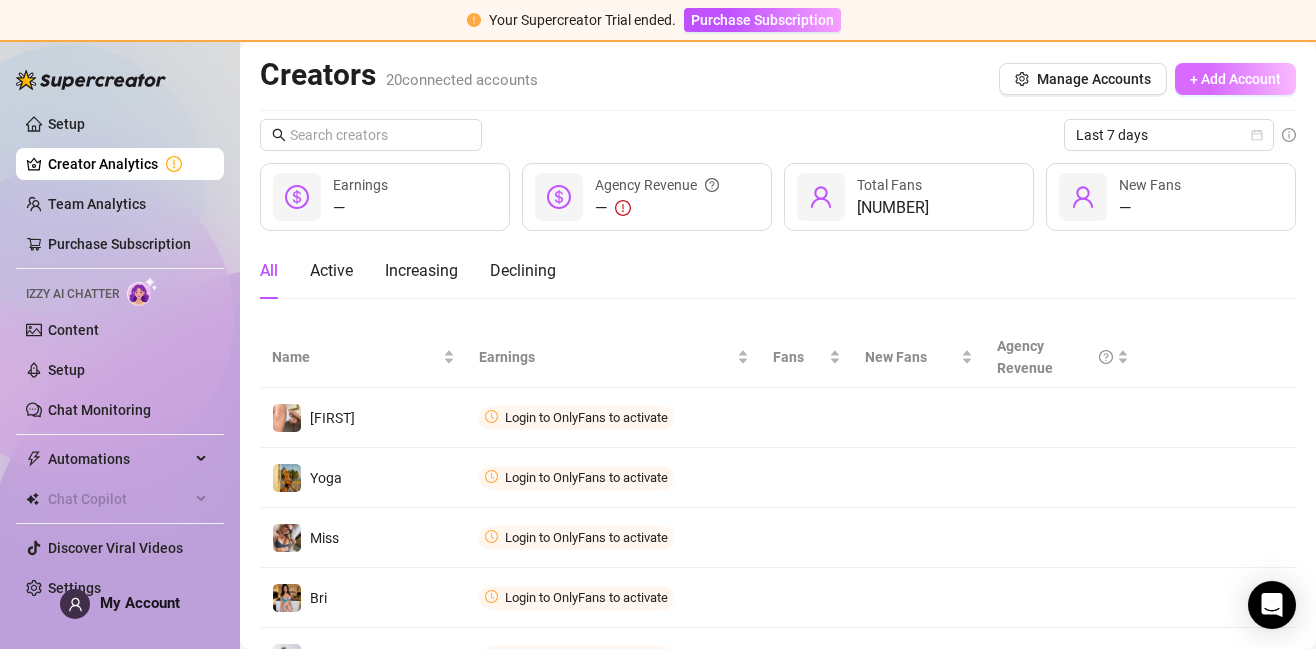 click on "+ Add Account" at bounding box center (1235, 79) 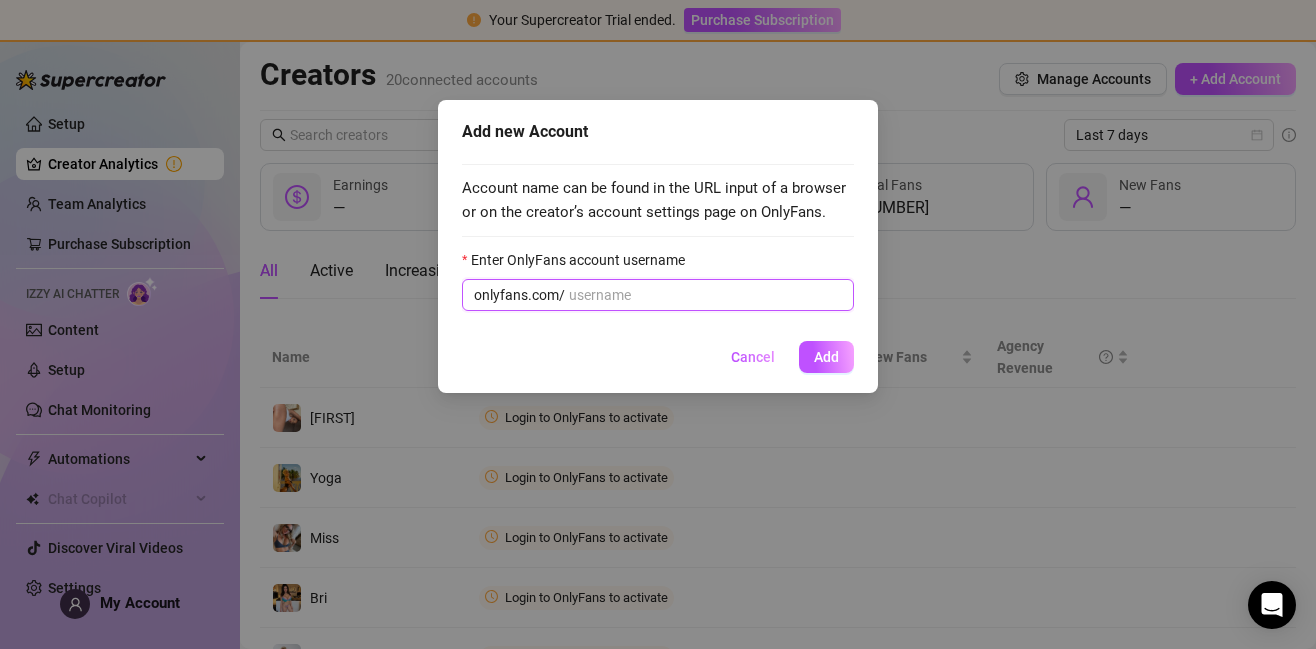 paste on "[USERNAME]" 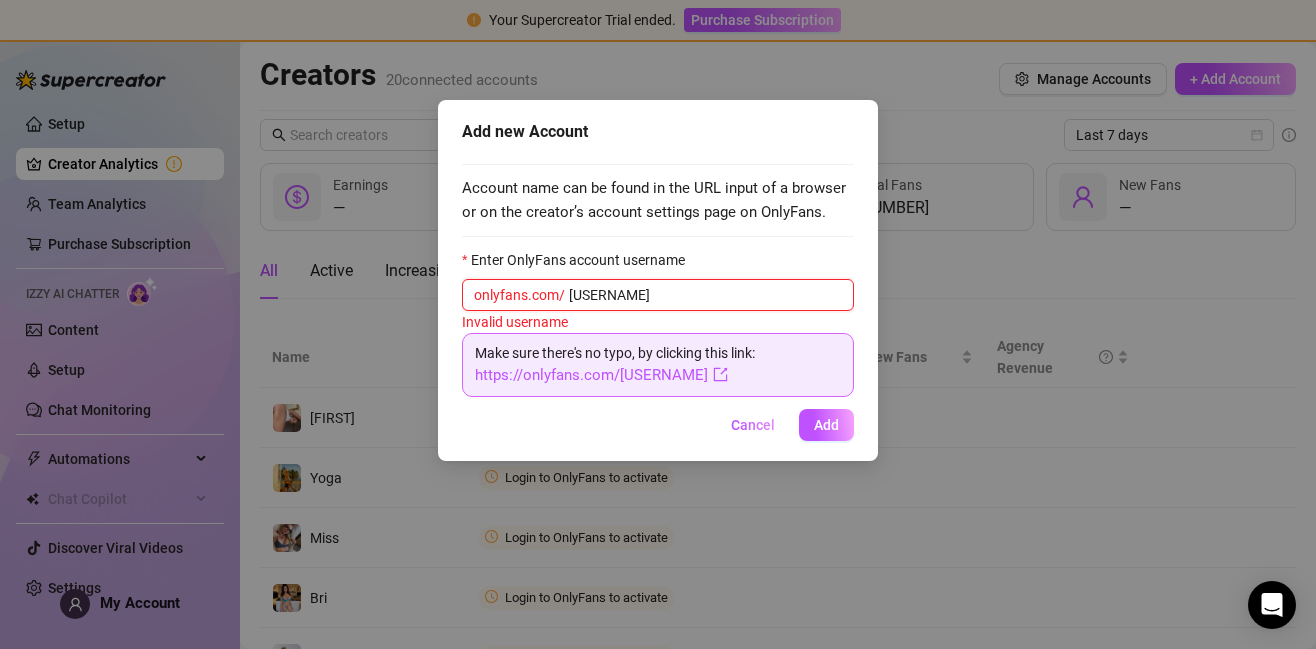 click on "[USERNAME]" at bounding box center (705, 295) 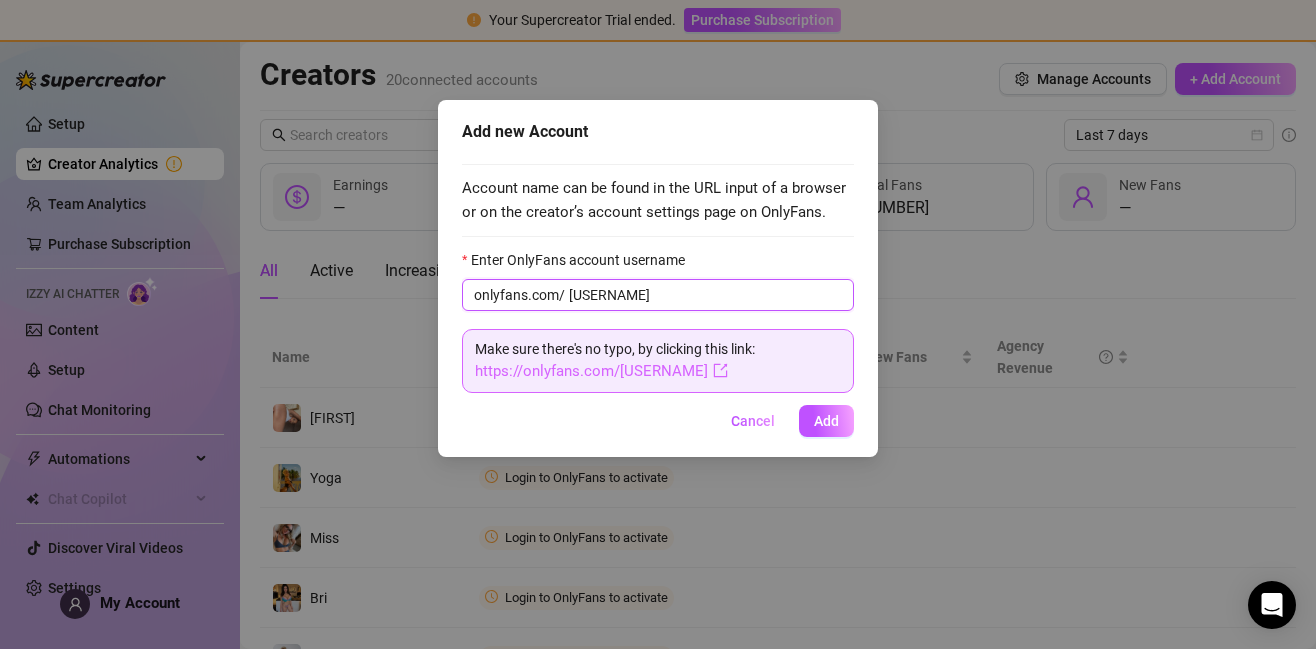 type on "[USERNAME]" 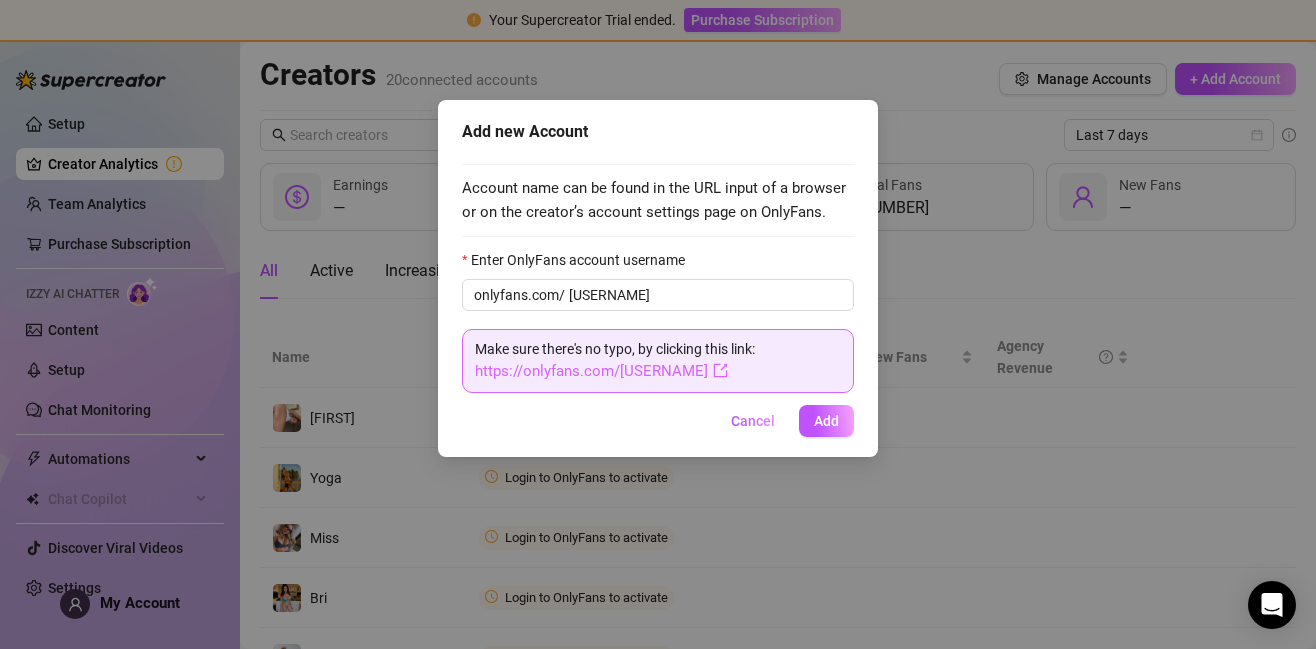 click on "https://onlyfans.com/[USERNAME]" at bounding box center (601, 371) 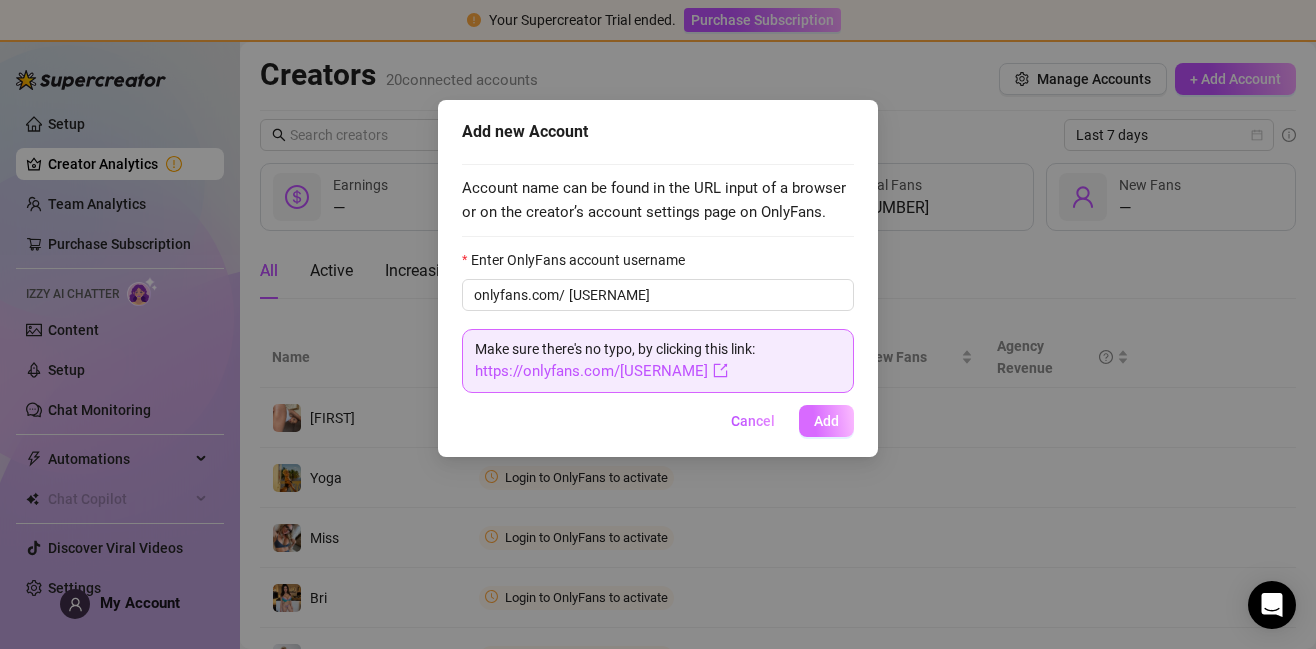 click on "Add" at bounding box center [826, 421] 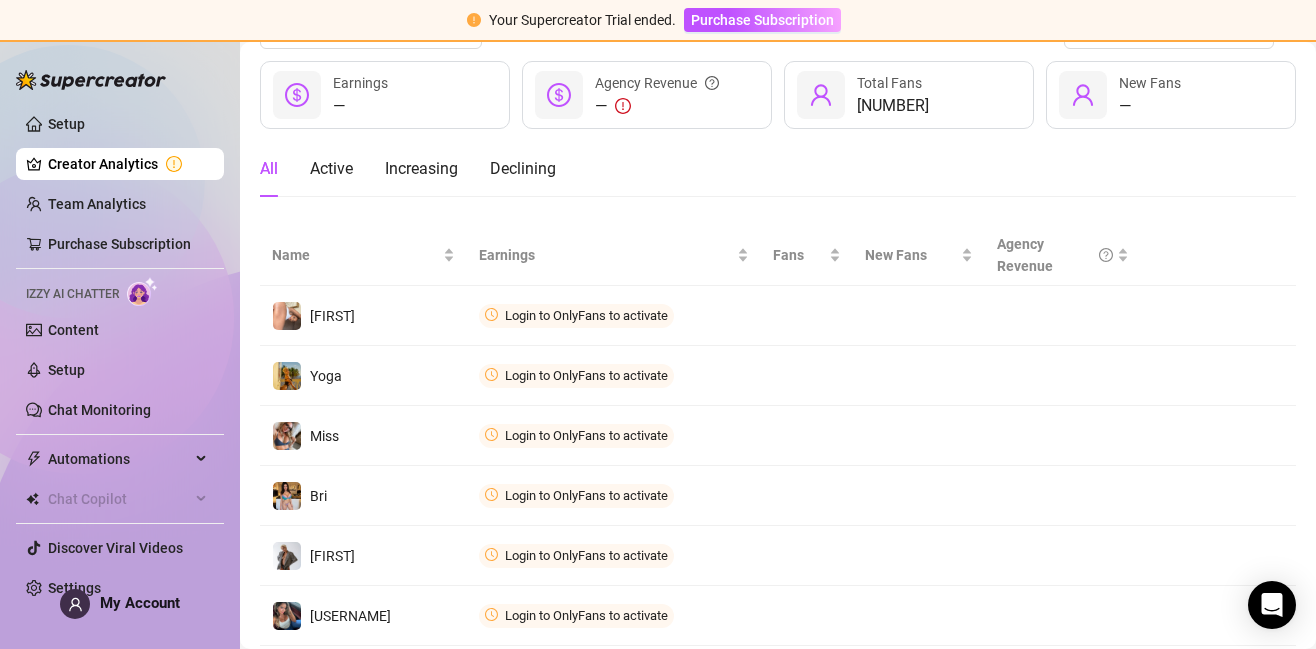 scroll, scrollTop: 0, scrollLeft: 0, axis: both 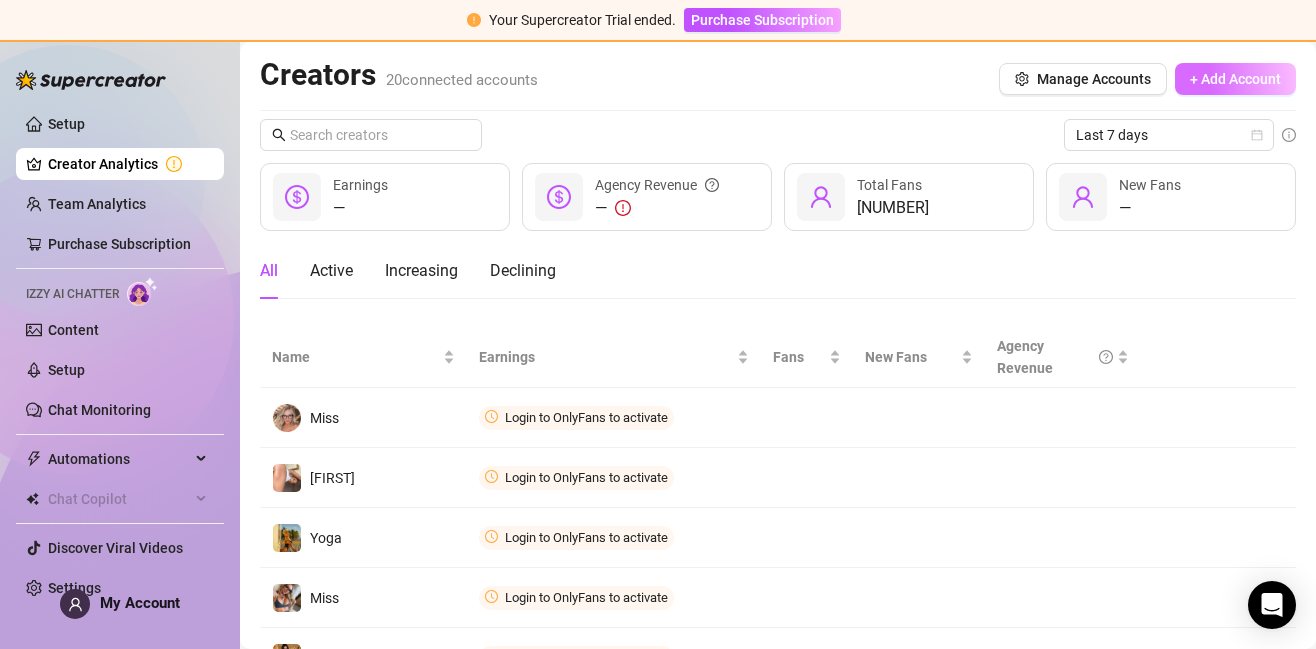 click on "+ Add Account" at bounding box center [1235, 79] 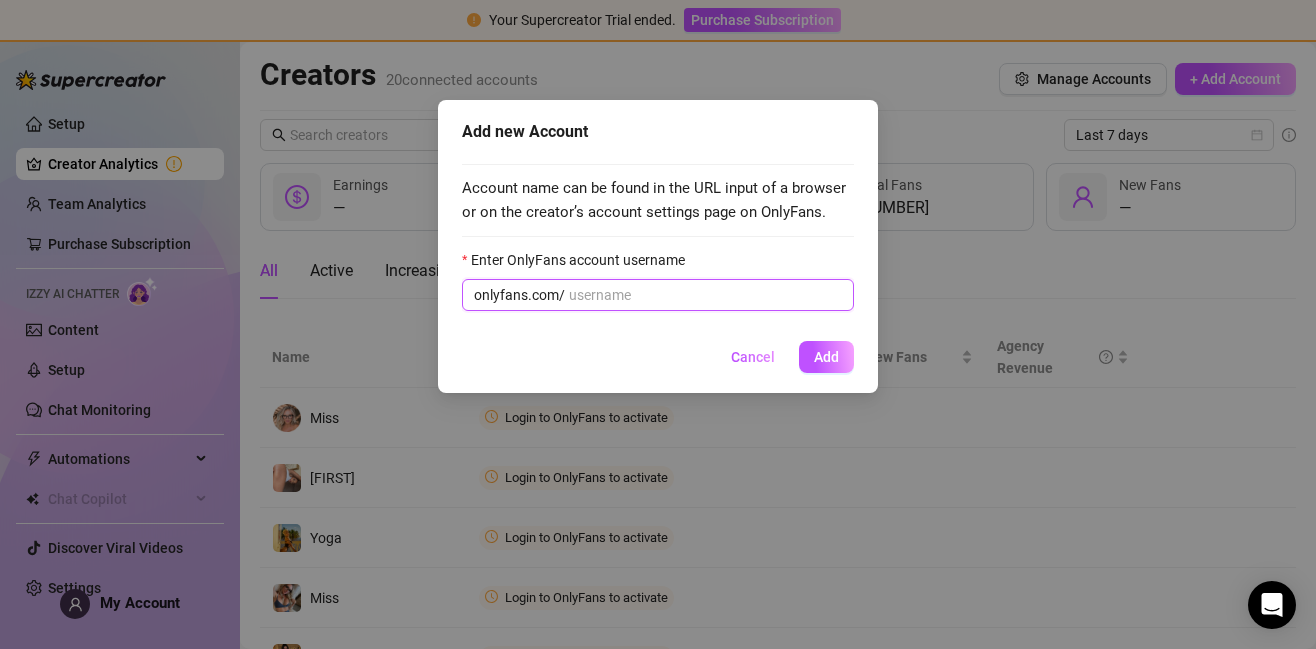 paste on "[USERNAME]" 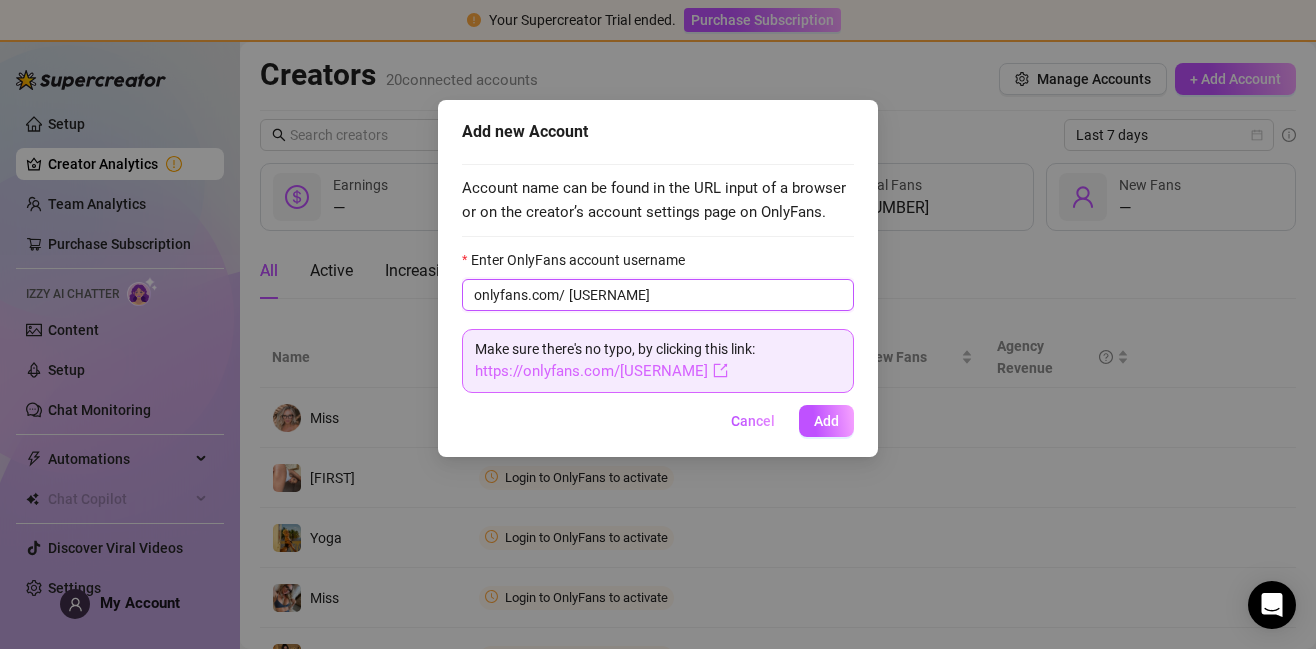 type on "[USERNAME]" 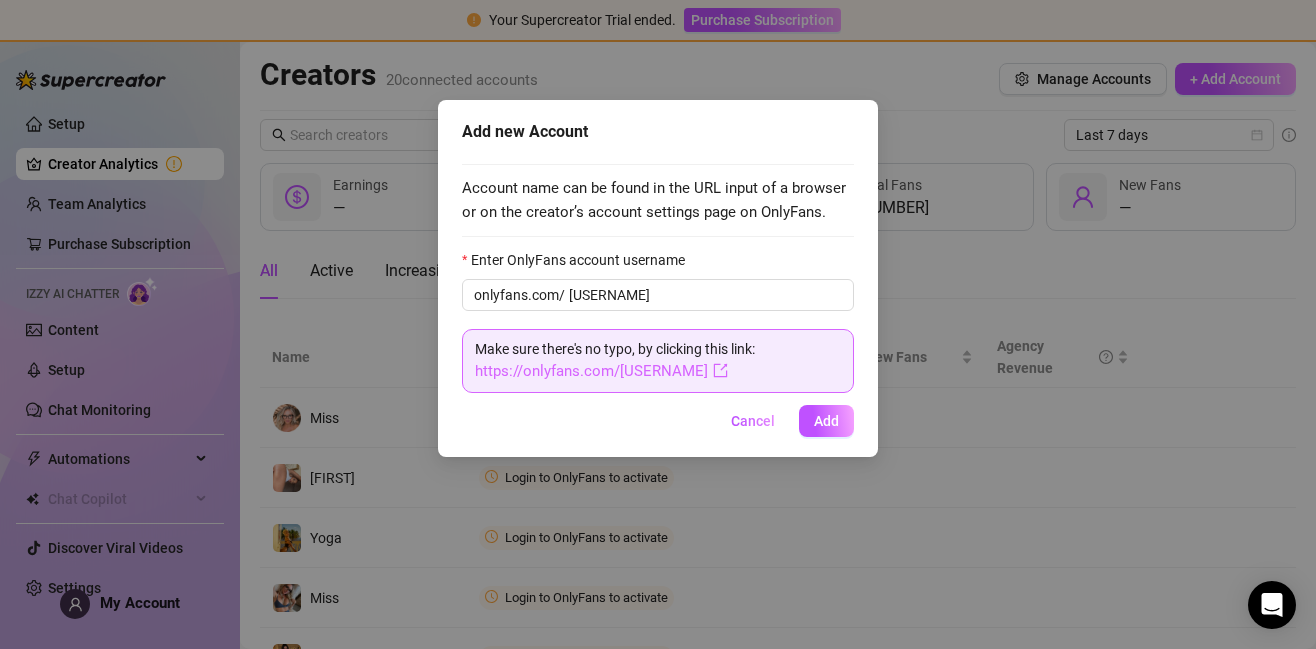 click on "https://onlyfans.com/[USERNAME]" at bounding box center [601, 371] 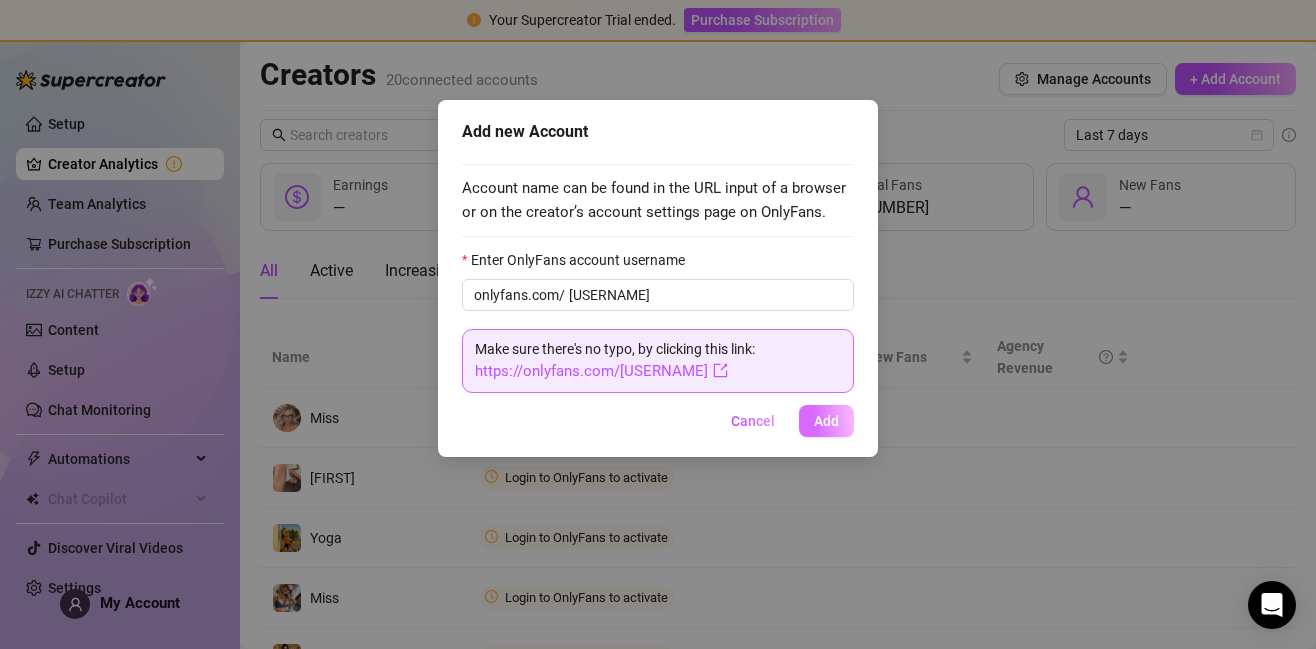 click on "Add" at bounding box center (826, 421) 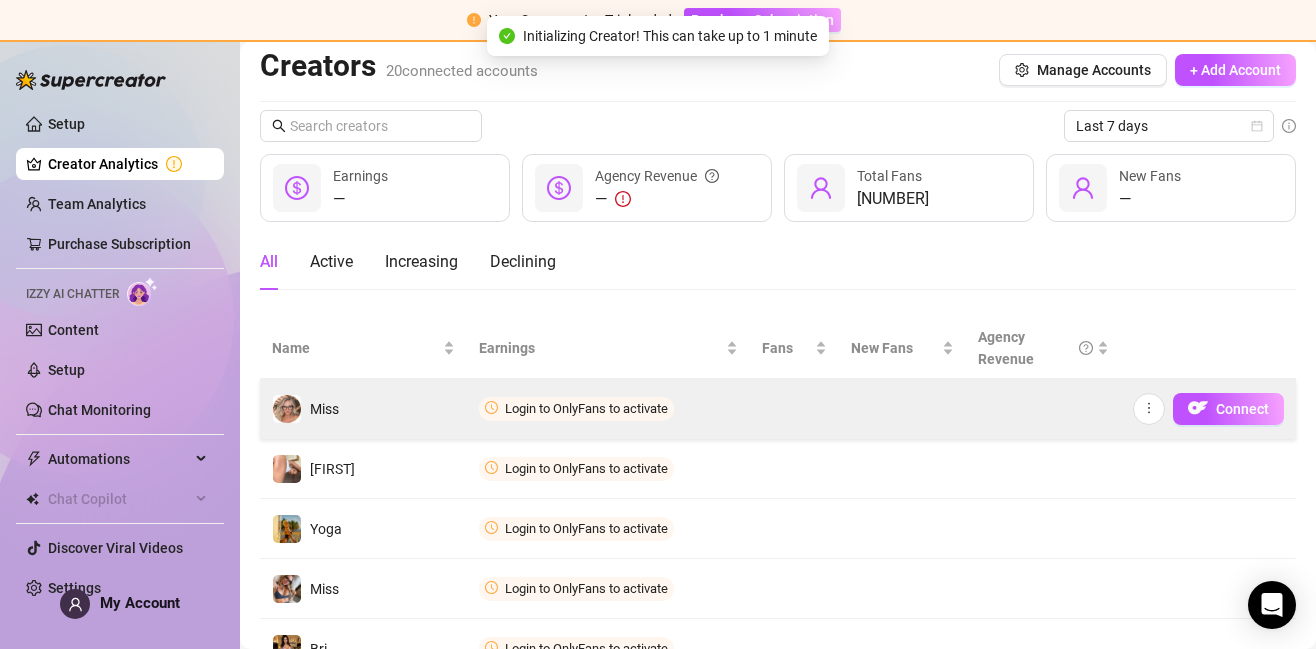 scroll, scrollTop: 10, scrollLeft: 0, axis: vertical 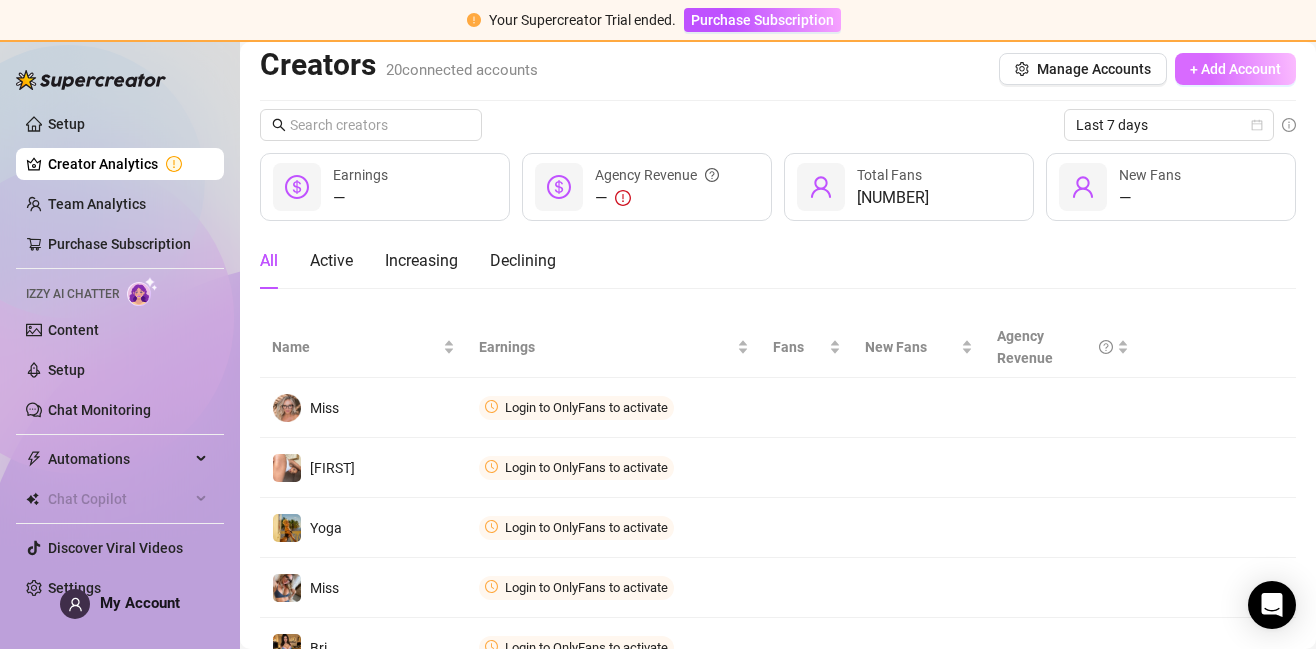click on "+ Add Account" at bounding box center [1235, 69] 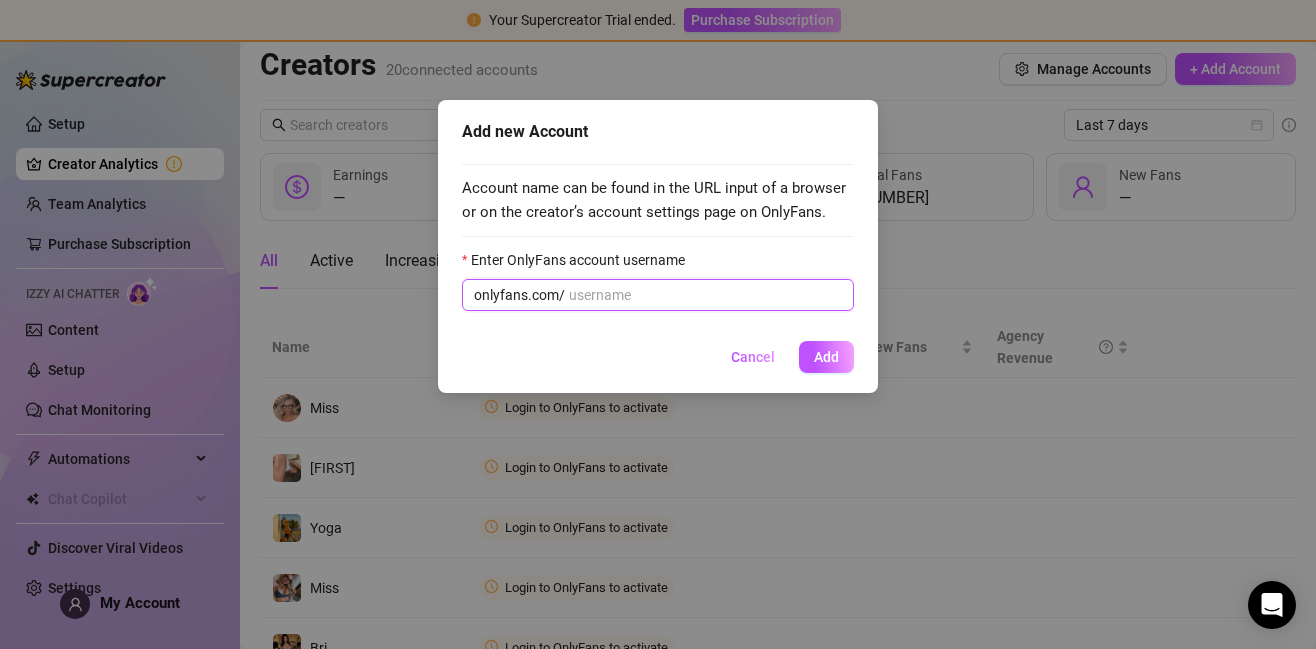 paste on "[USERNAME]" 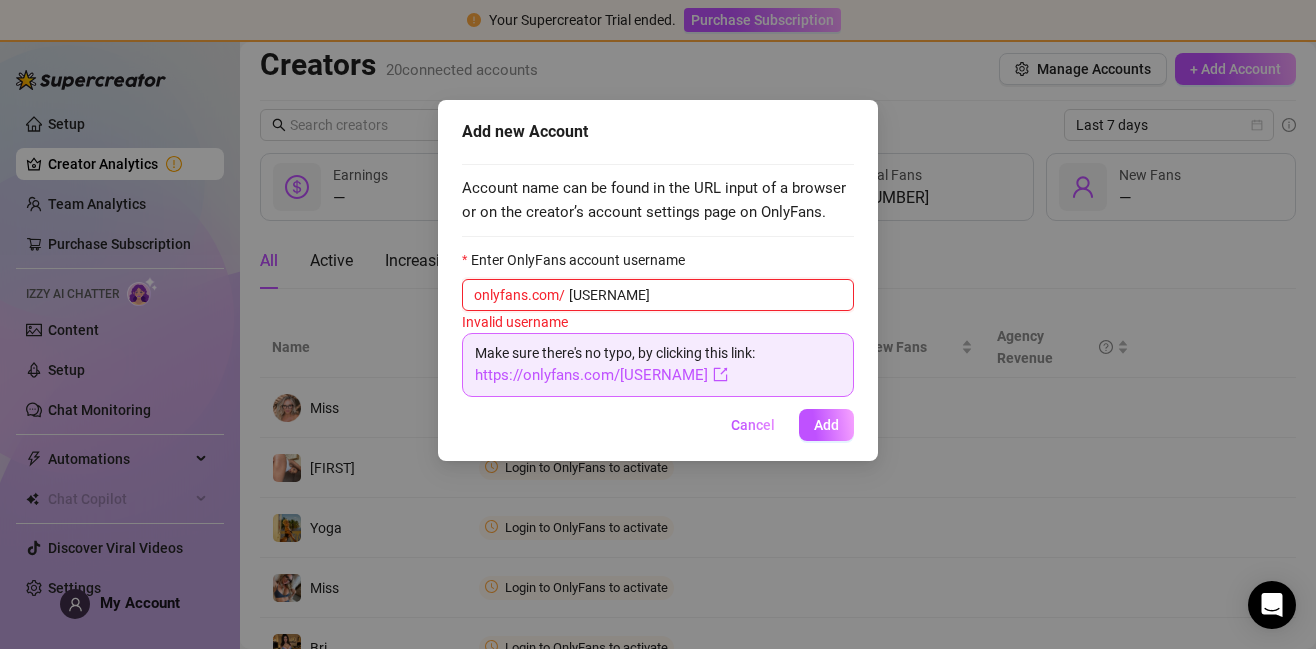 click on "[USERNAME]" at bounding box center [705, 295] 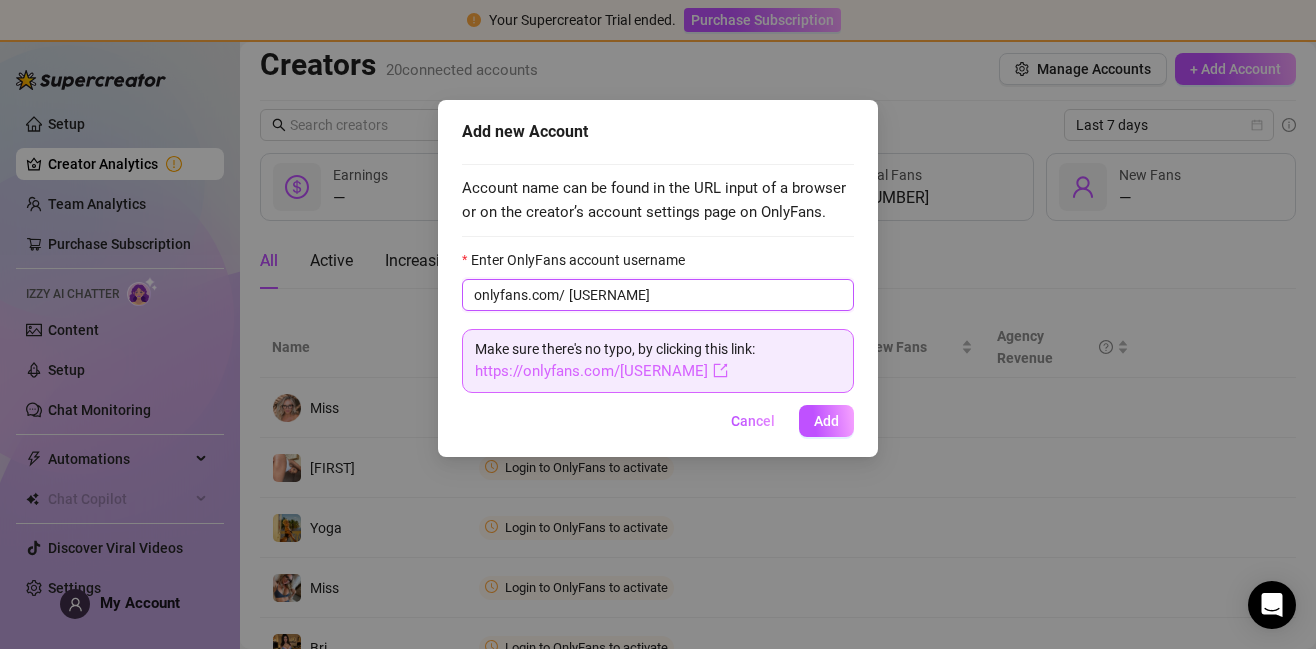 type on "[USERNAME]" 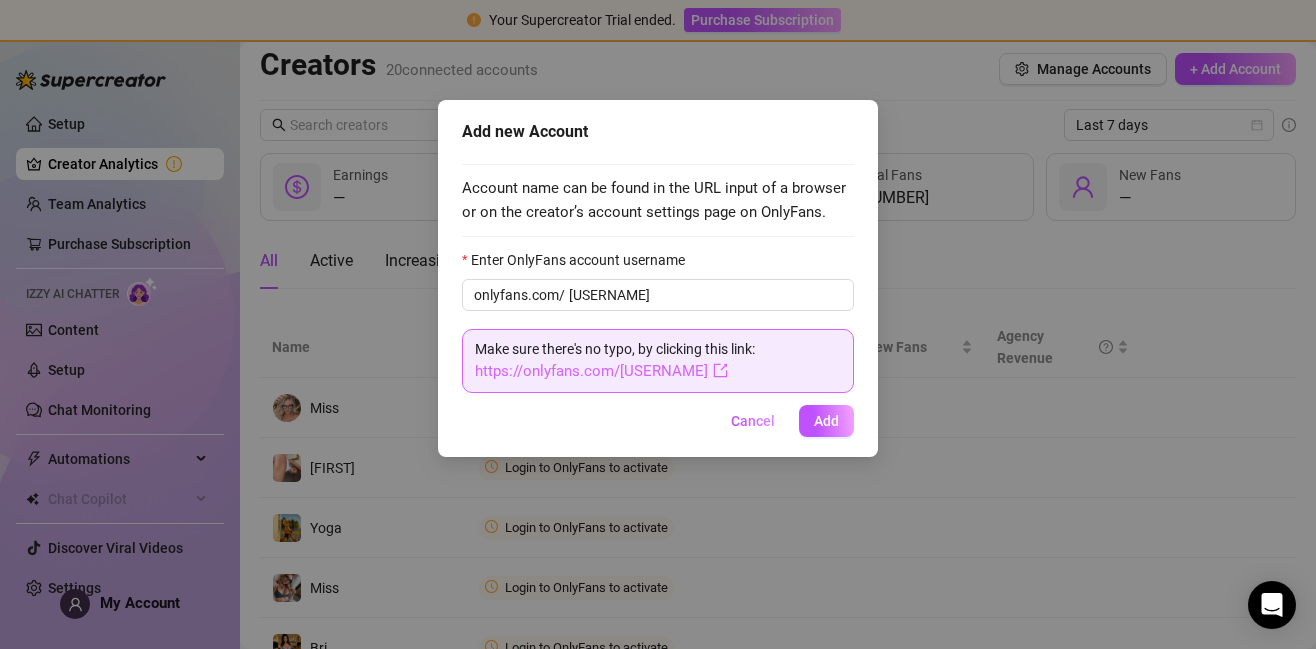 click on "https://onlyfans.com/[USERNAME]" at bounding box center (601, 371) 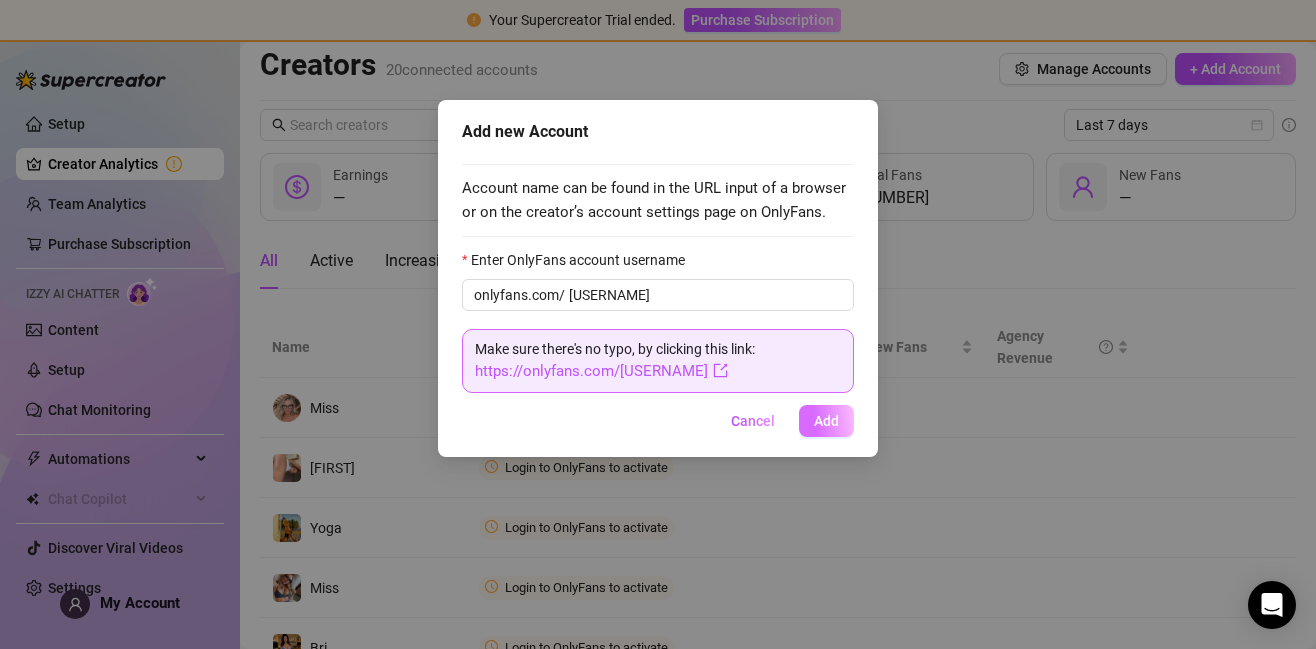 click on "Add" at bounding box center [826, 421] 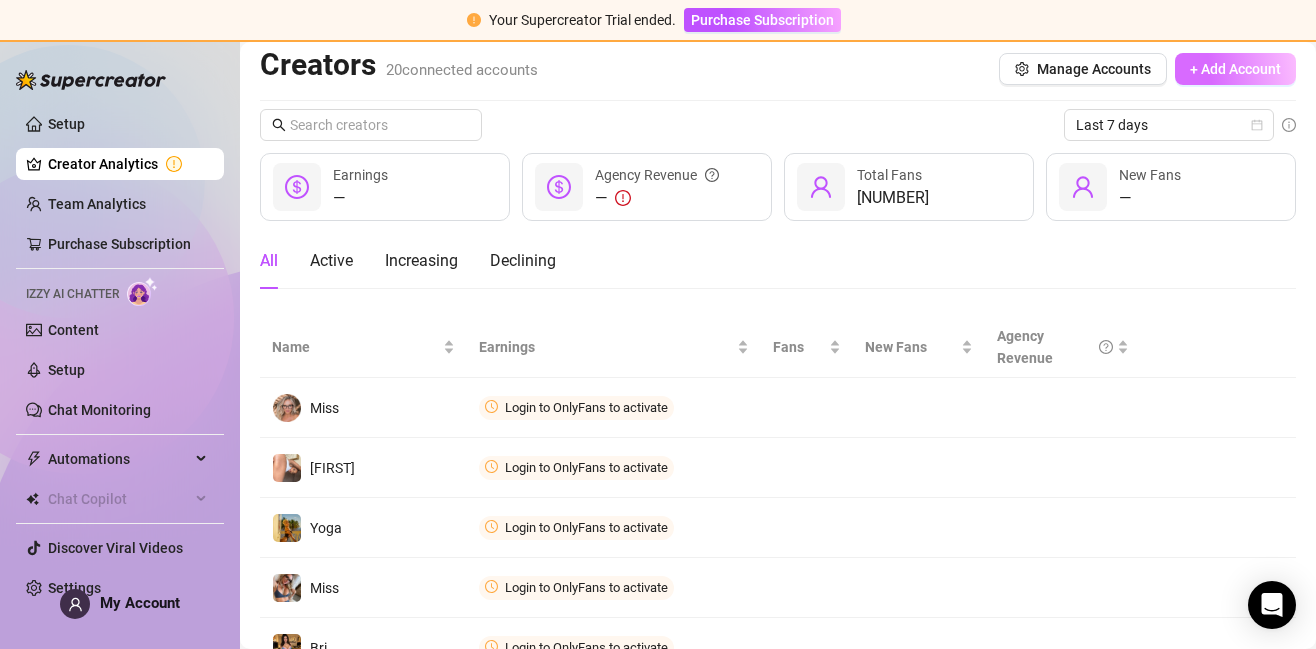 click on "+ Add Account" at bounding box center [1235, 69] 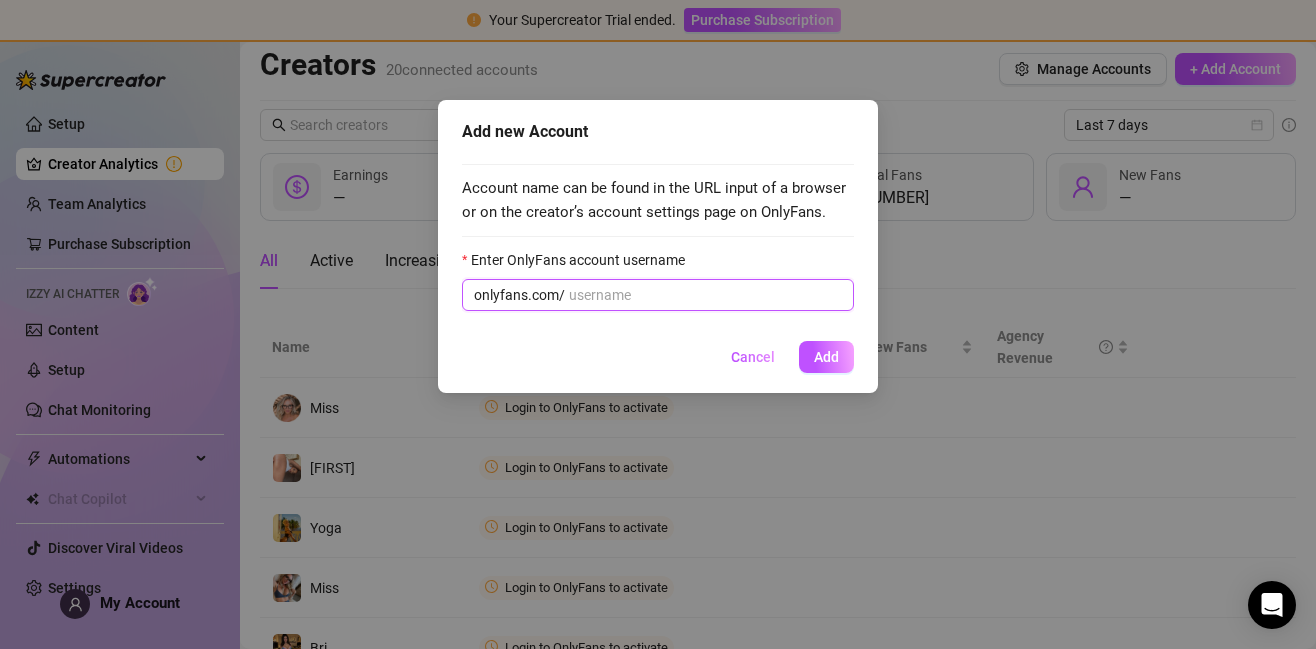 paste on "[USERNAME]" 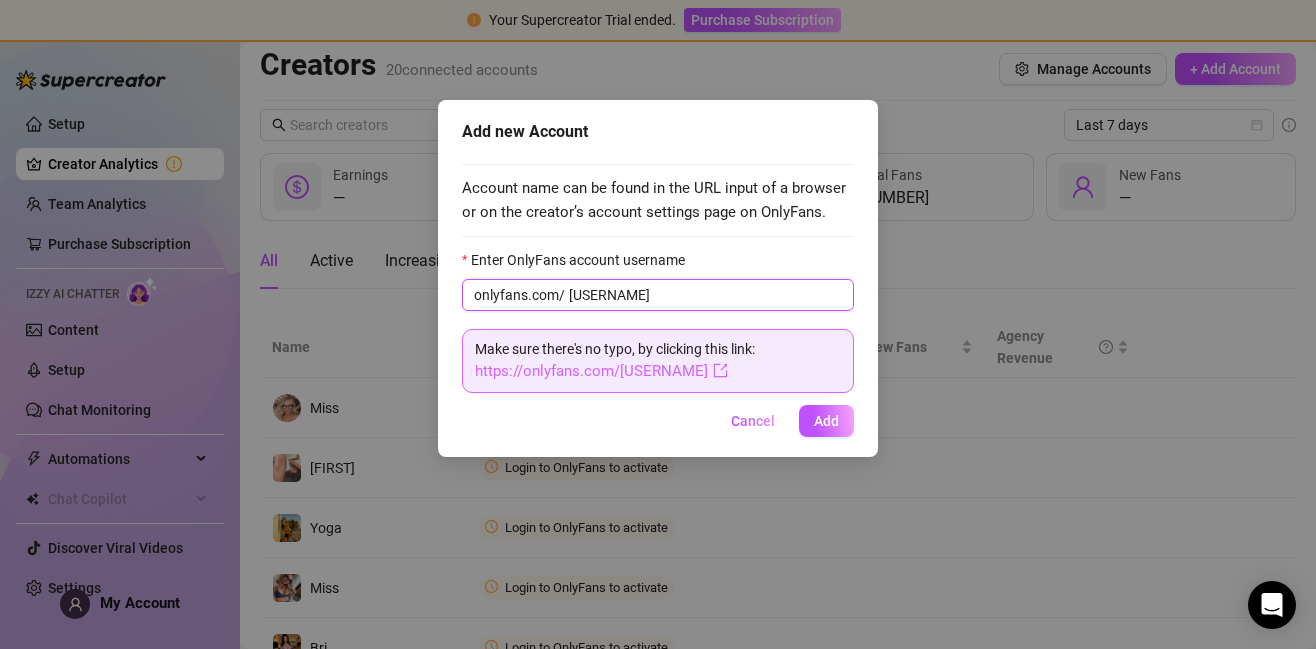 type on "[USERNAME]" 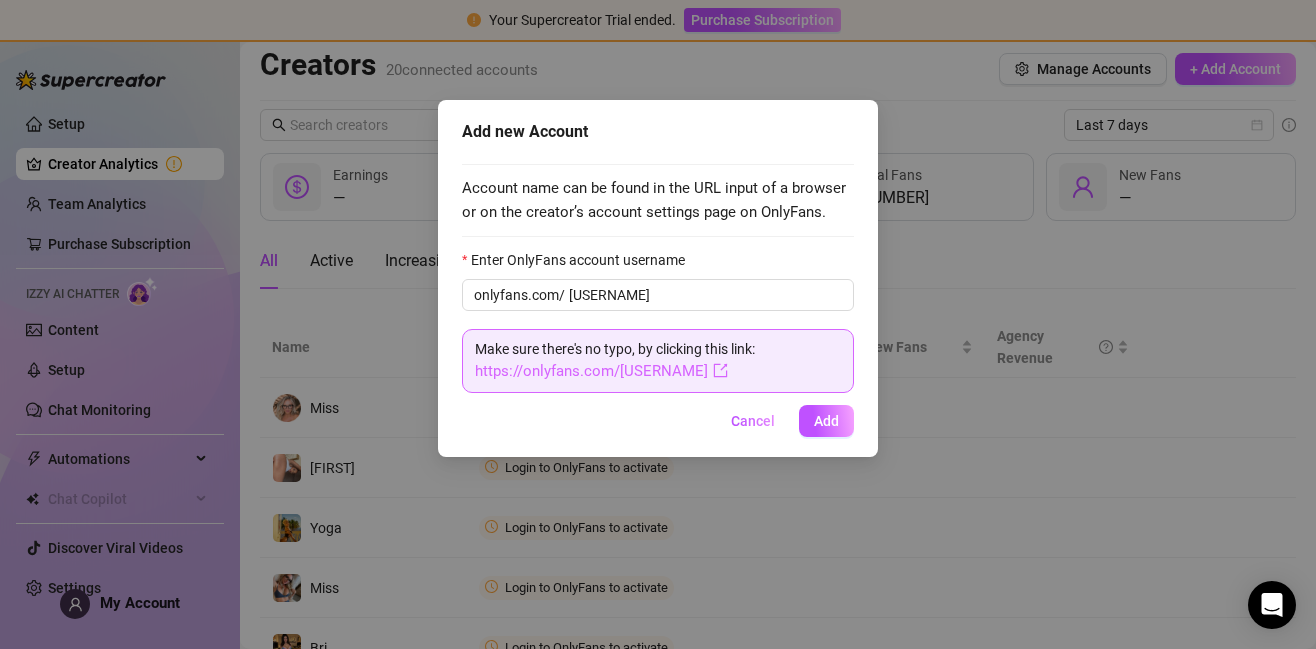 click on "https://onlyfans.com/[USERNAME]" at bounding box center [601, 371] 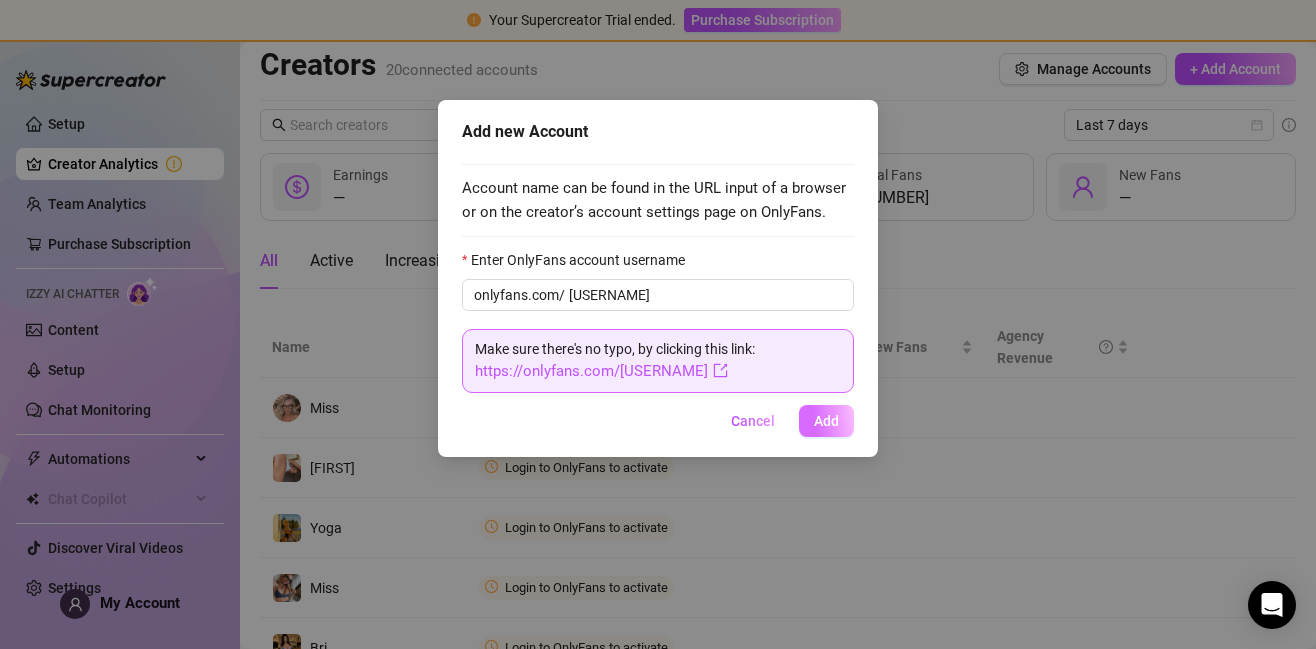 click on "Add" at bounding box center (826, 421) 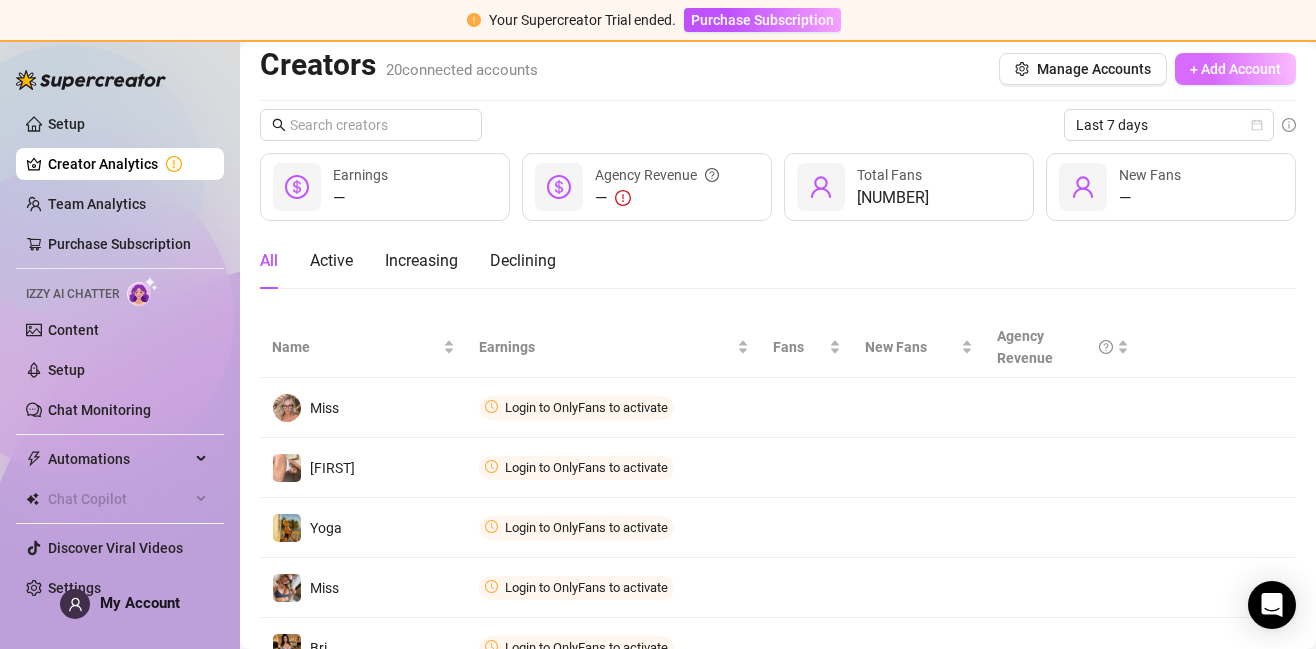 click on "+ Add Account" at bounding box center [1235, 69] 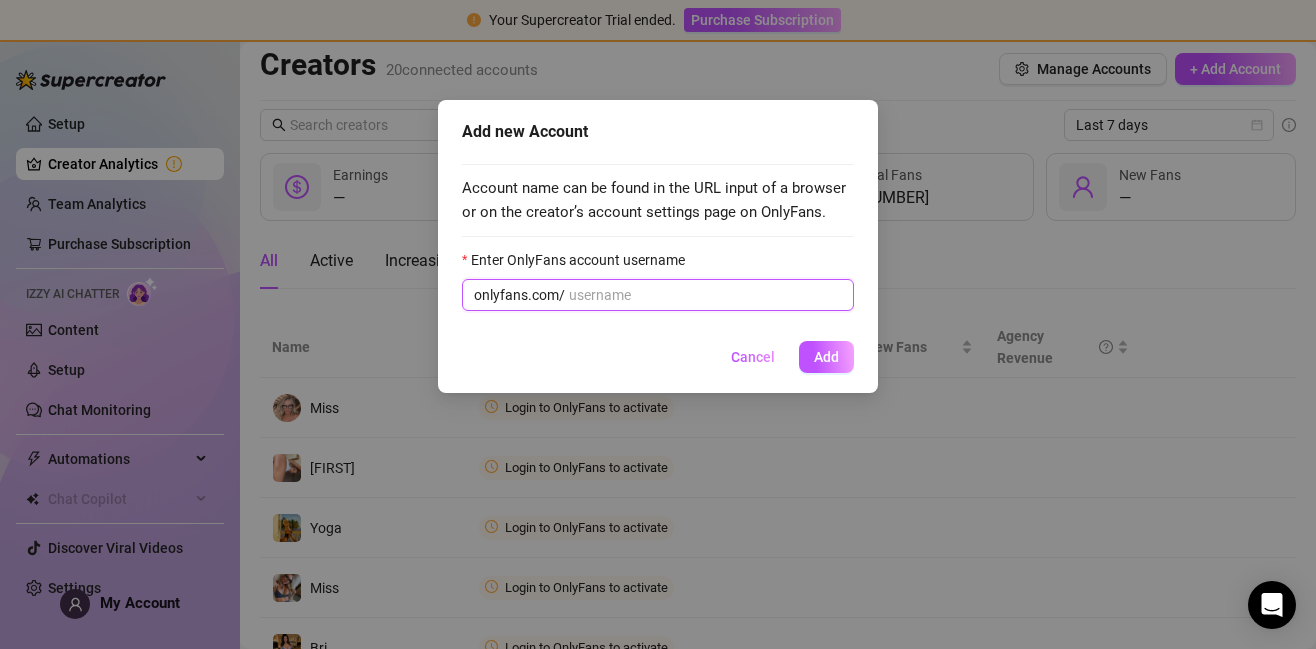 paste on "[USERNAME]" 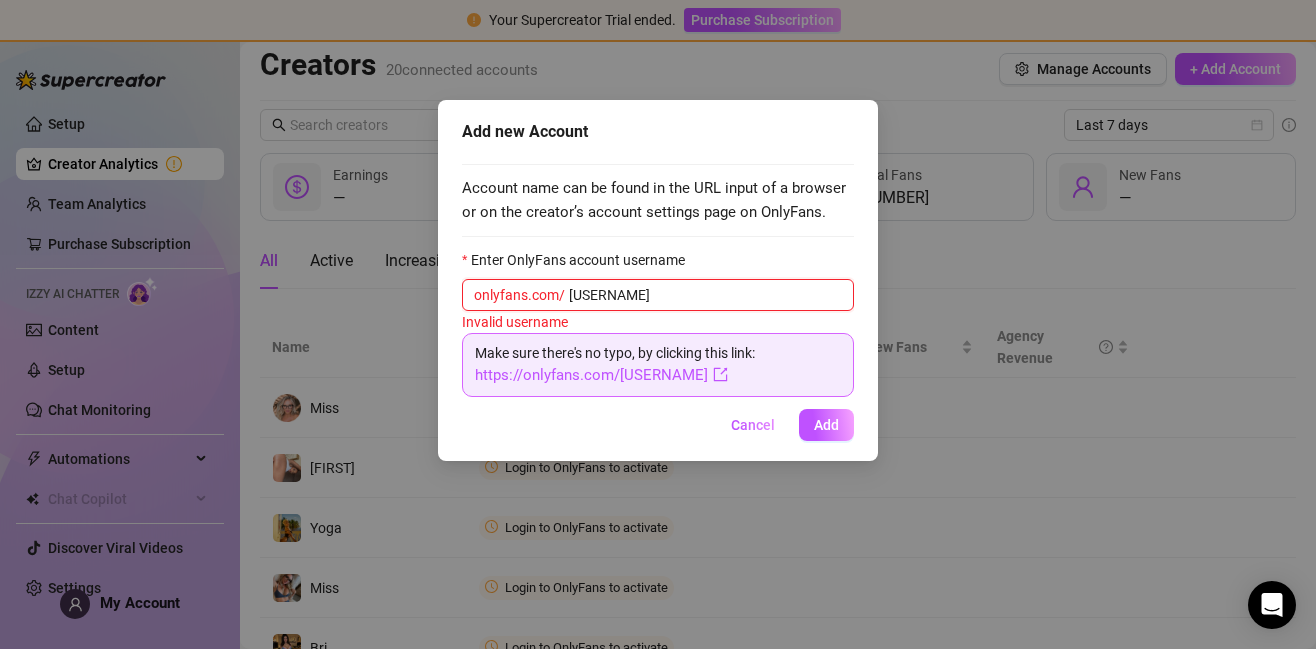 click on "[USERNAME]" at bounding box center [705, 295] 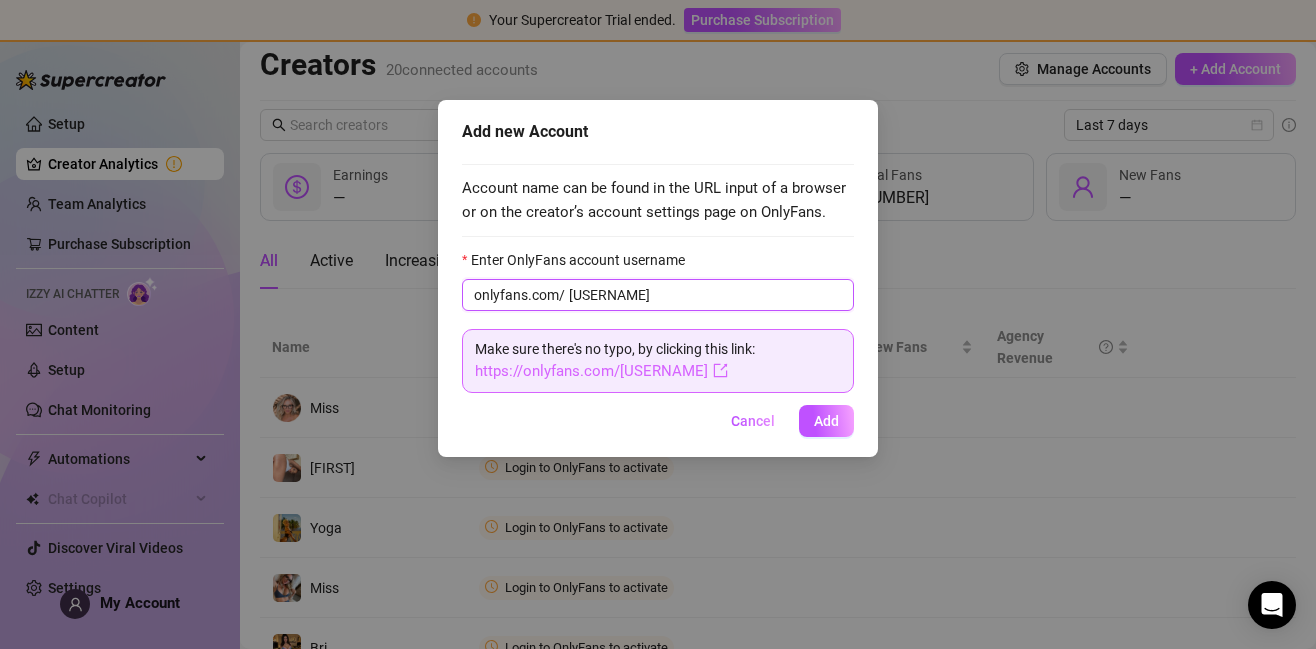 type on "[USERNAME]" 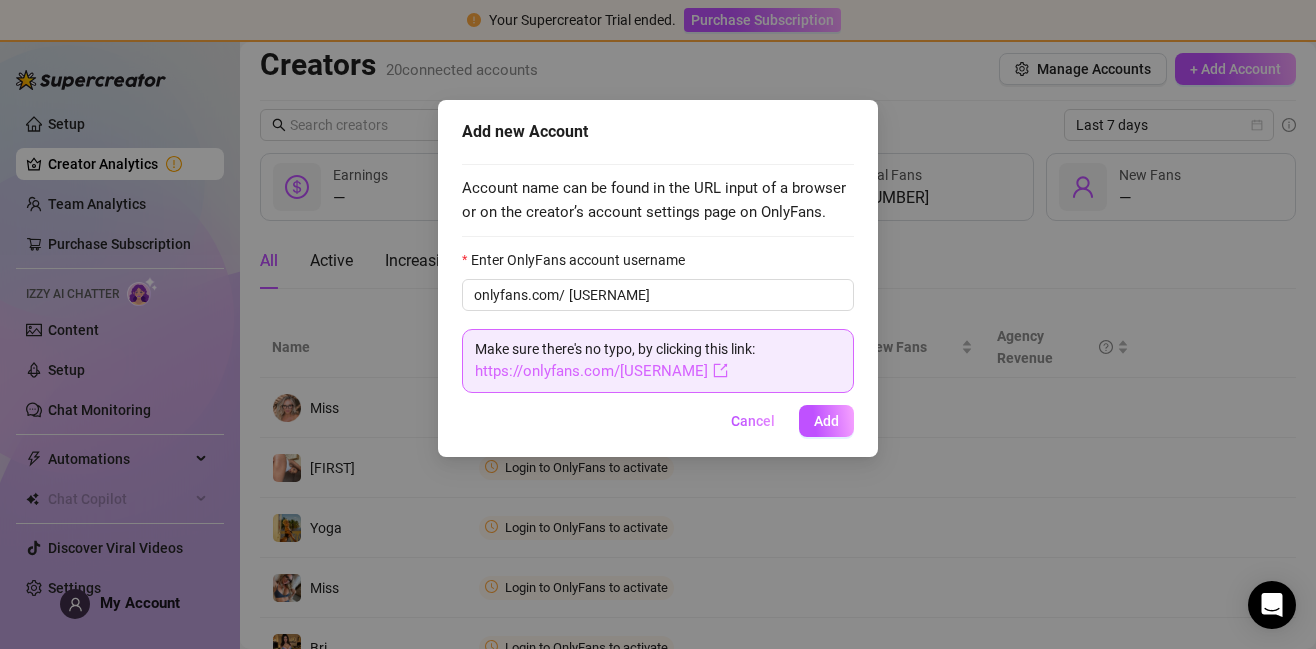 click on "https://onlyfans.com/[USERNAME]" at bounding box center [601, 371] 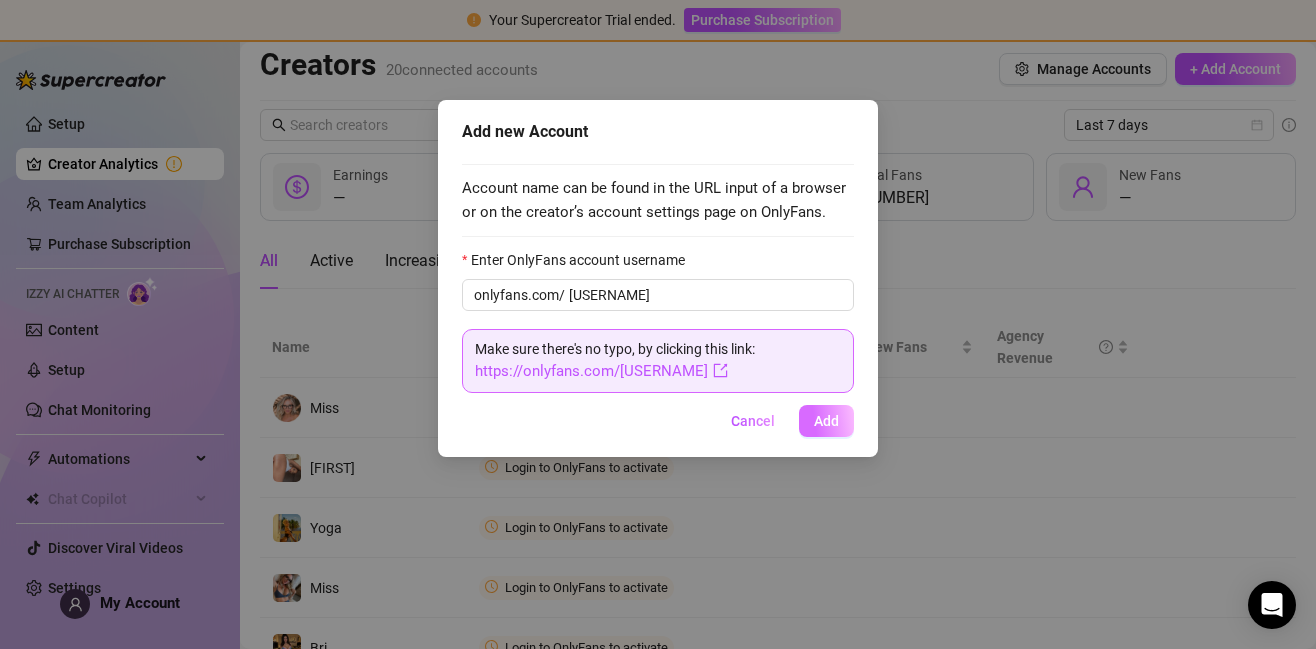 click on "Add" at bounding box center [826, 421] 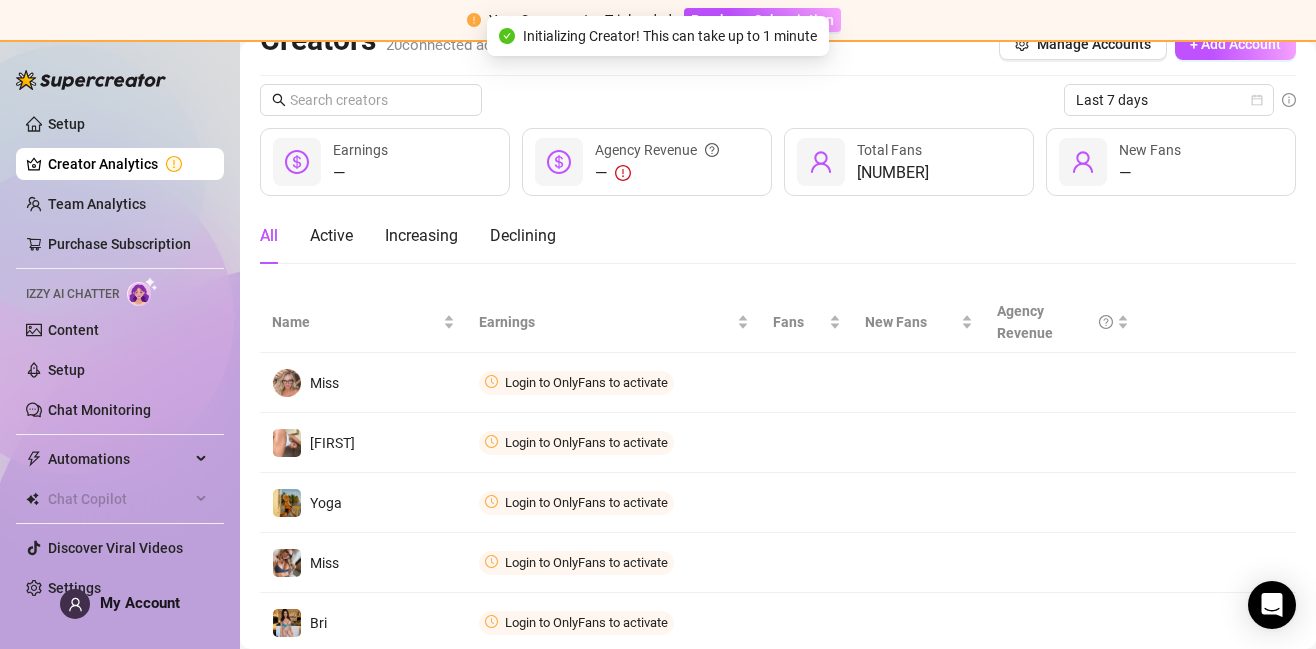 scroll, scrollTop: 25, scrollLeft: 0, axis: vertical 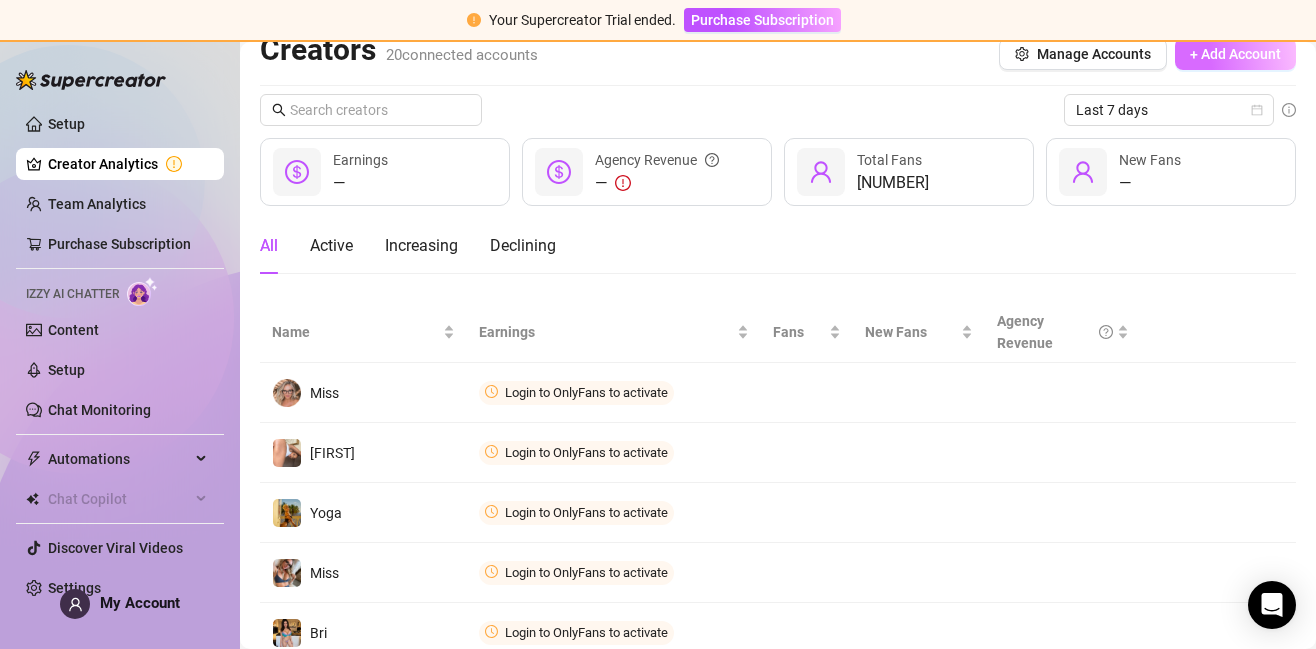 click on "+ Add Account" at bounding box center [1235, 54] 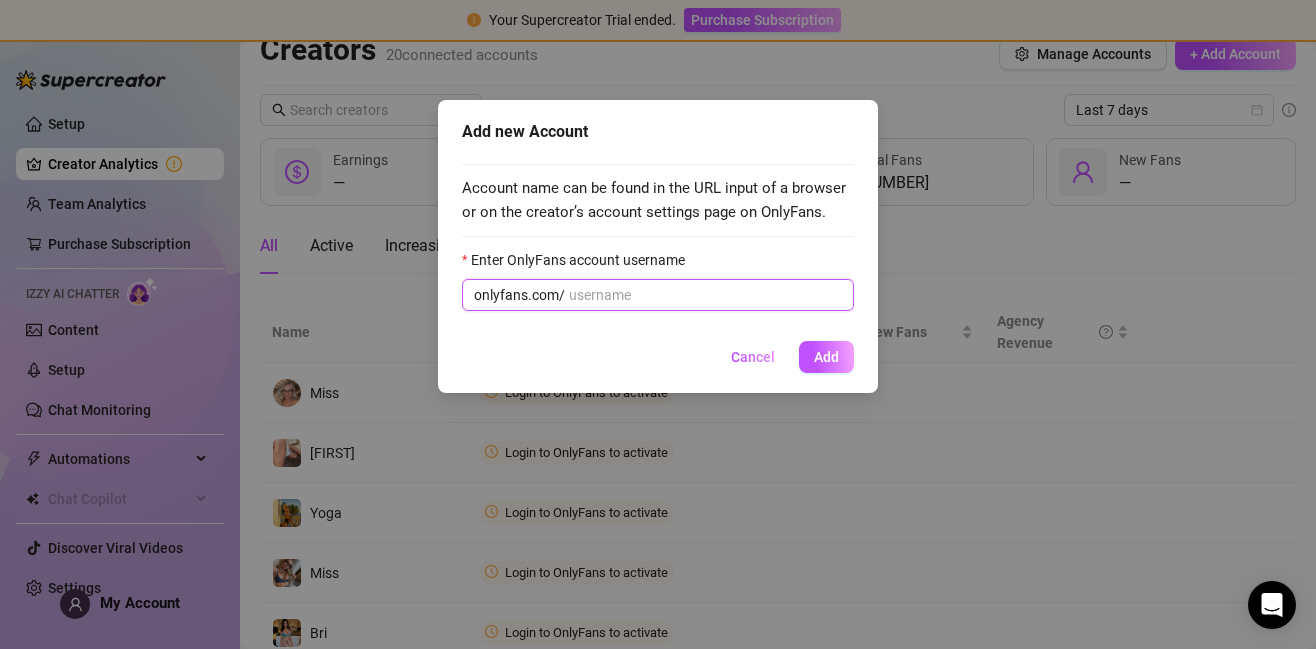 paste on "[USERNAME]" 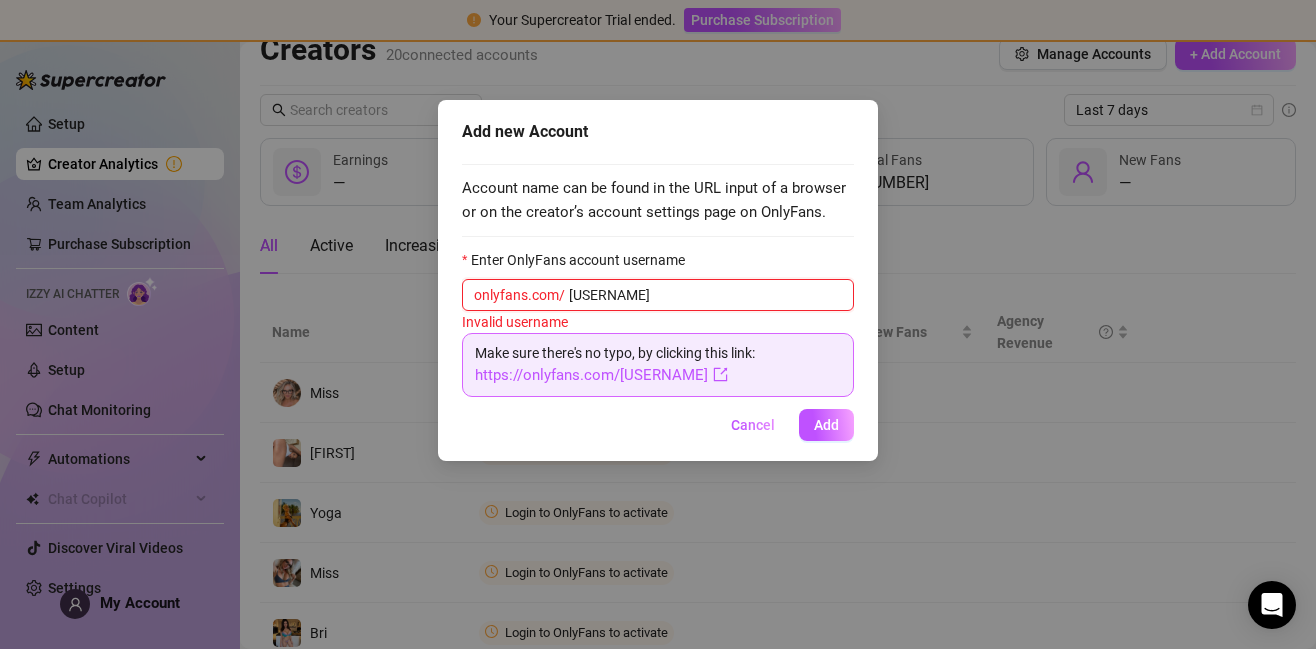 click on "[USERNAME]" at bounding box center [705, 295] 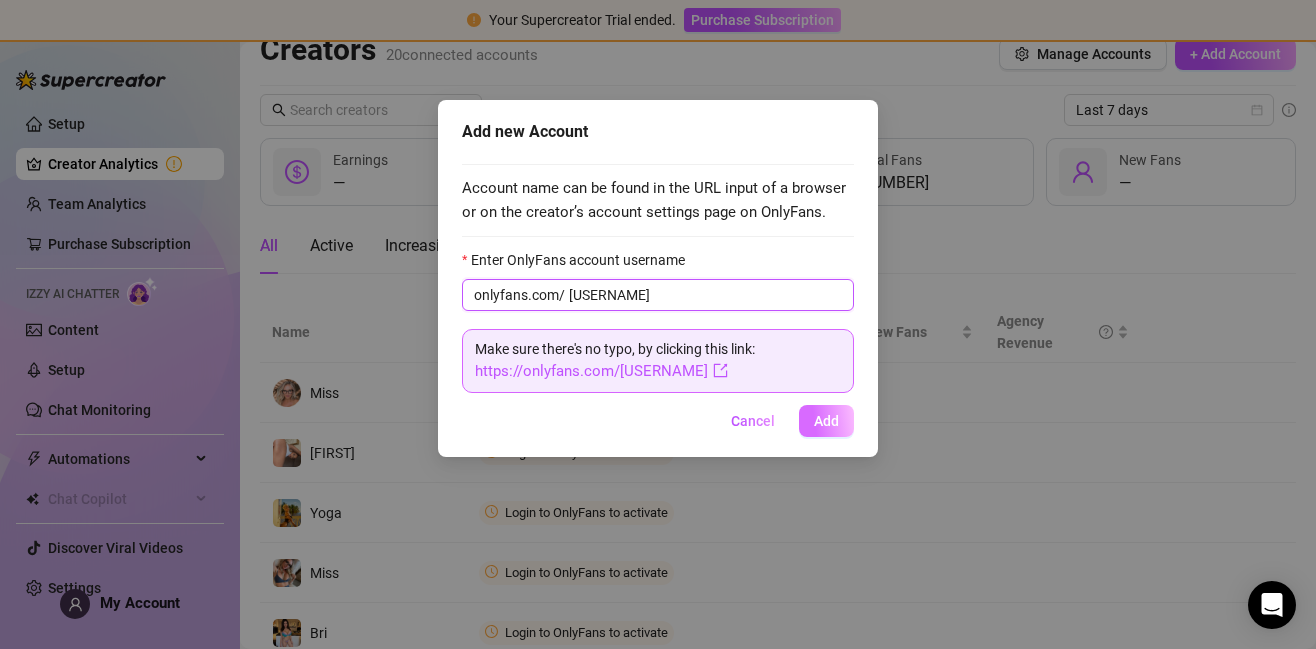 type on "[USERNAME]" 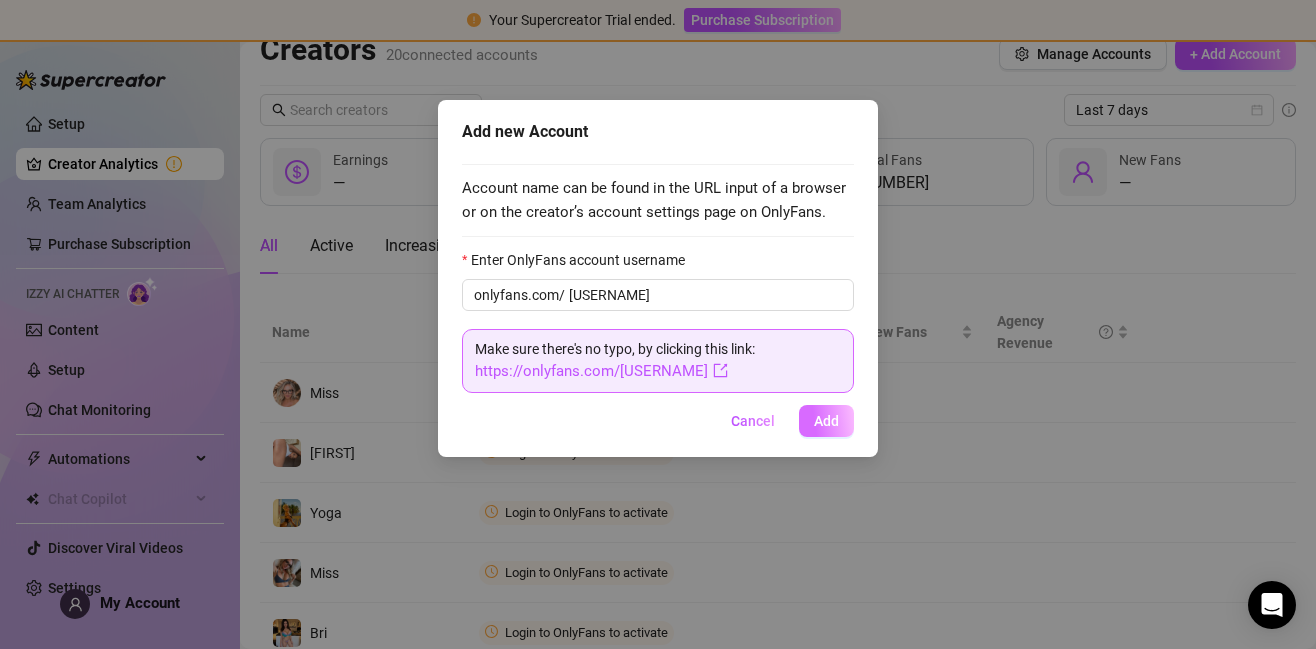 click on "Add" at bounding box center (826, 421) 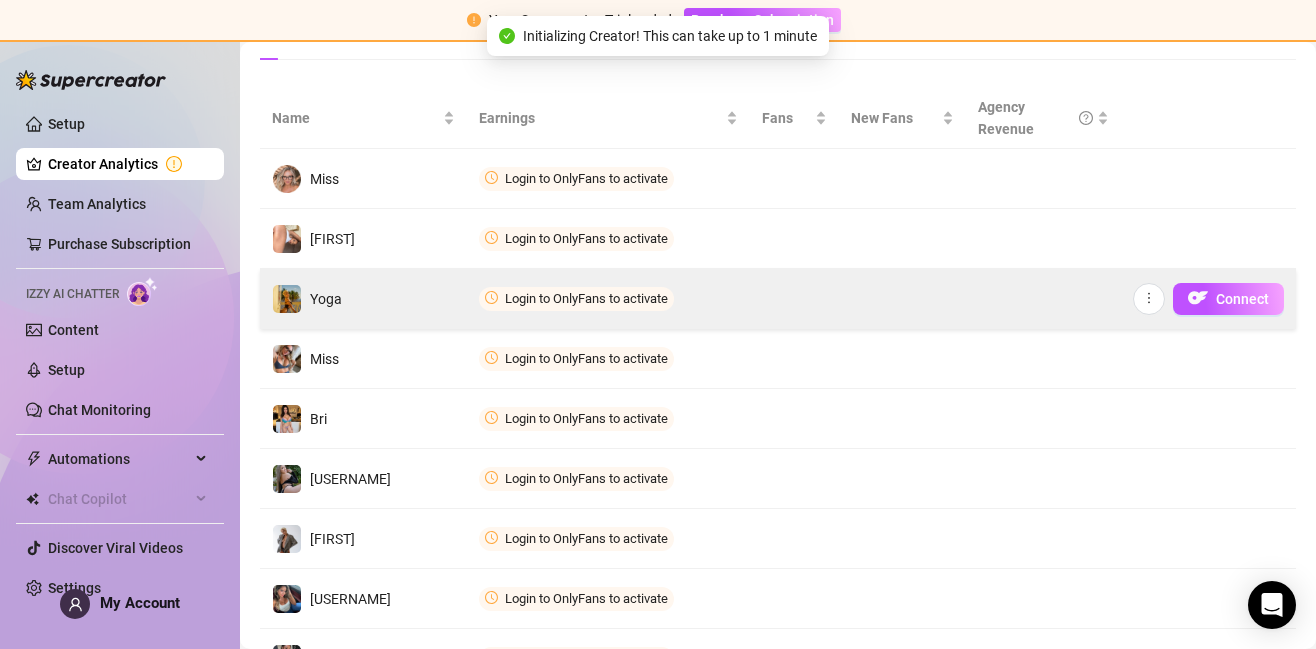 scroll, scrollTop: 0, scrollLeft: 0, axis: both 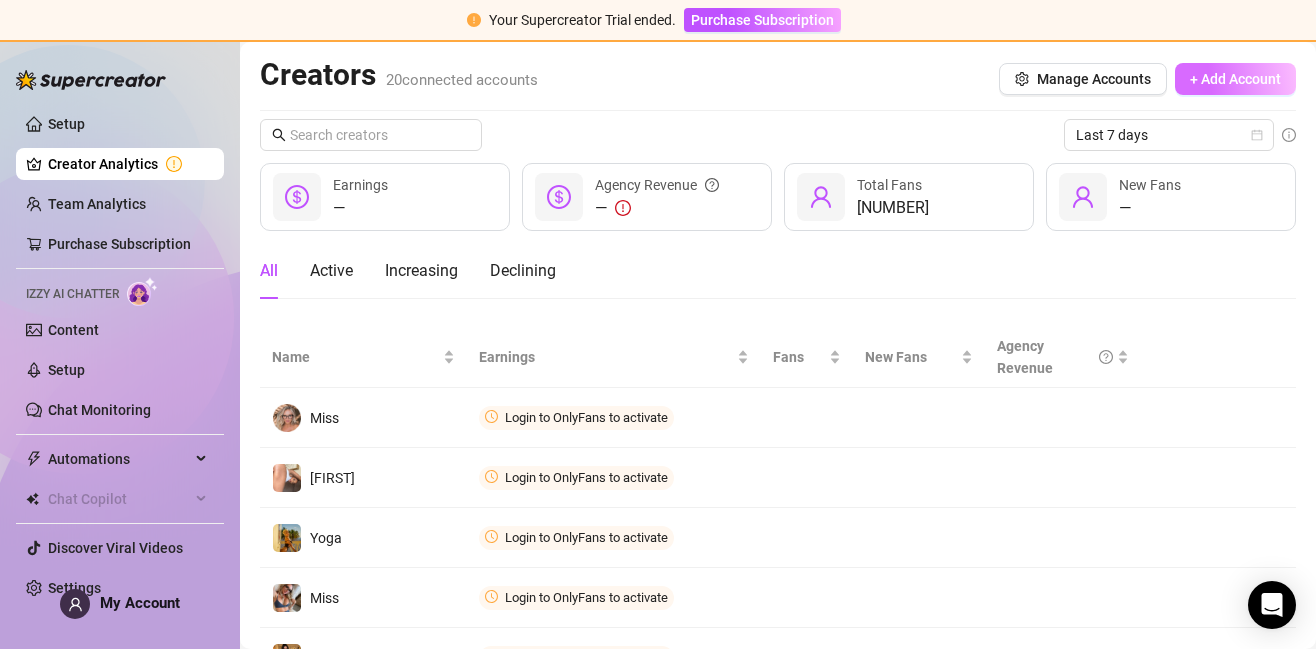click on "+ Add Account" at bounding box center [1235, 79] 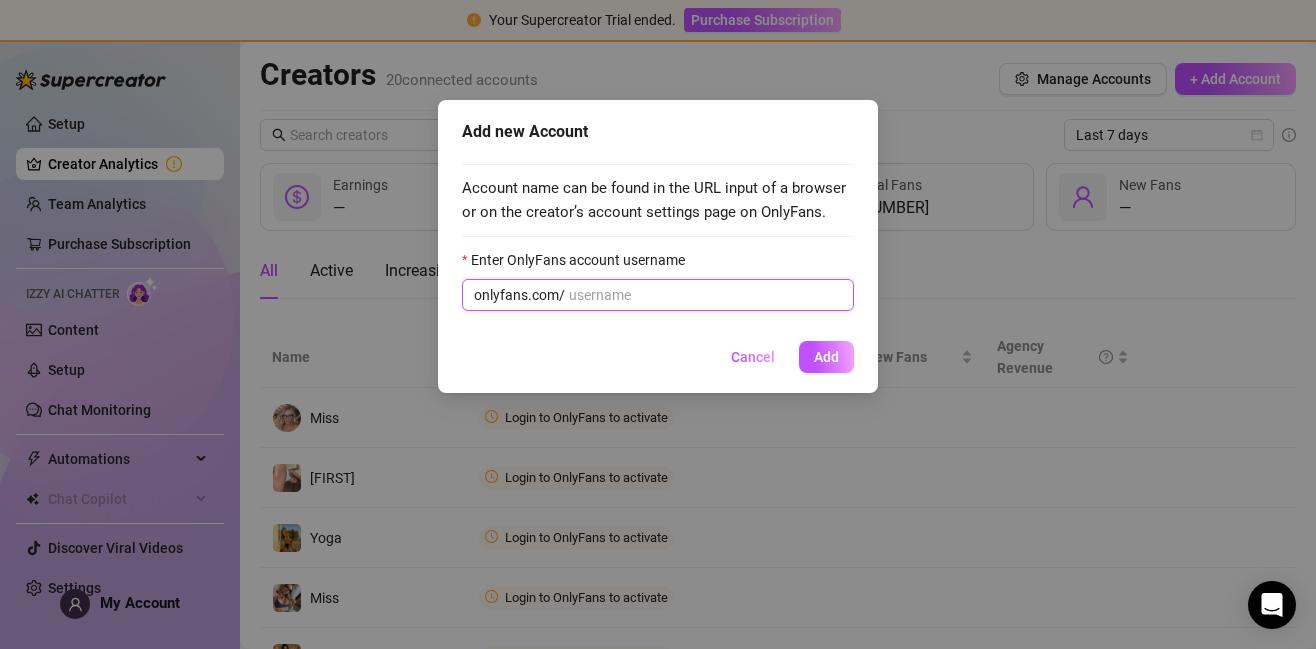 paste on "[FIRST] [LAST] [USERNAME]" 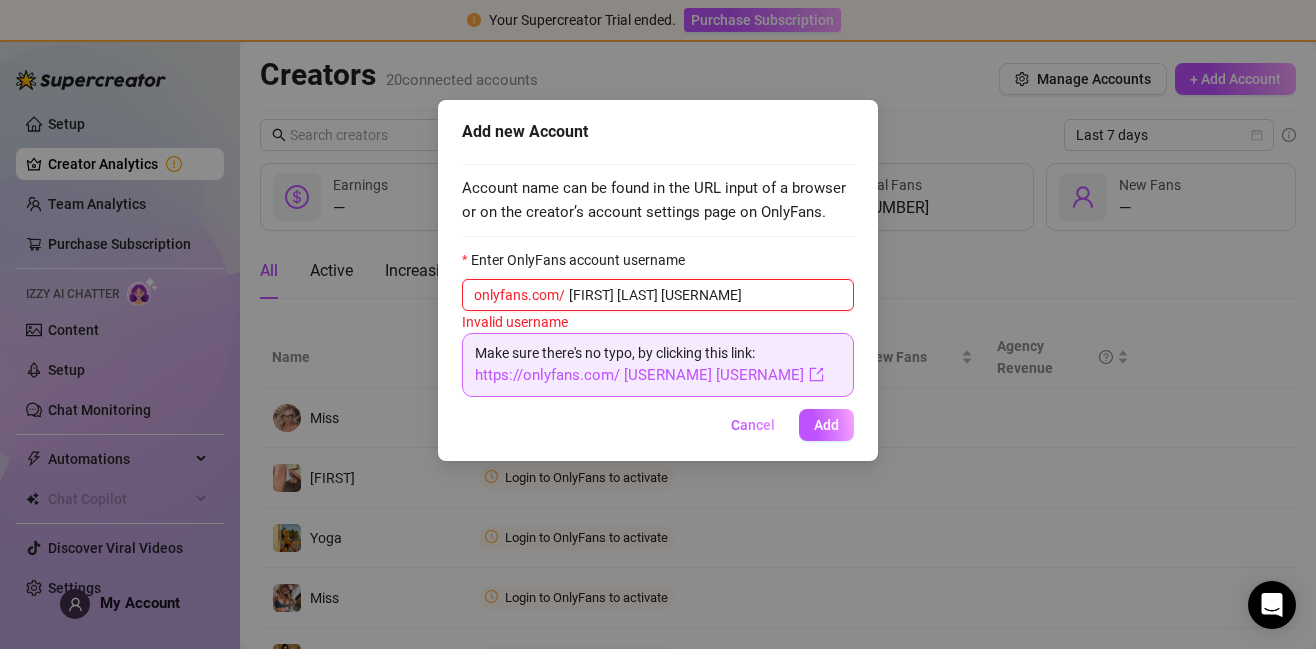 drag, startPoint x: 685, startPoint y: 297, endPoint x: 564, endPoint y: 297, distance: 121 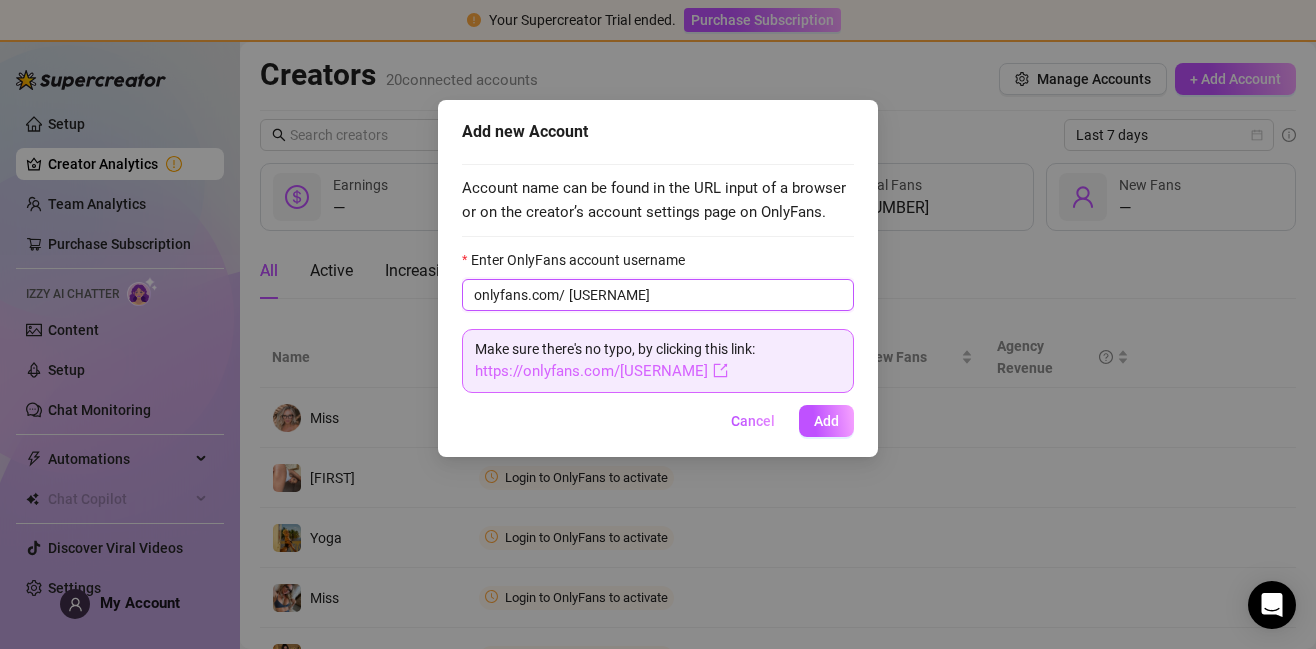 type on "[USERNAME]" 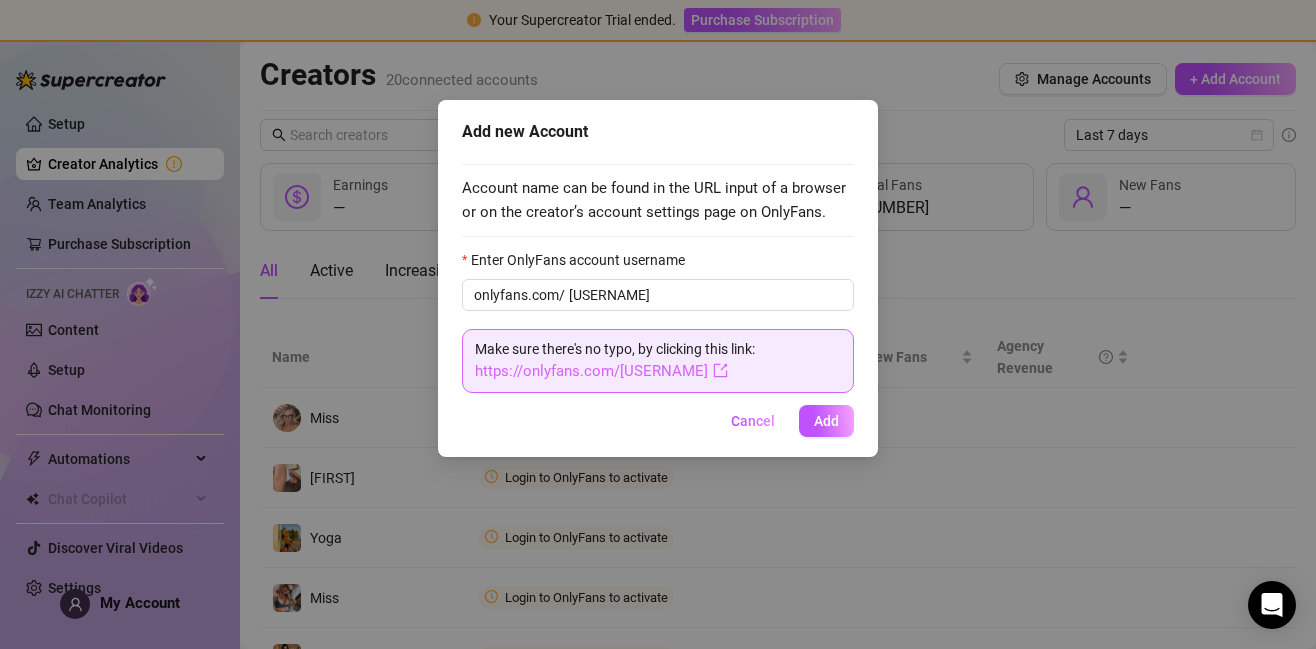 click on "https://onlyfans.com/[USERNAME]" at bounding box center [601, 371] 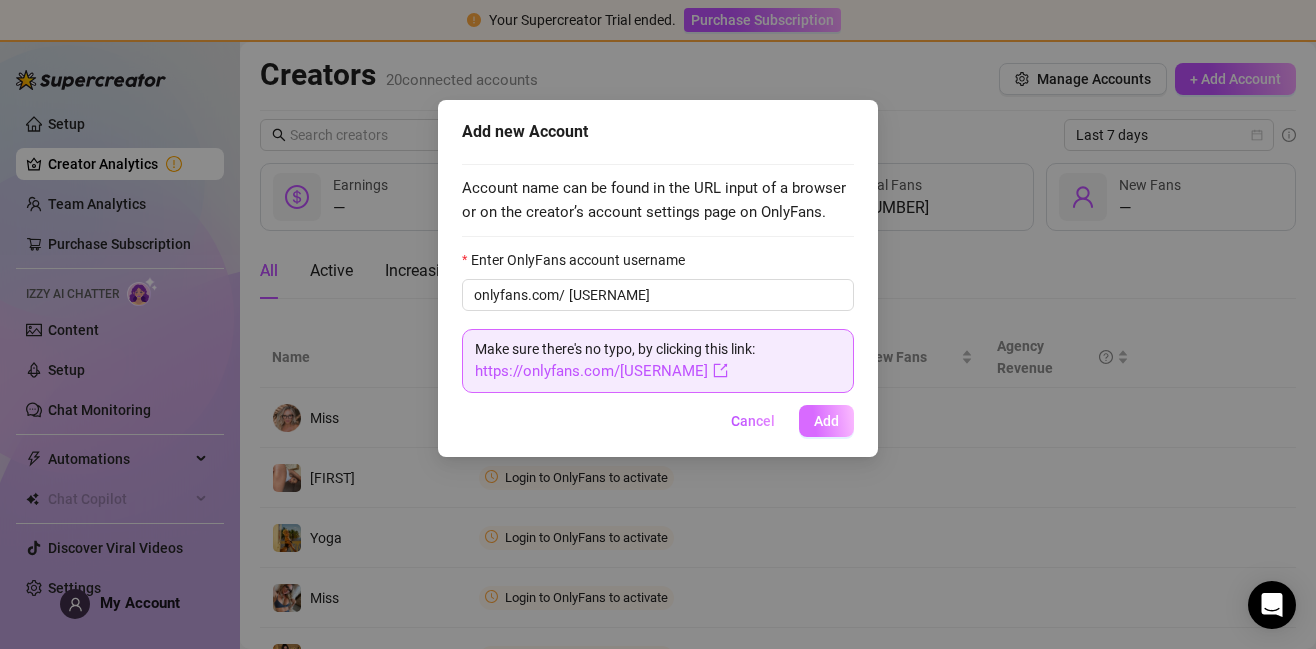 click on "Add" at bounding box center [826, 421] 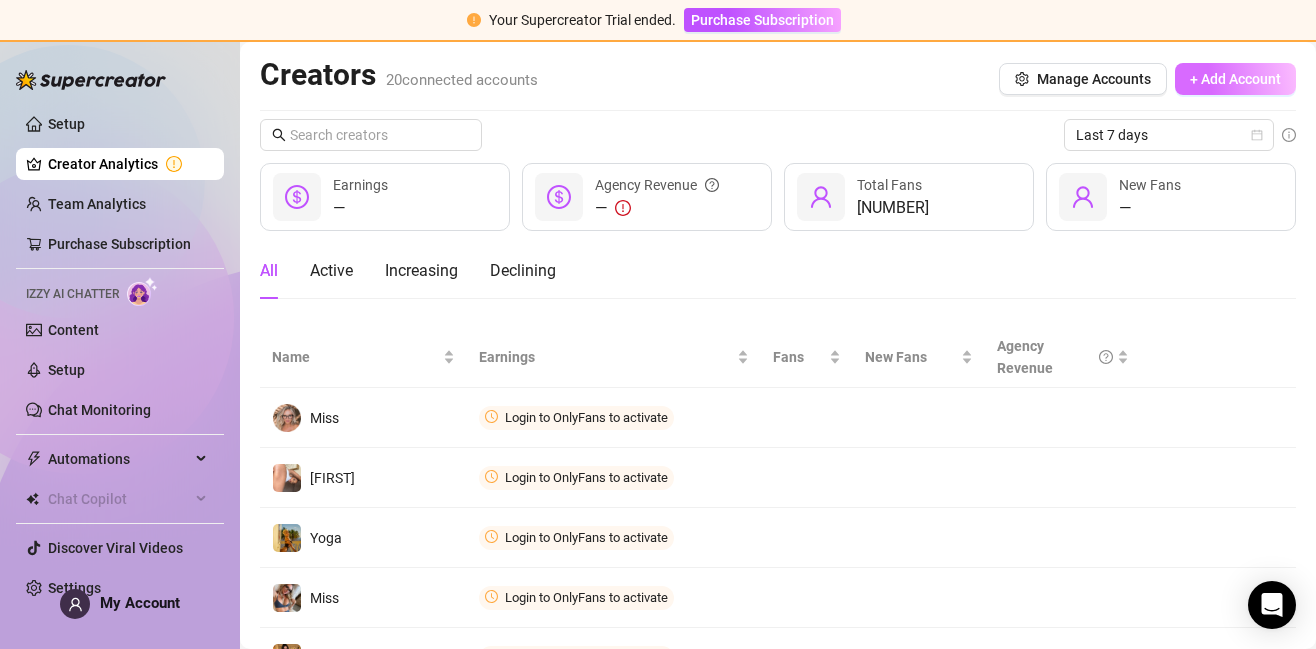 click on "+ Add Account" at bounding box center [1235, 79] 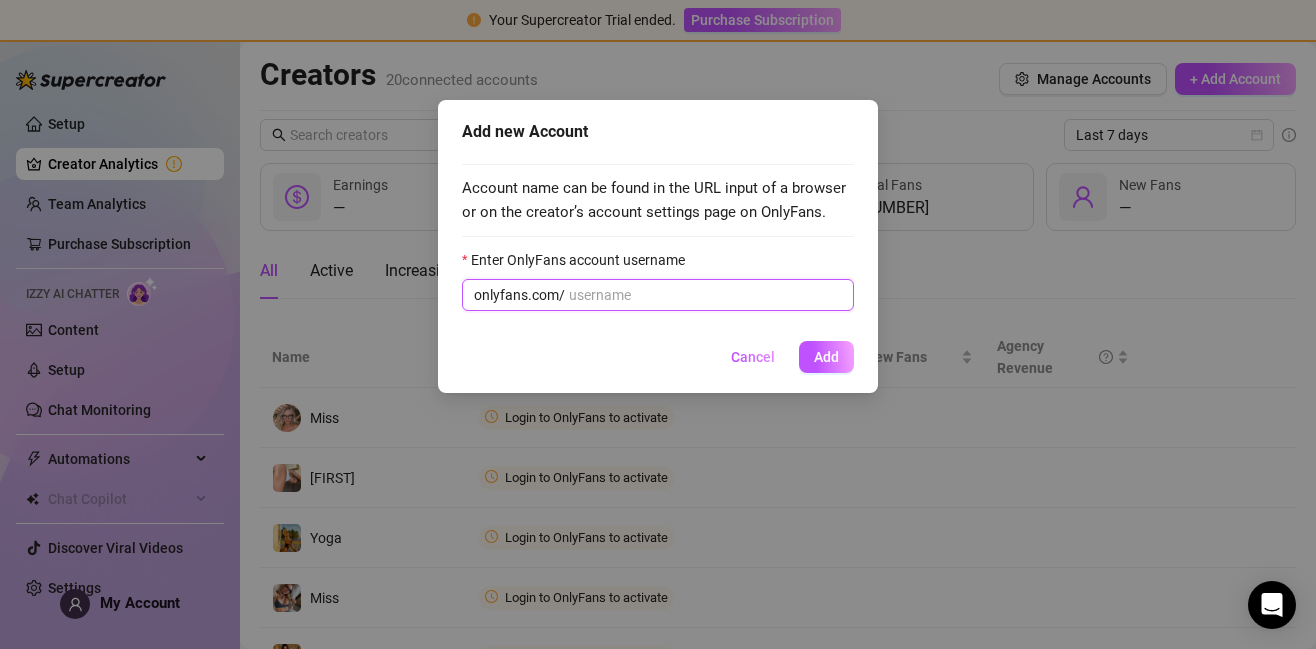 paste on "[USERNAME]" 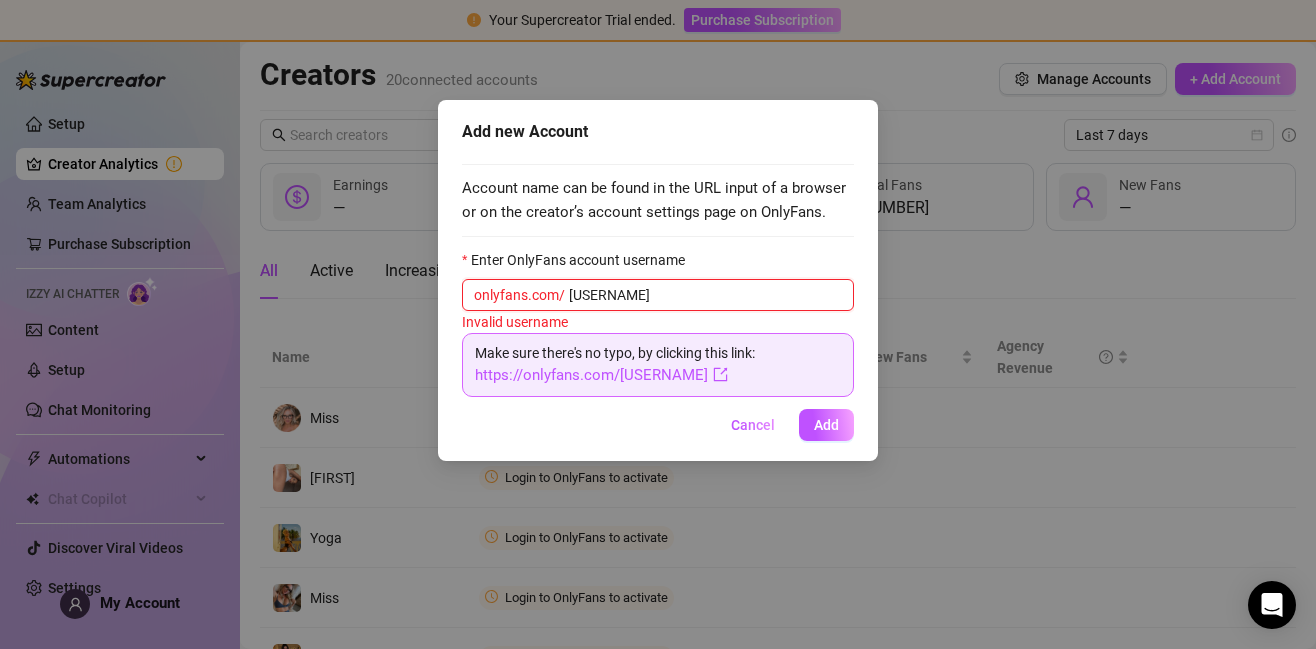 click on "[USERNAME]" at bounding box center (705, 295) 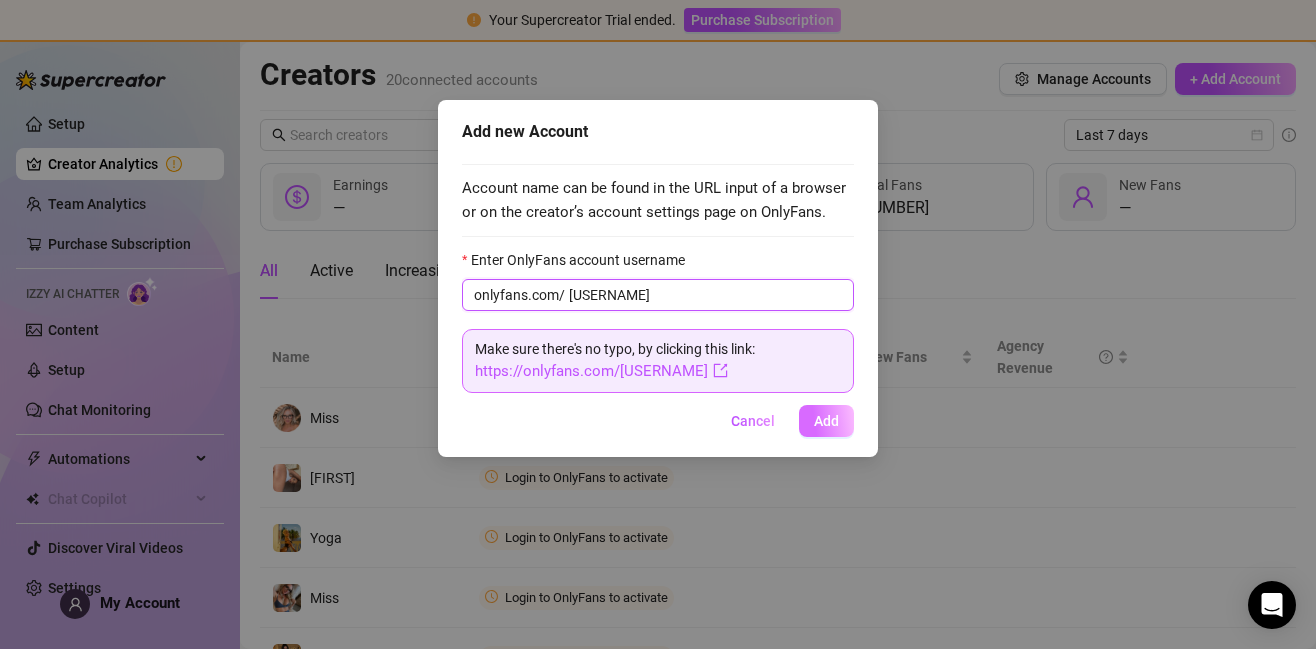 type on "[USERNAME]" 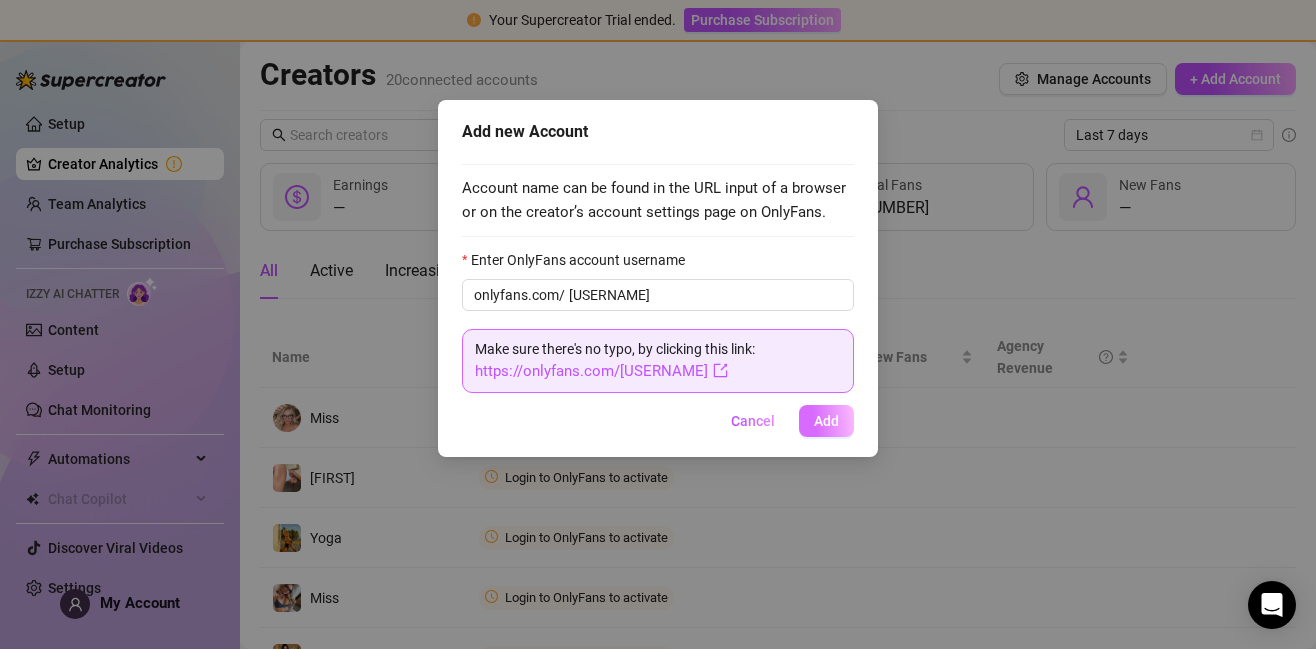 click on "Add" at bounding box center (826, 421) 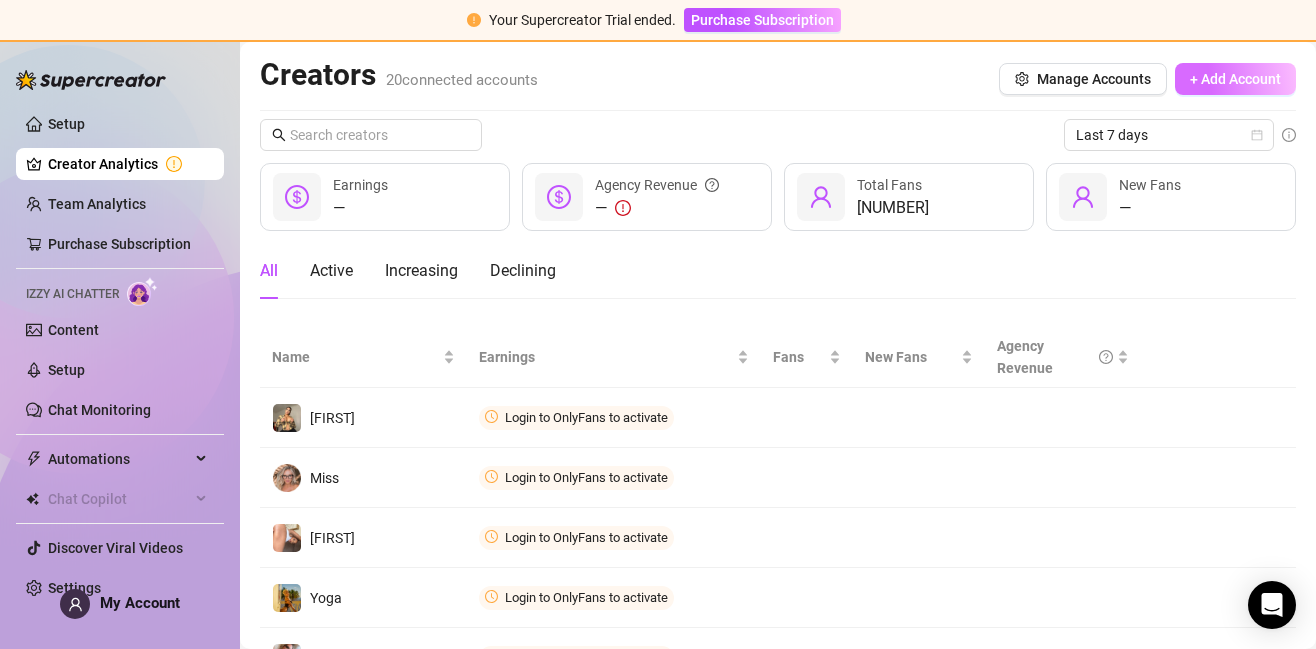click on "+ Add Account" at bounding box center (1235, 79) 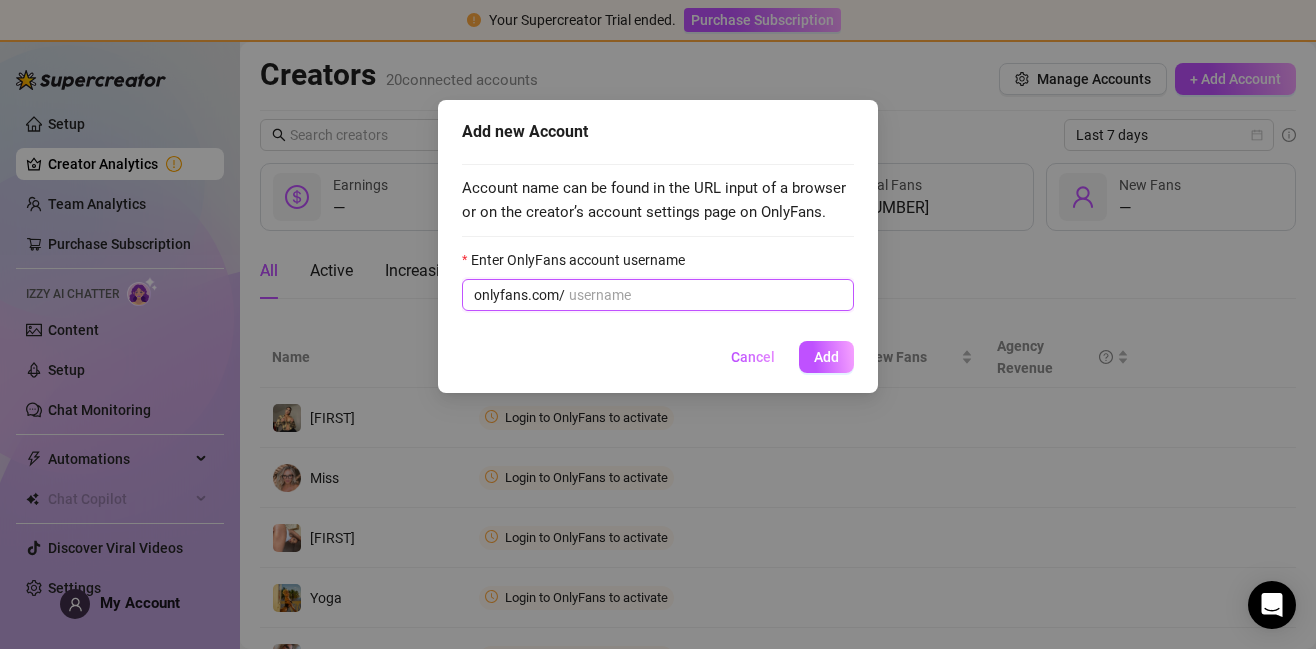 paste on "[USERNAME]" 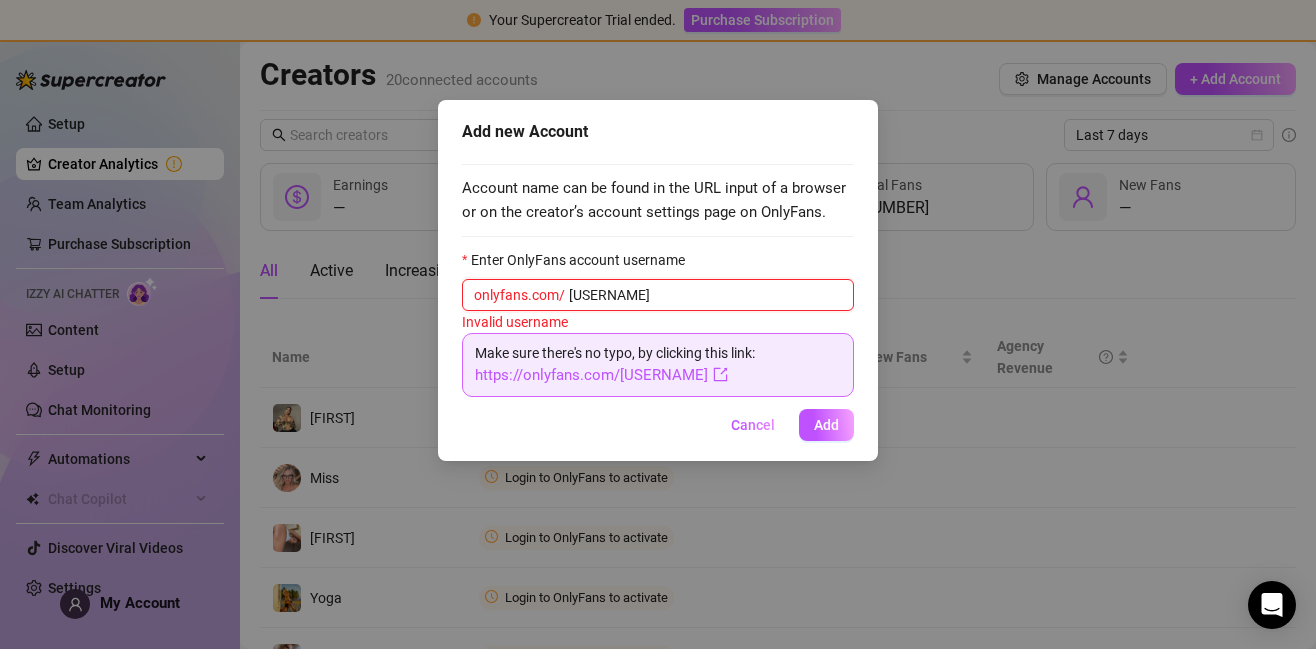 click on "[USERNAME]" at bounding box center [705, 295] 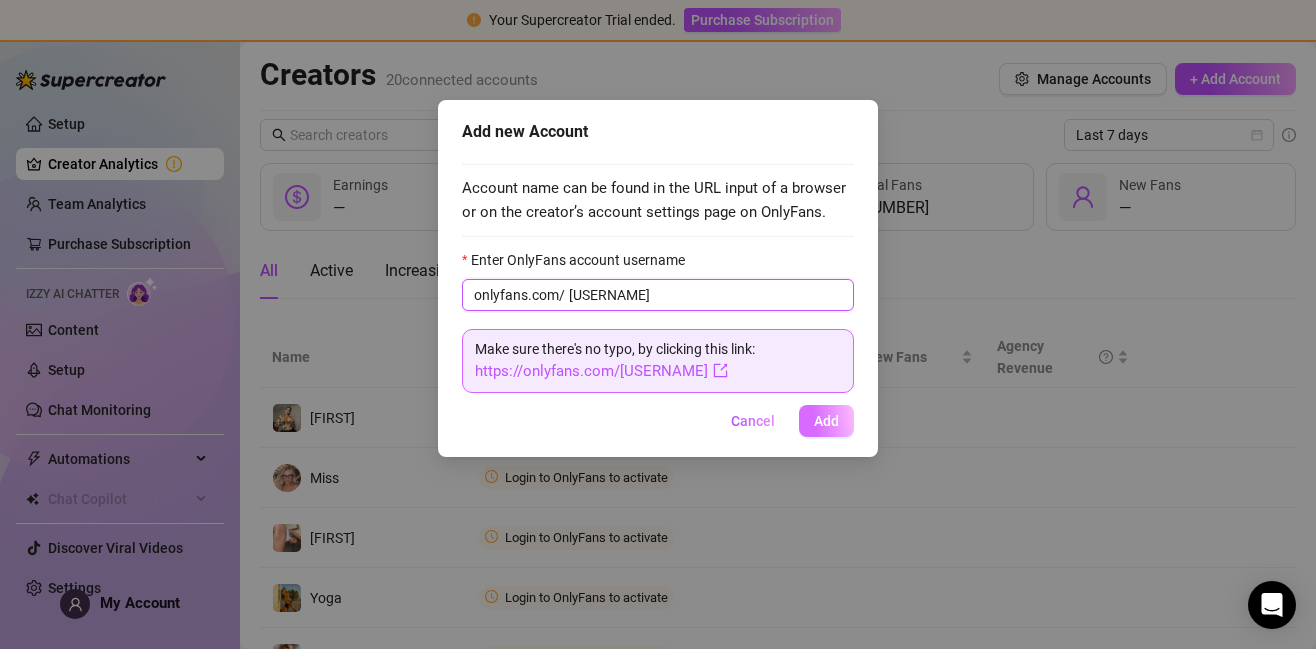 type on "[USERNAME]" 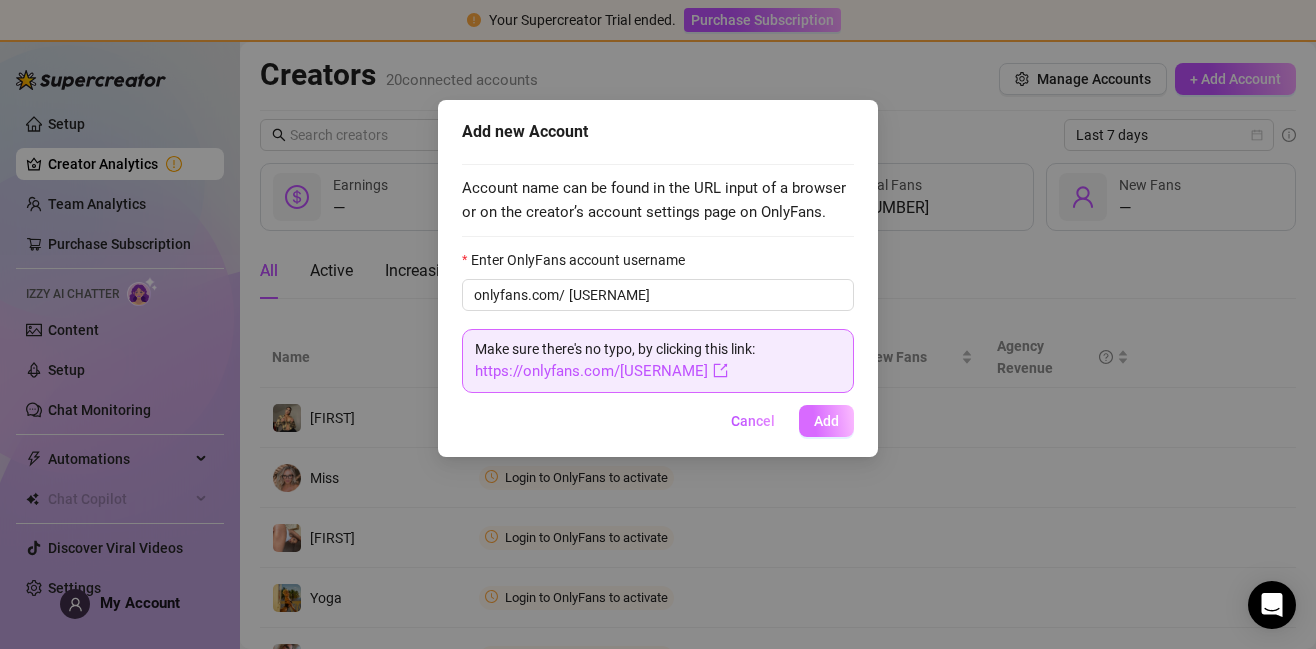 click on "Add" at bounding box center (826, 421) 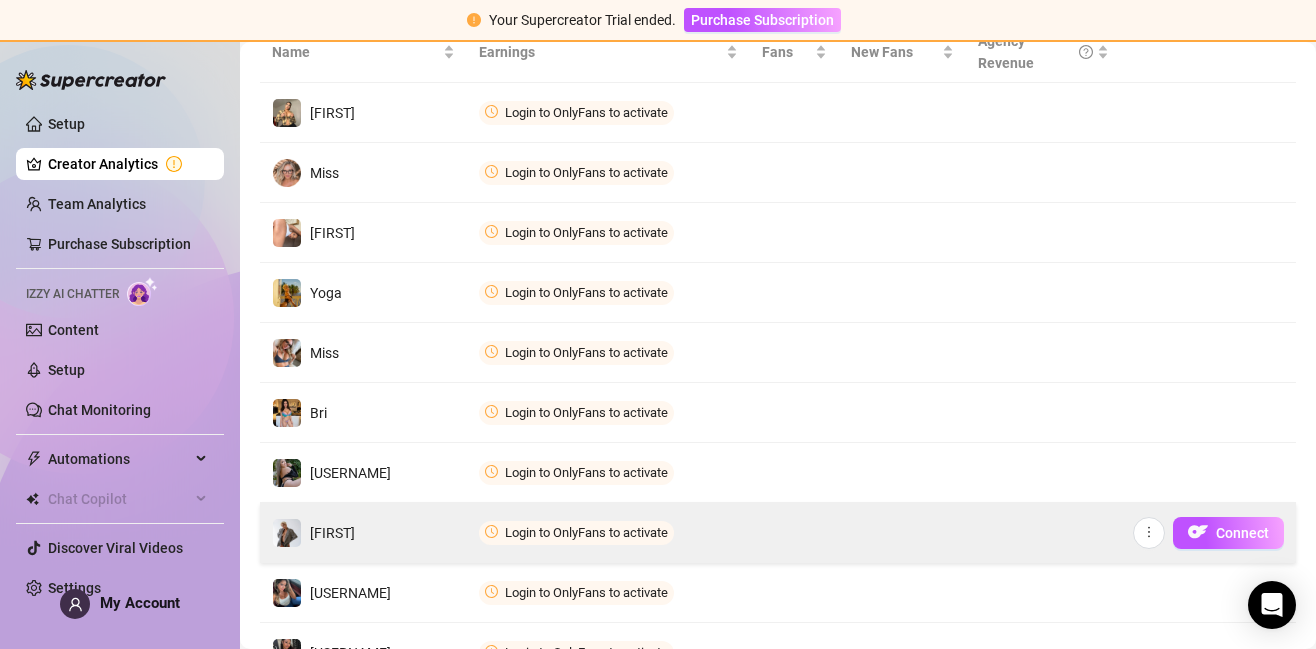 scroll, scrollTop: 455, scrollLeft: 0, axis: vertical 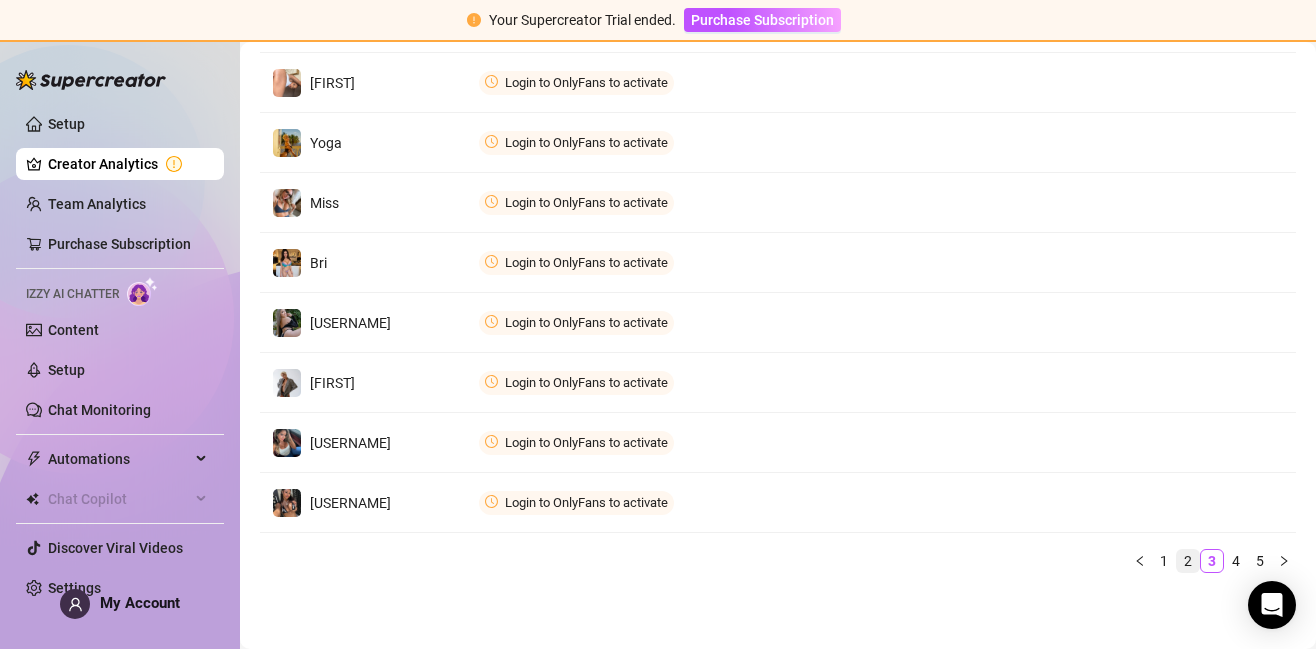 click on "2" at bounding box center [1188, 561] 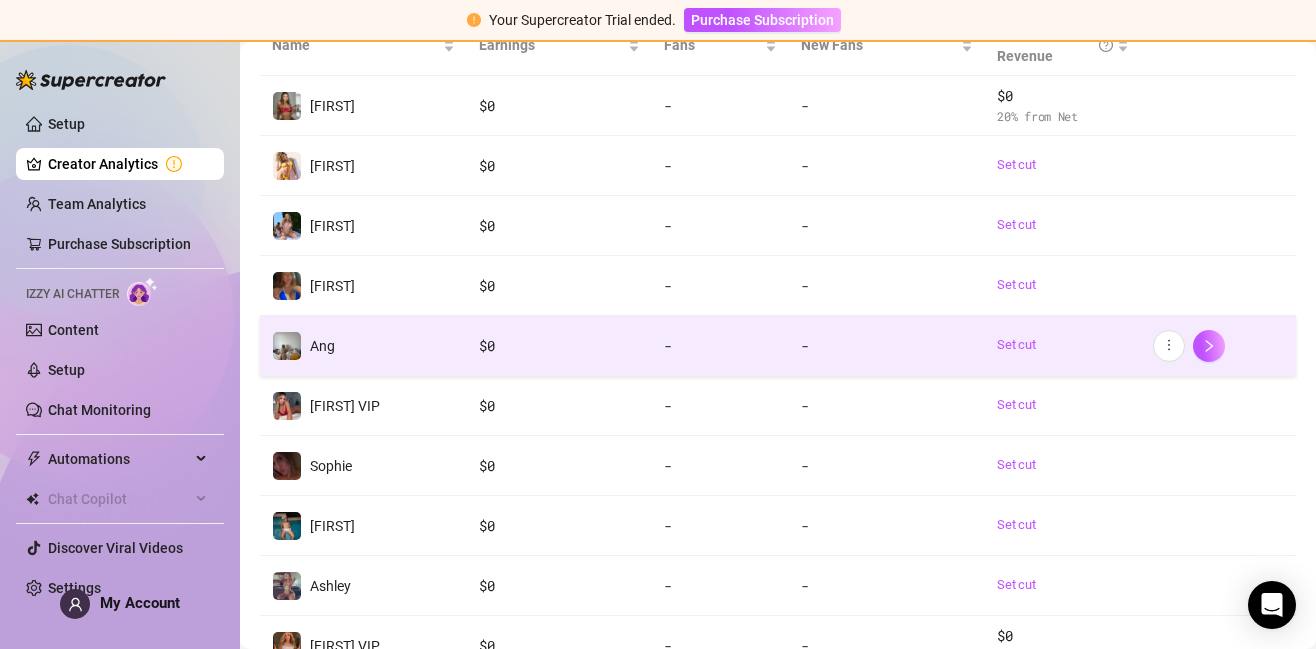 scroll, scrollTop: 455, scrollLeft: 0, axis: vertical 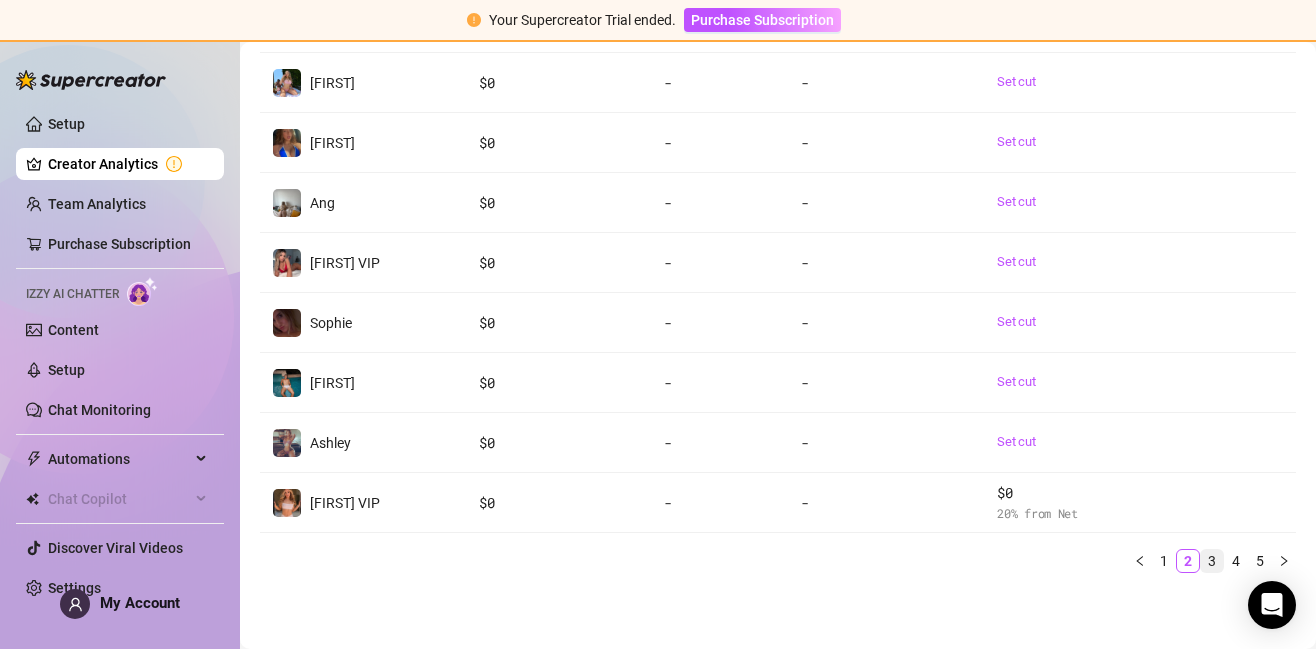 click on "3" at bounding box center [1212, 561] 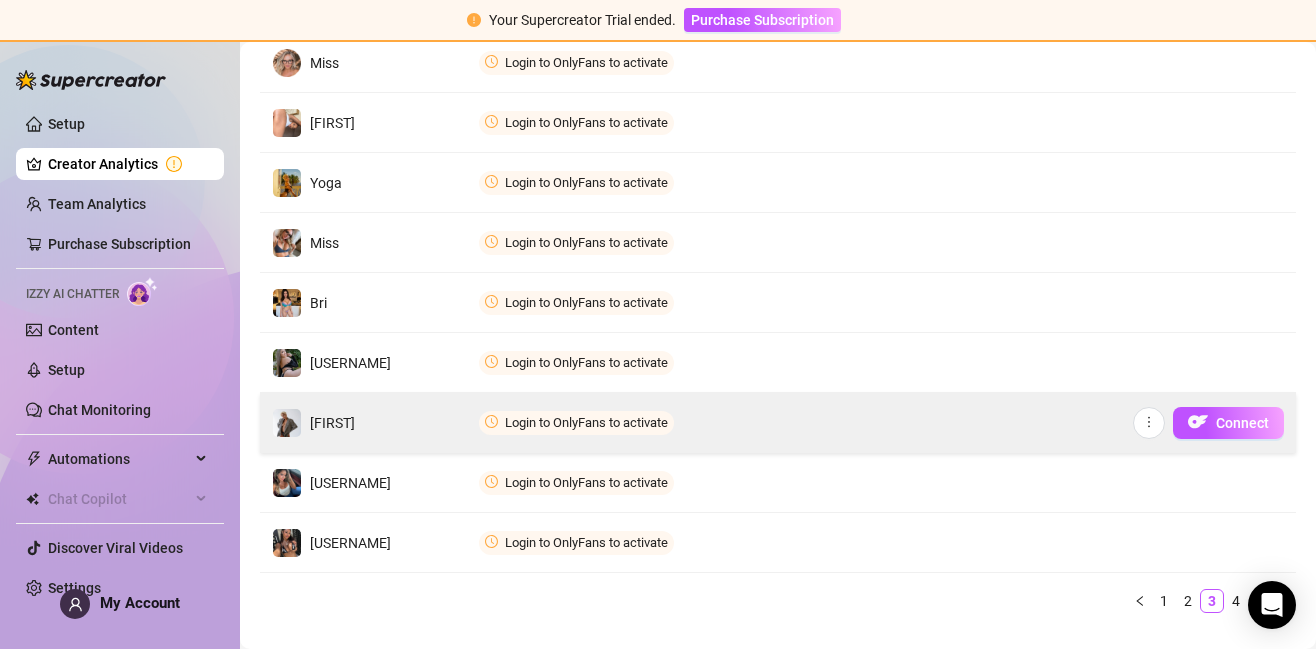 scroll, scrollTop: 455, scrollLeft: 0, axis: vertical 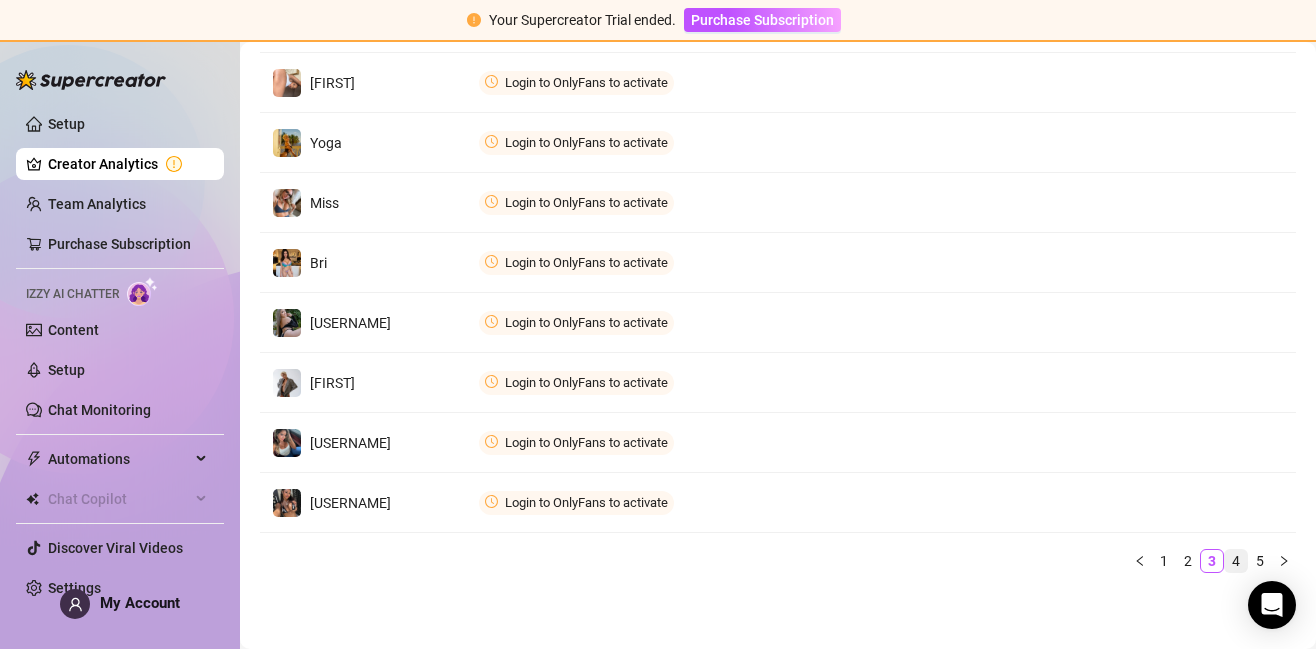 click on "4" at bounding box center (1236, 561) 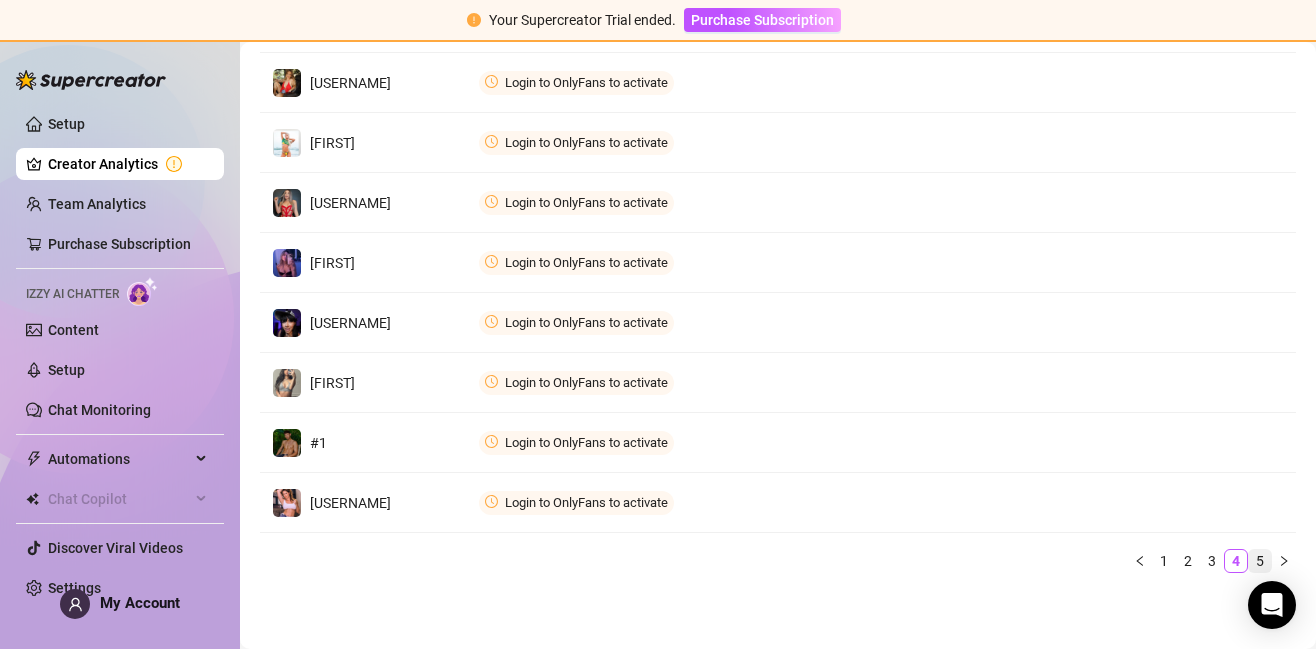 click on "5" at bounding box center (1260, 561) 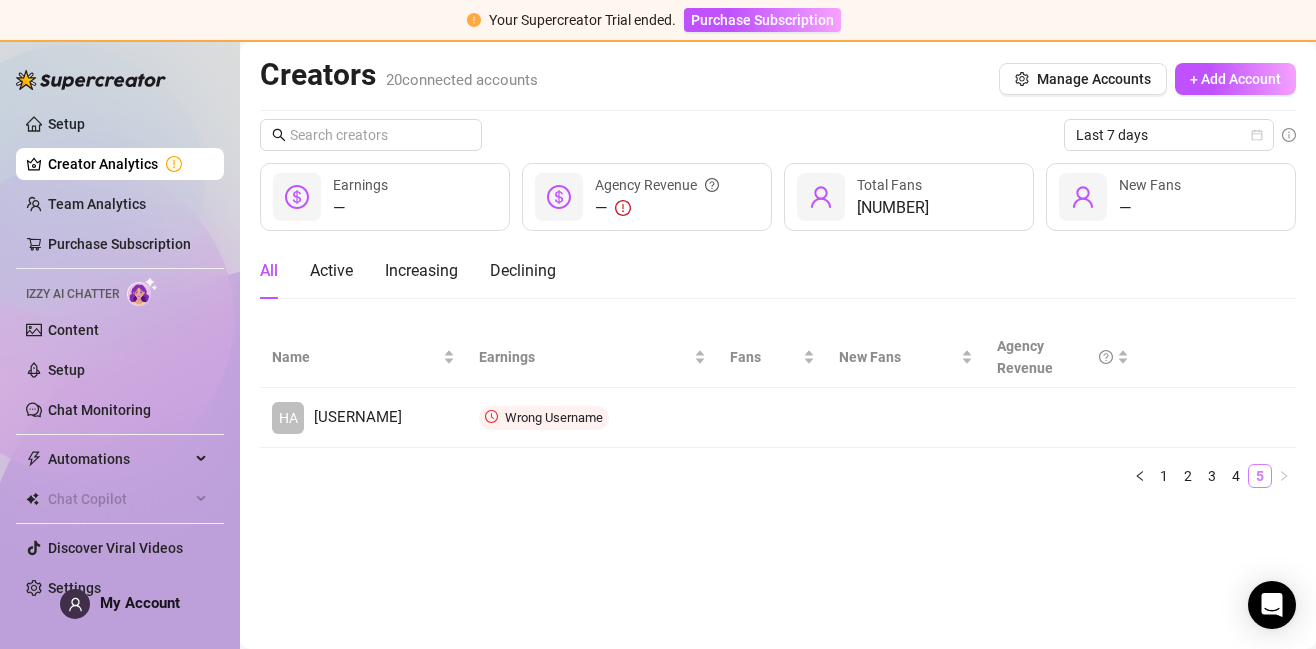 scroll, scrollTop: 0, scrollLeft: 0, axis: both 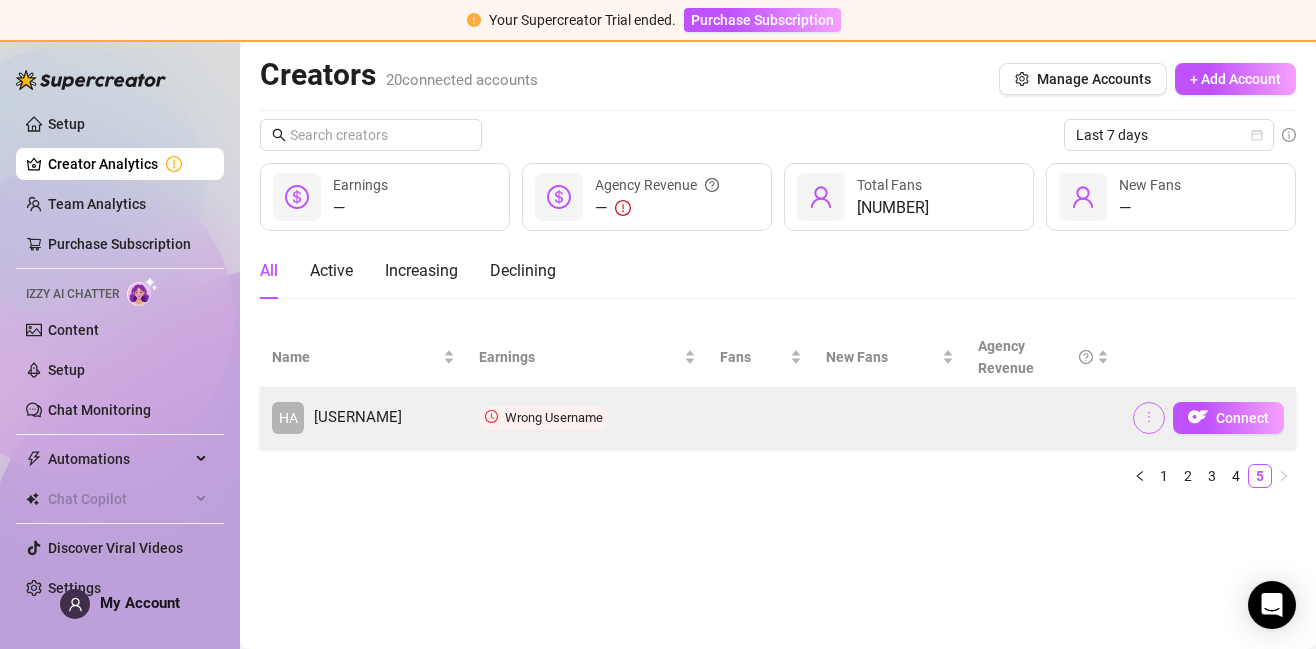 click 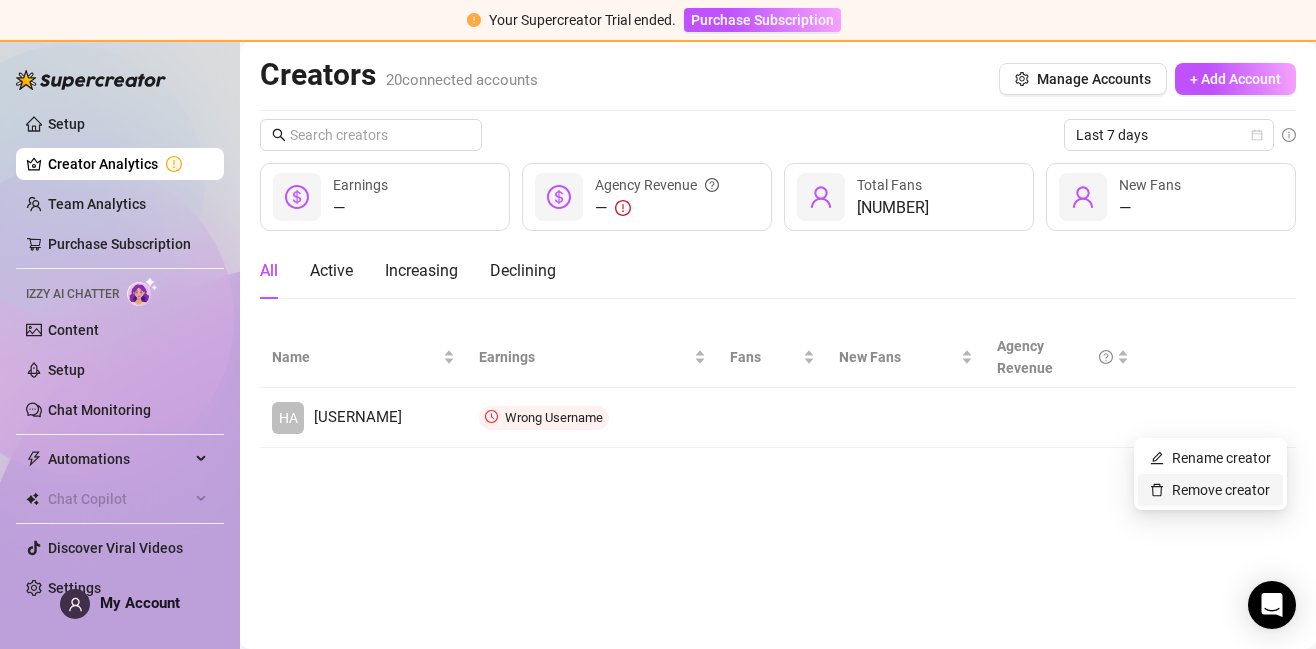 click on "Remove creator" at bounding box center (1210, 490) 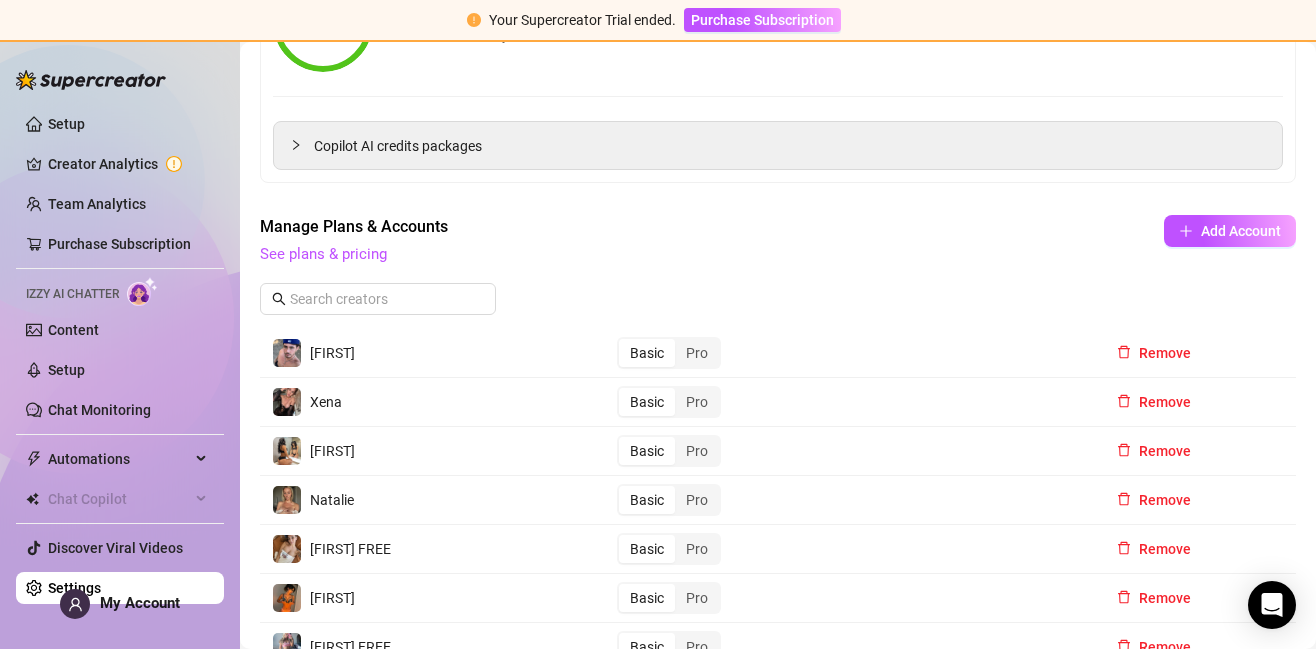scroll, scrollTop: 0, scrollLeft: 0, axis: both 